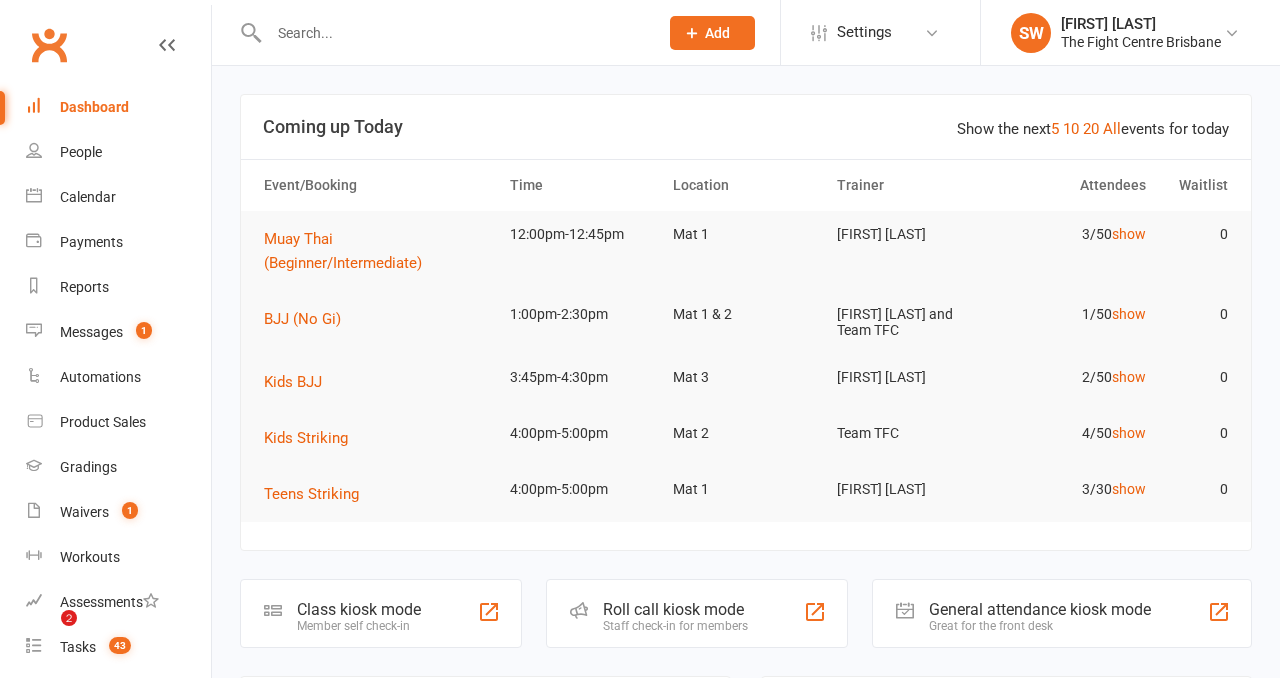 scroll, scrollTop: 0, scrollLeft: 0, axis: both 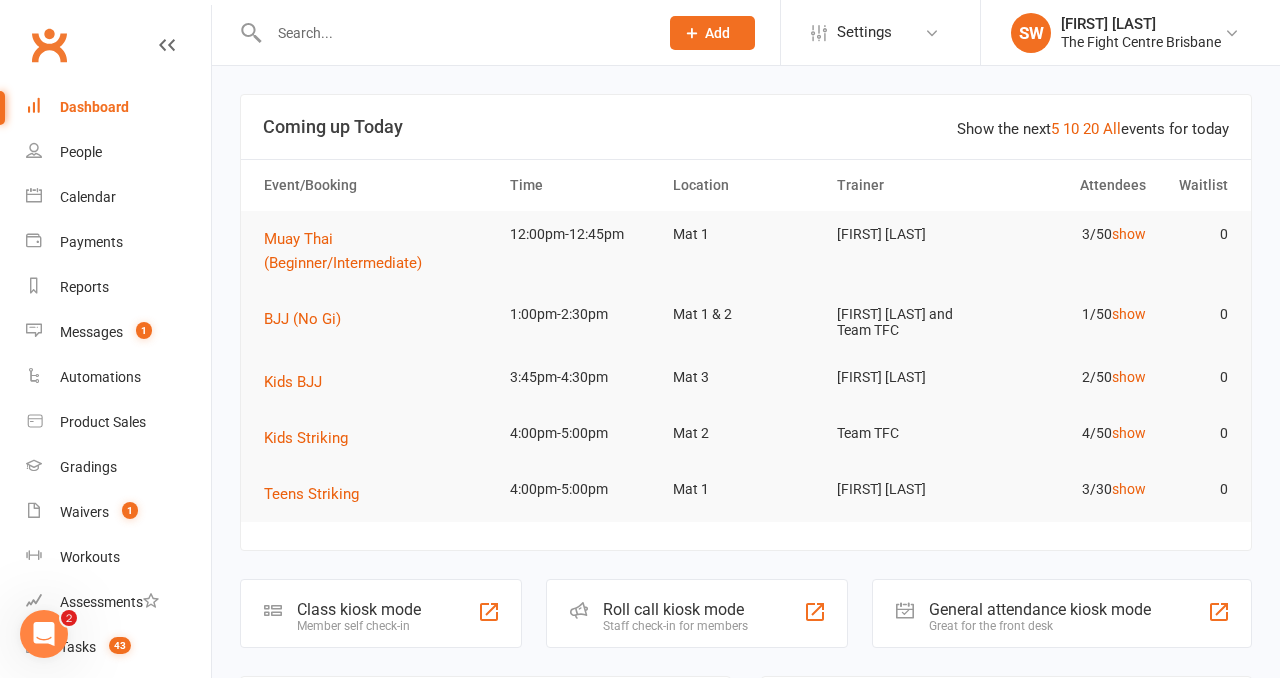 click at bounding box center [453, 33] 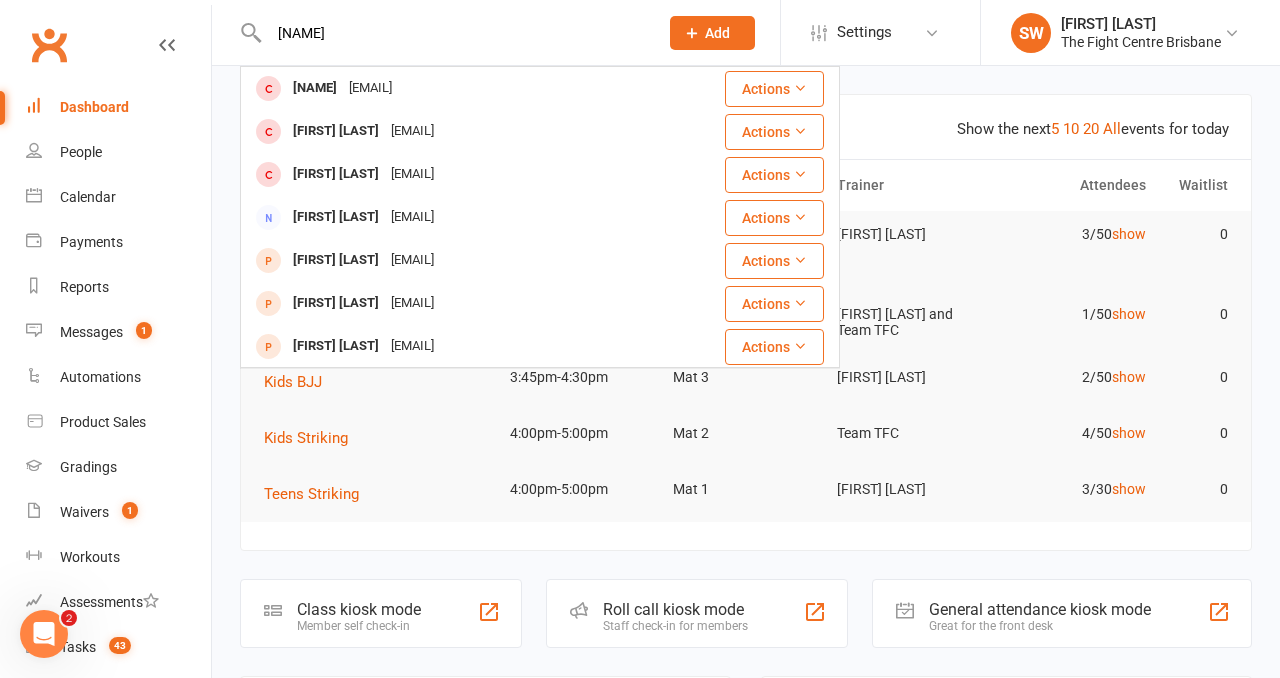 type on "[NAME]" 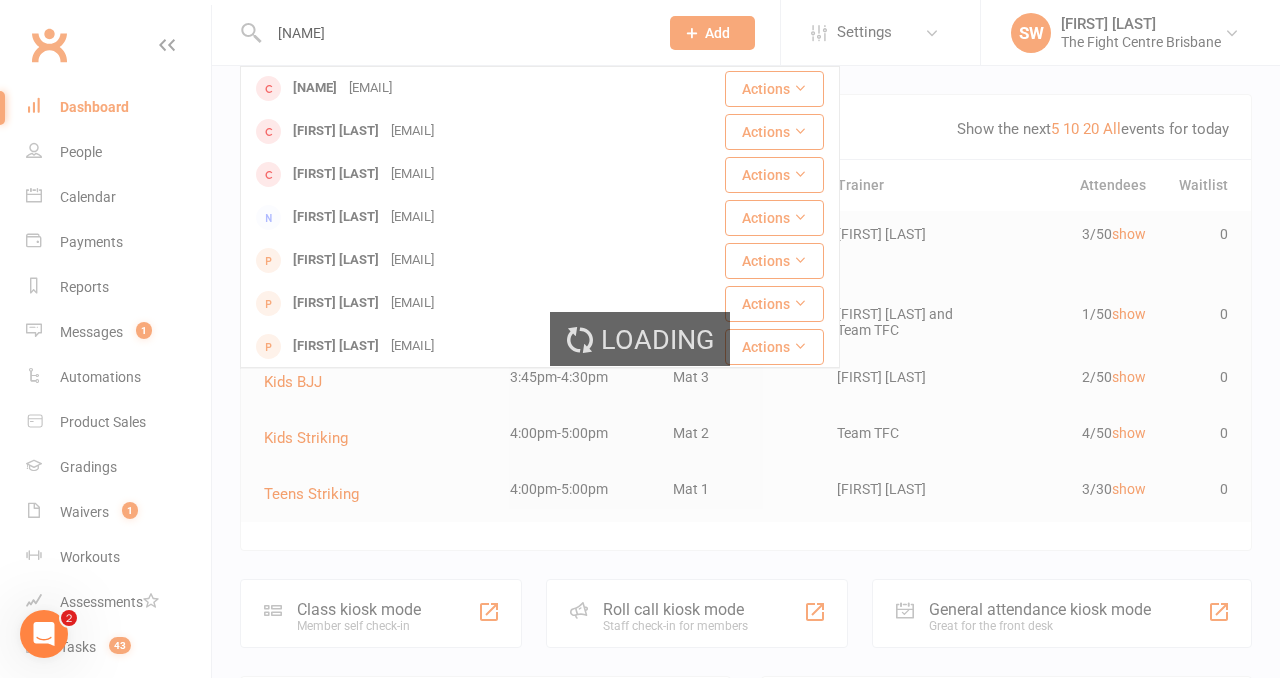type 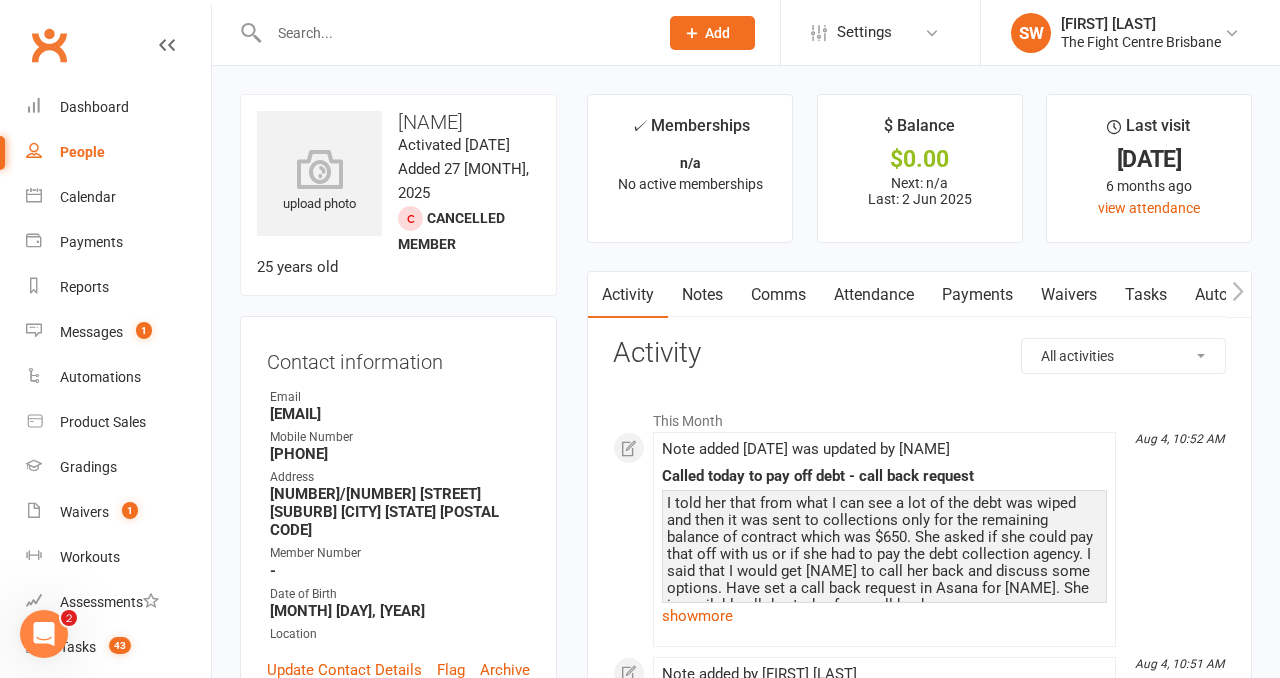 click on "Notes" at bounding box center [702, 295] 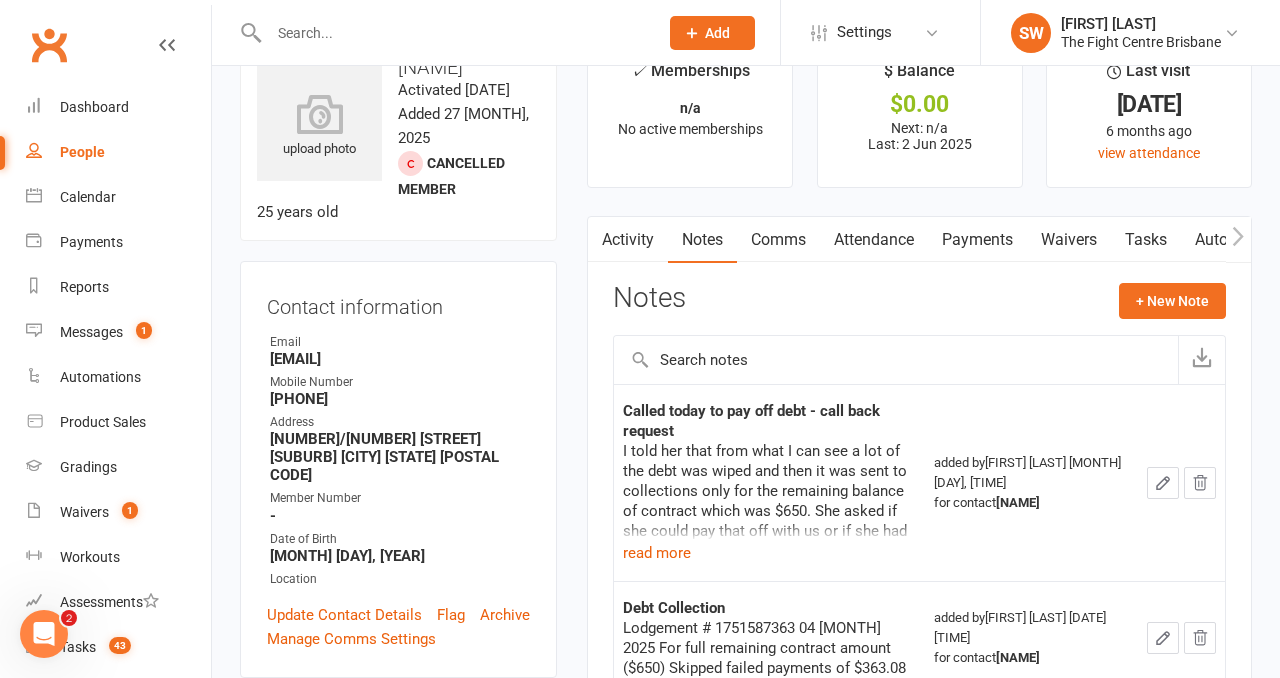 scroll, scrollTop: 61, scrollLeft: 0, axis: vertical 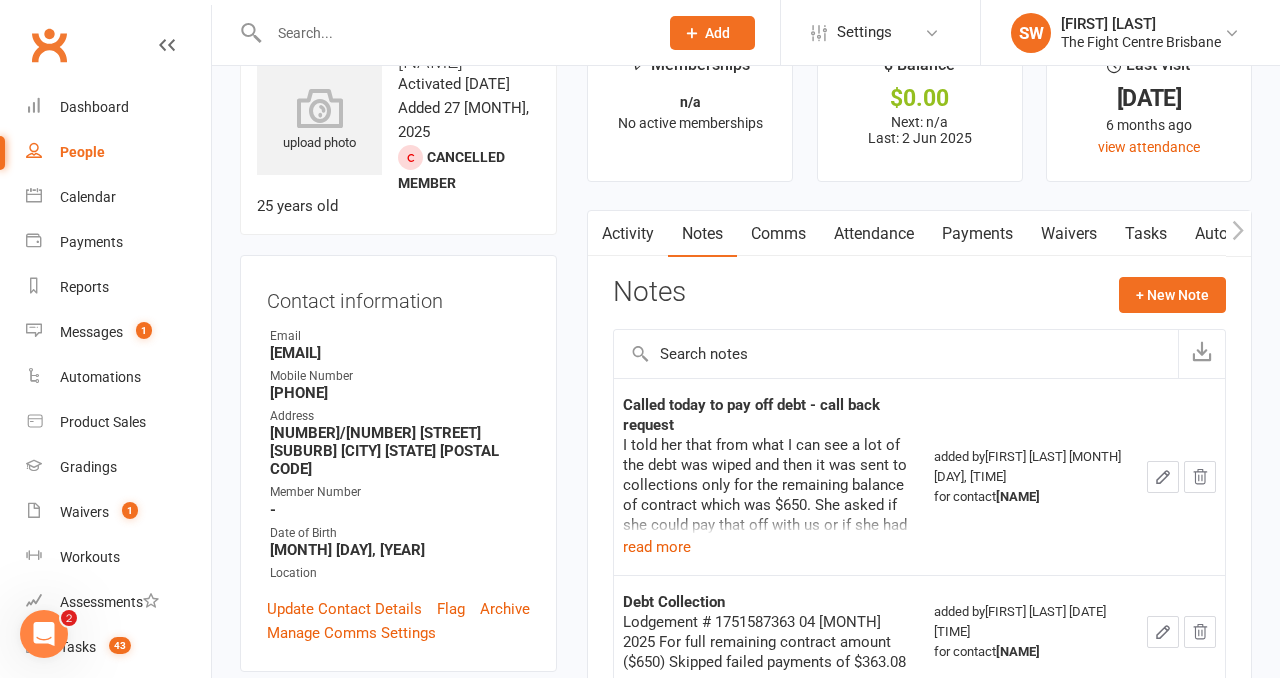 click on "[FIRST] called today, she said she's been having a hard time and just missed the payments but wants to correct it. I told her that from what I can see a lot of the debt was wiped and then it was sent to collections only for the remaining balance of contract which was $650. She asked if she could pay that off with us or if she had to pay the debt collection agency. I said that I would get [FIRST] to call her back and discuss some options. Have set a call back request in Asana for [FIRST]. She is available all day today for a call back." at bounding box center (769, 485) 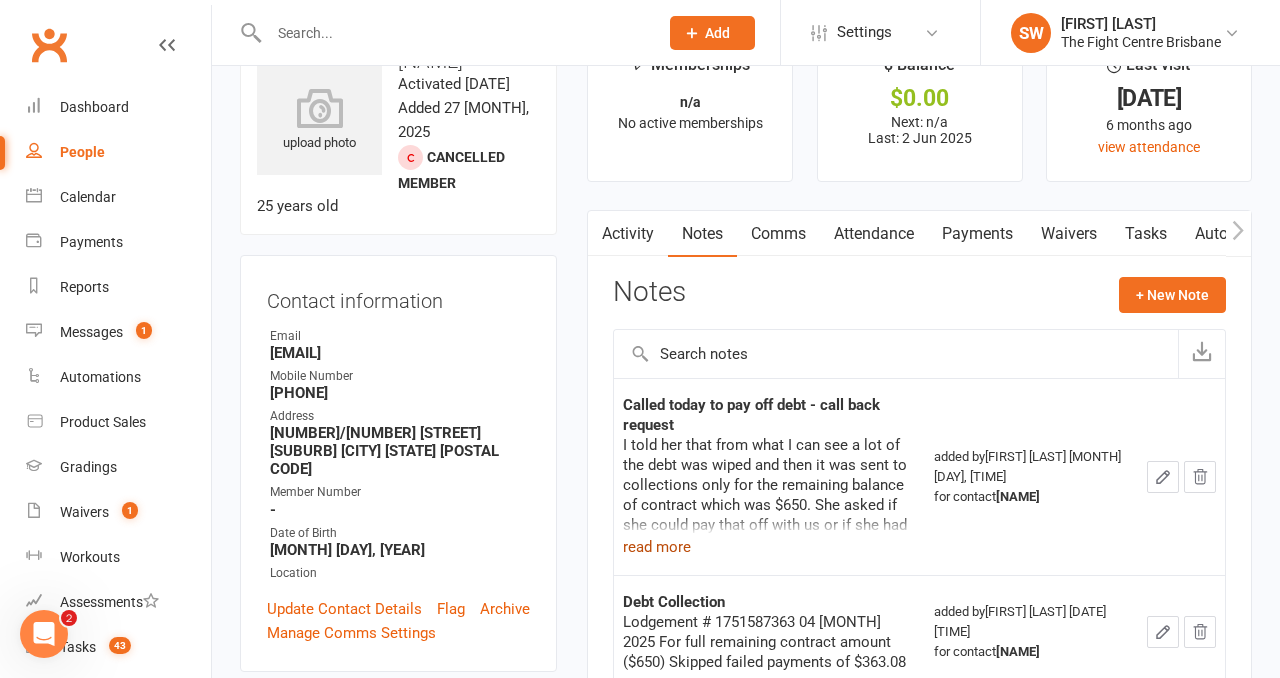click on "read more" at bounding box center [657, 547] 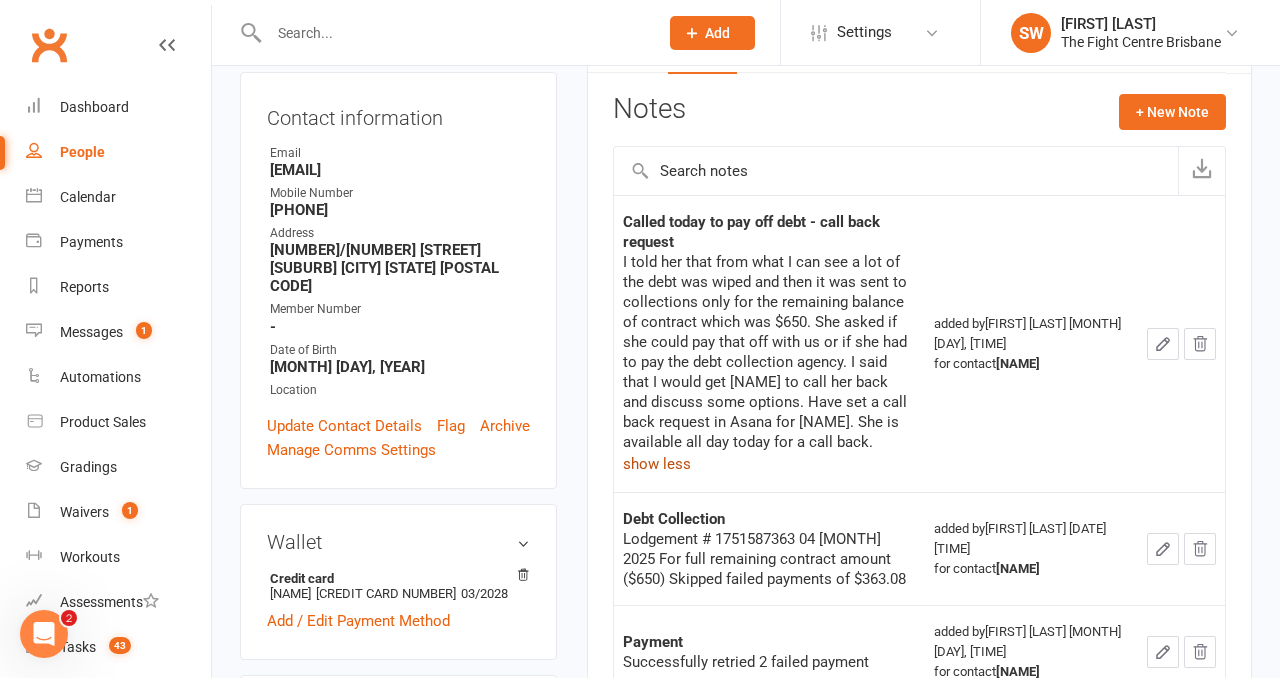 scroll, scrollTop: 245, scrollLeft: 0, axis: vertical 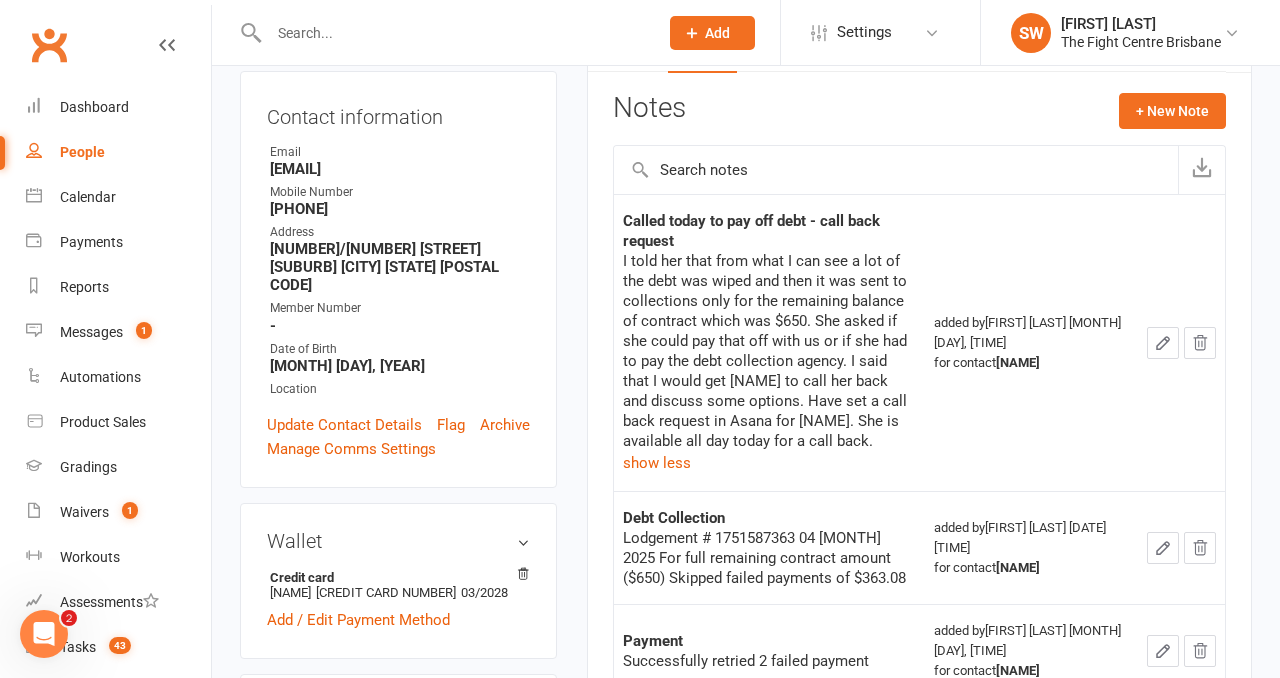 click on "Called today to pay off debt - call back request Denyce called today, she said she's been having a hard time and just missed the payments but wants to correct it.  I told her that from what I can see a lot of the debt was wiped and then it was sent to collections only for the remaining balance of contract which was $650.  She asked if she could pay that off with us or if she had to pay the debt collection agency.  I said that I would get Shenayd to call her back and discuss some options.  Have set a call back request in Asana for Shenayd.  She is available all day today for a call back. show less" at bounding box center [769, 342] 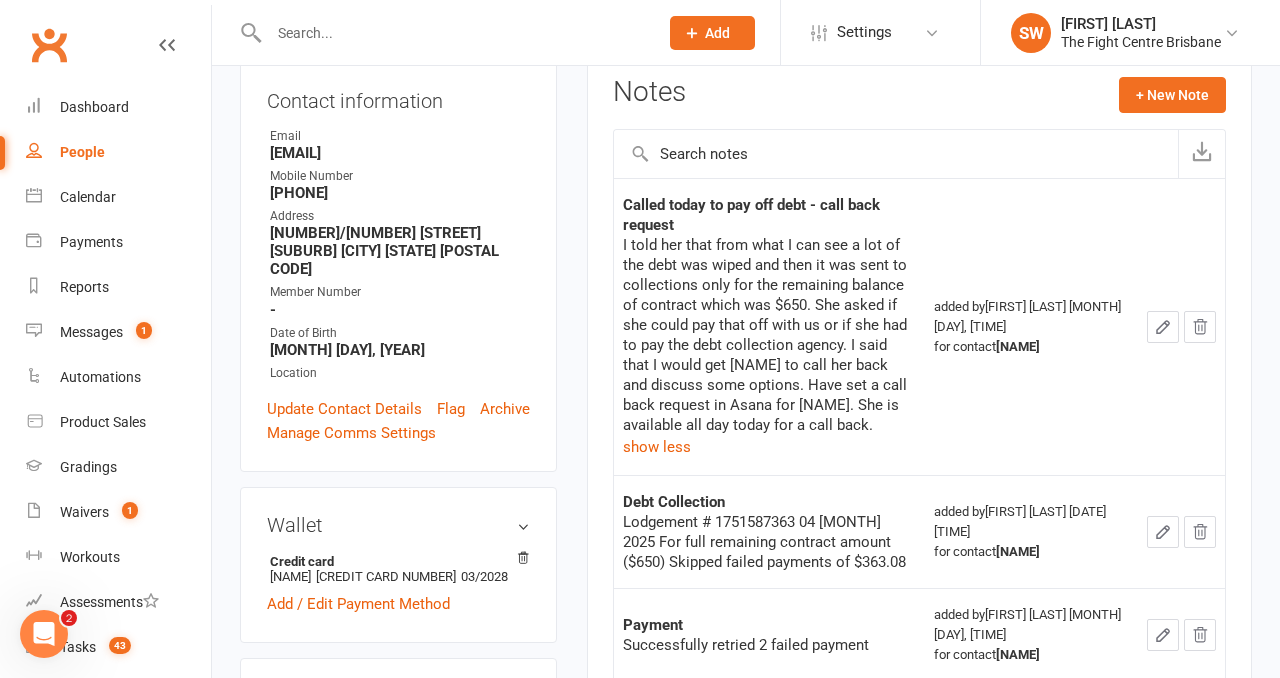 click on "[FIRST] called today, she said she's been having a hard time and just missed the payments but wants to correct it. I told her that from what I can see a lot of the debt was wiped and then it was sent to collections only for the remaining balance of contract which was $650. She asked if she could pay that off with us or if she had to pay the debt collection agency. I said that I would get [FIRST] to call her back and discuss some options. Have set a call back request in Asana for [FIRST]. She is available all day today for a call back." at bounding box center (769, 335) 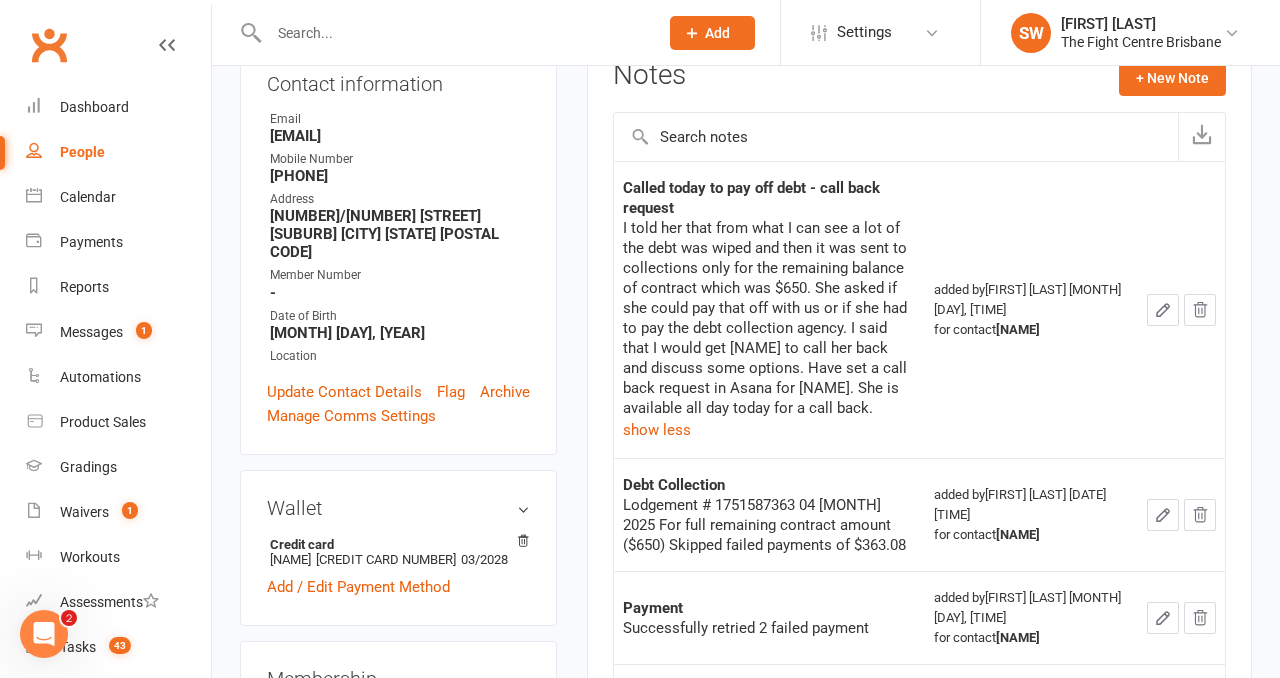 click on "Denyce called today, she said she's been having a hard time and just missed the payments but wants to correct it.  I told her that from what I can see a lot of the debt was wiped and then it was sent to collections only for the remaining balance of contract which was $650.  She asked if she could pay that off with us or if she had to pay the debt collection agency.  I said that I would get Shenayd to call her back and discuss some options.  Have set a call back request in Asana for Shenayd.  She is available all day today for a call back. show less" at bounding box center [769, 330] 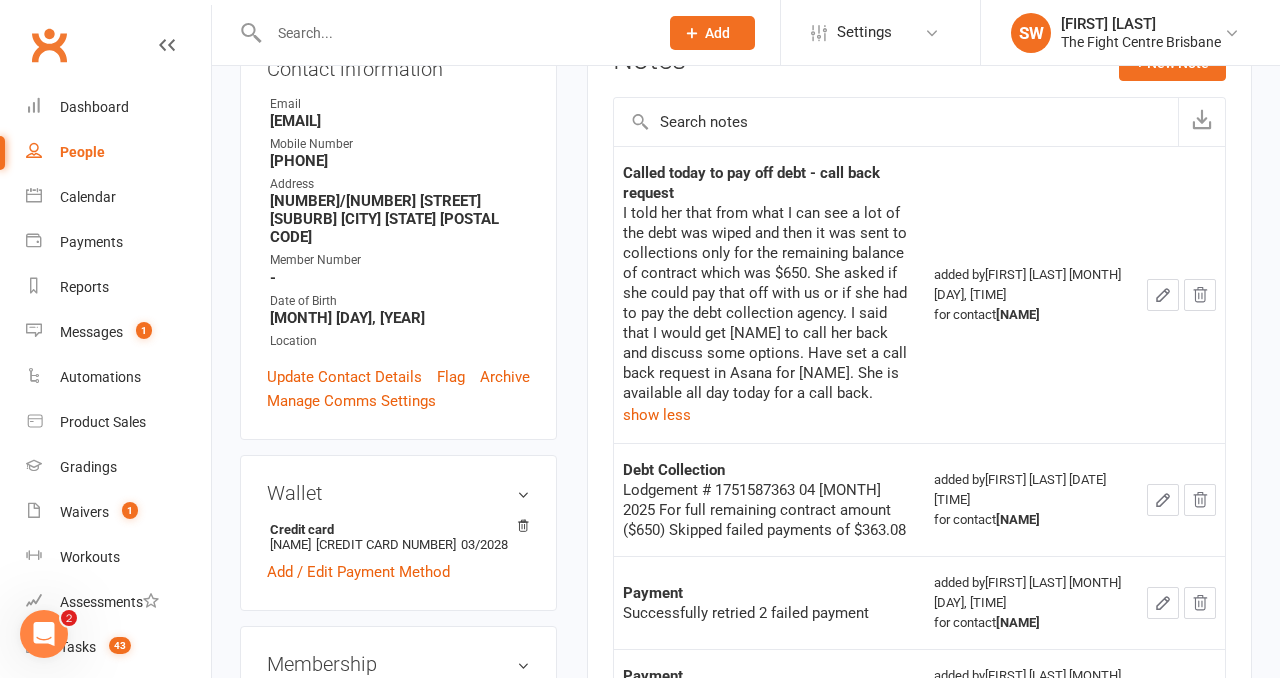 click on "Denyce called today, she said she's been having a hard time and just missed the payments but wants to correct it.  I told her that from what I can see a lot of the debt was wiped and then it was sent to collections only for the remaining balance of contract which was $650.  She asked if she could pay that off with us or if she had to pay the debt collection agency.  I said that I would get Shenayd to call her back and discuss some options.  Have set a call back request in Asana for Shenayd.  She is available all day today for a call back. show less" at bounding box center [769, 315] 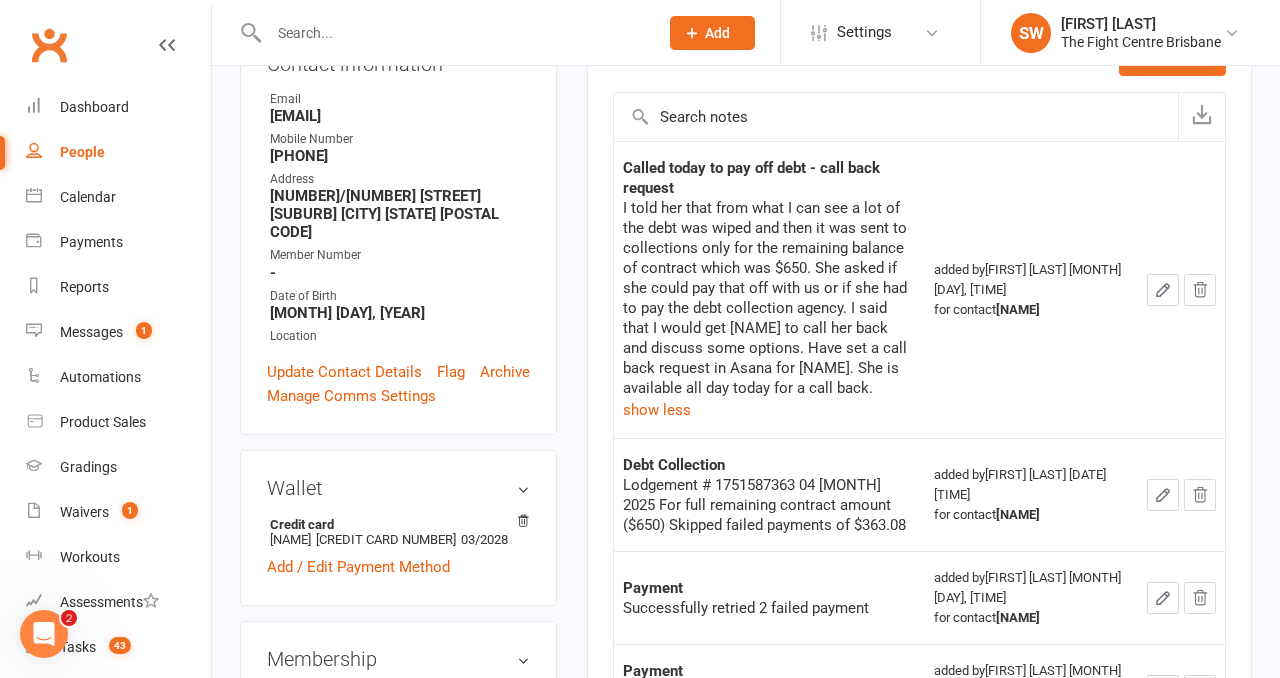 scroll, scrollTop: 299, scrollLeft: 0, axis: vertical 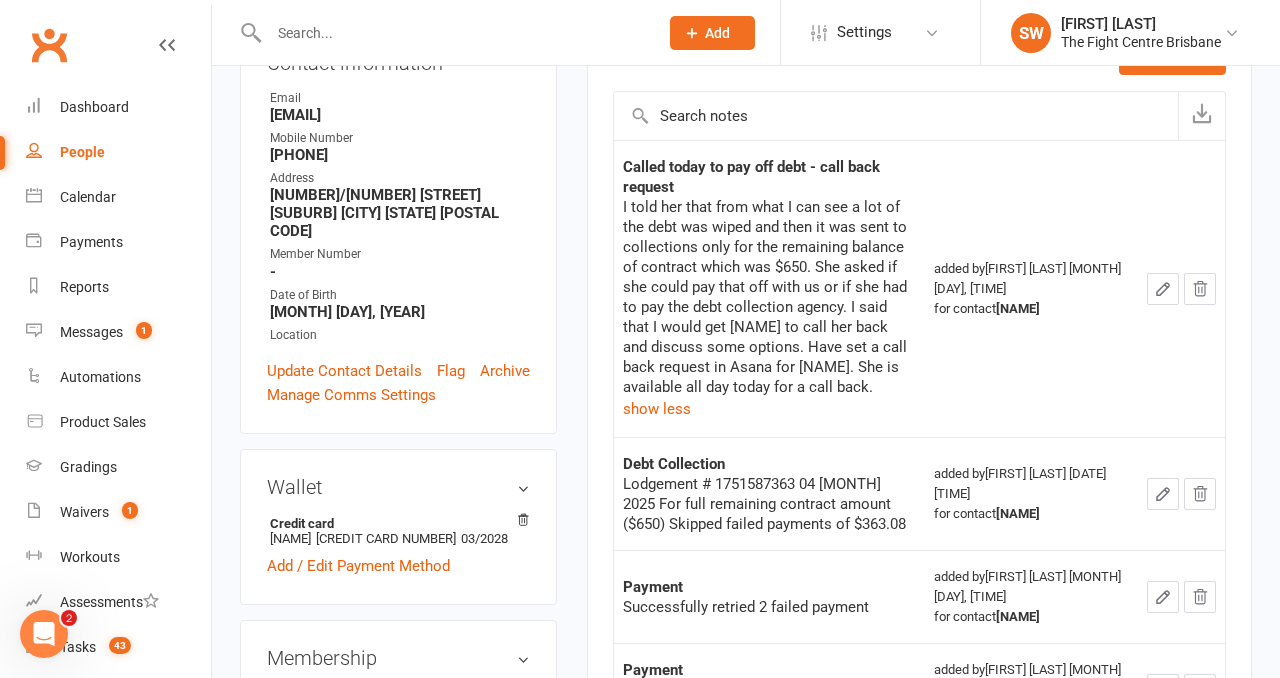 click on "[FIRST] called today, she said she's been having a hard time and just missed the payments but wants to correct it. I told her that from what I can see a lot of the debt was wiped and then it was sent to collections only for the remaining balance of contract which was $650. She asked if she could pay that off with us or if she had to pay the debt collection agency. I said that I would get [FIRST] to call her back and discuss some options. Have set a call back request in Asana for [FIRST]. She is available all day today for a call back." at bounding box center (769, 297) 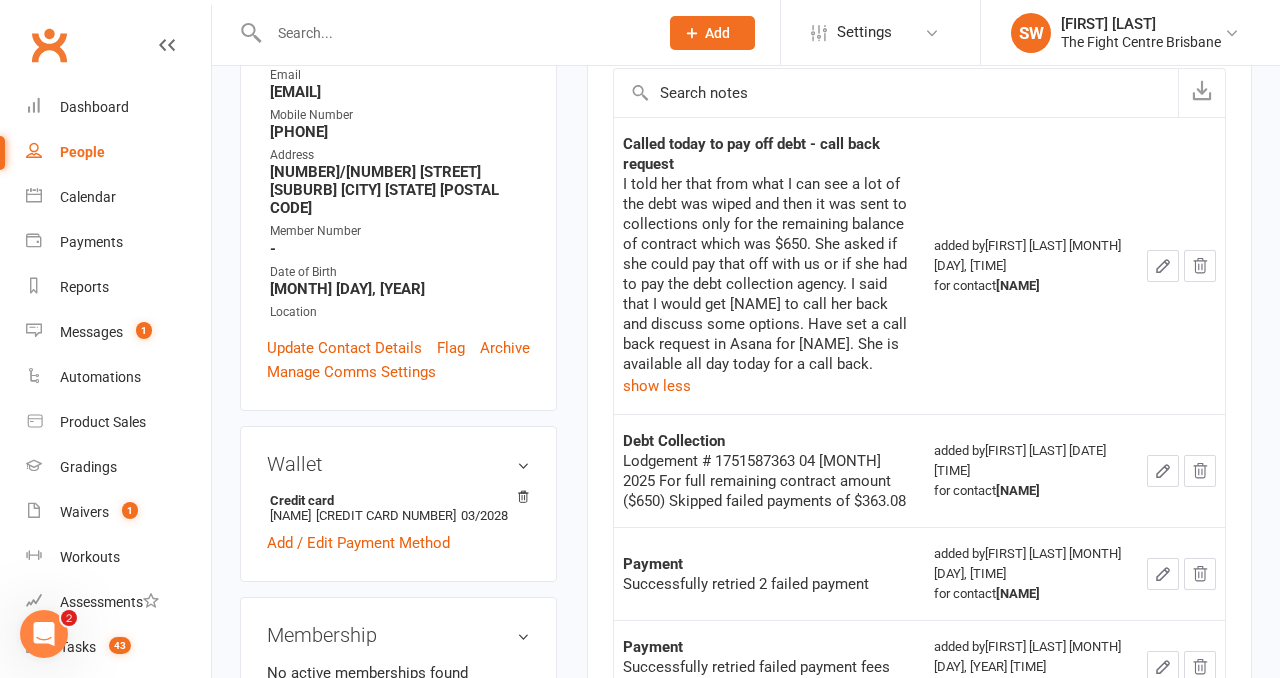 click on "added by  Lorina Thompson   Aug 4, 2025 10:51am for contact  Denyce Hira" at bounding box center [1031, 265] 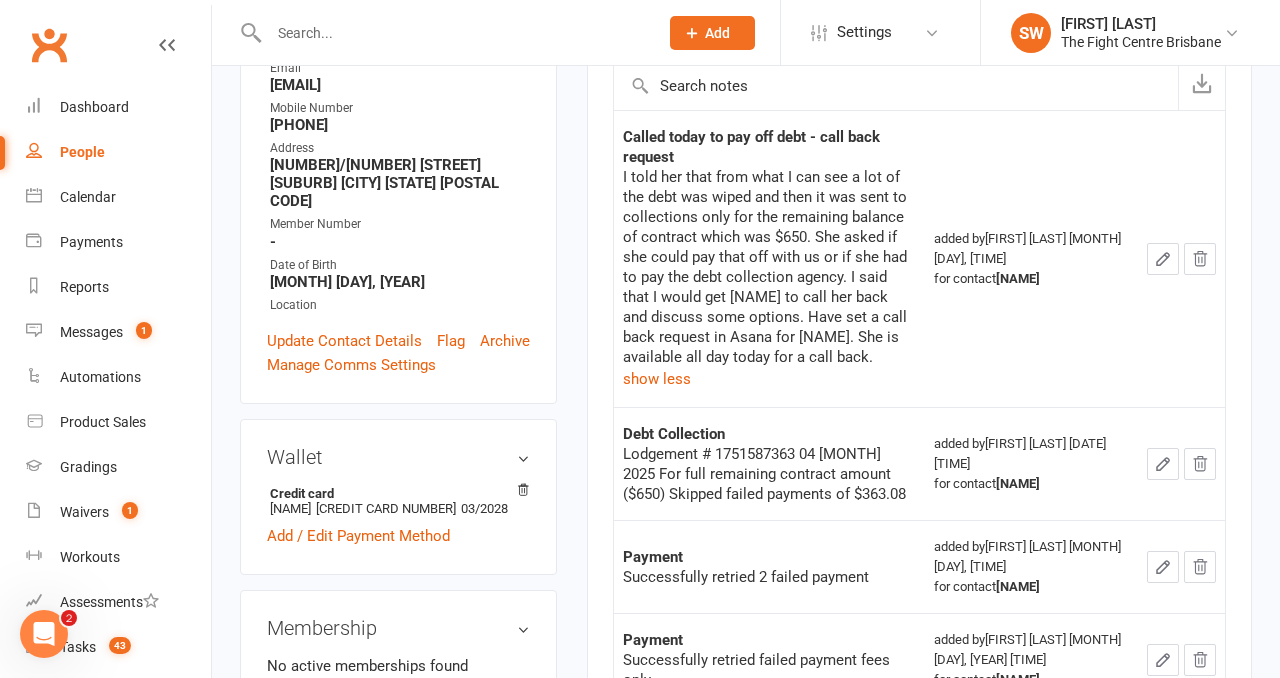 click on "added by  Lorina Thompson   Aug 4, 2025 10:51am for contact  Denyce Hira" at bounding box center (1031, 258) 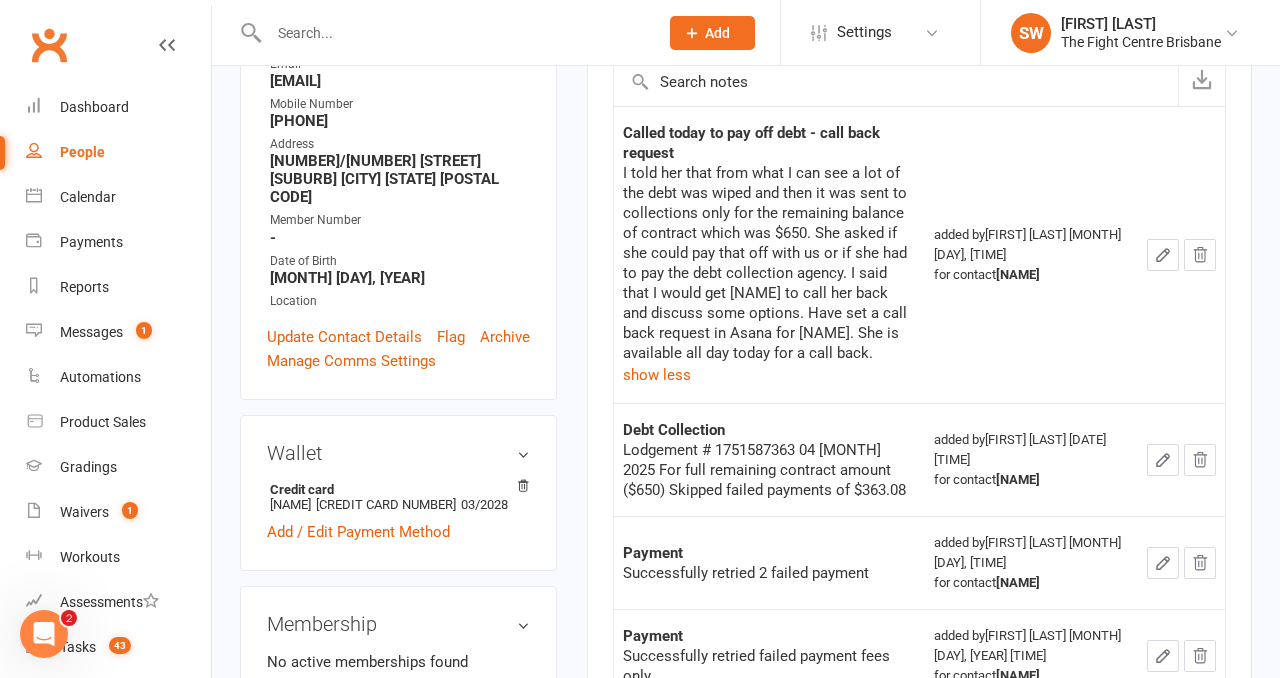 click on "added by  Lorina Thompson   Aug 4, 2025 10:51am for contact  Denyce Hira" at bounding box center [1031, 254] 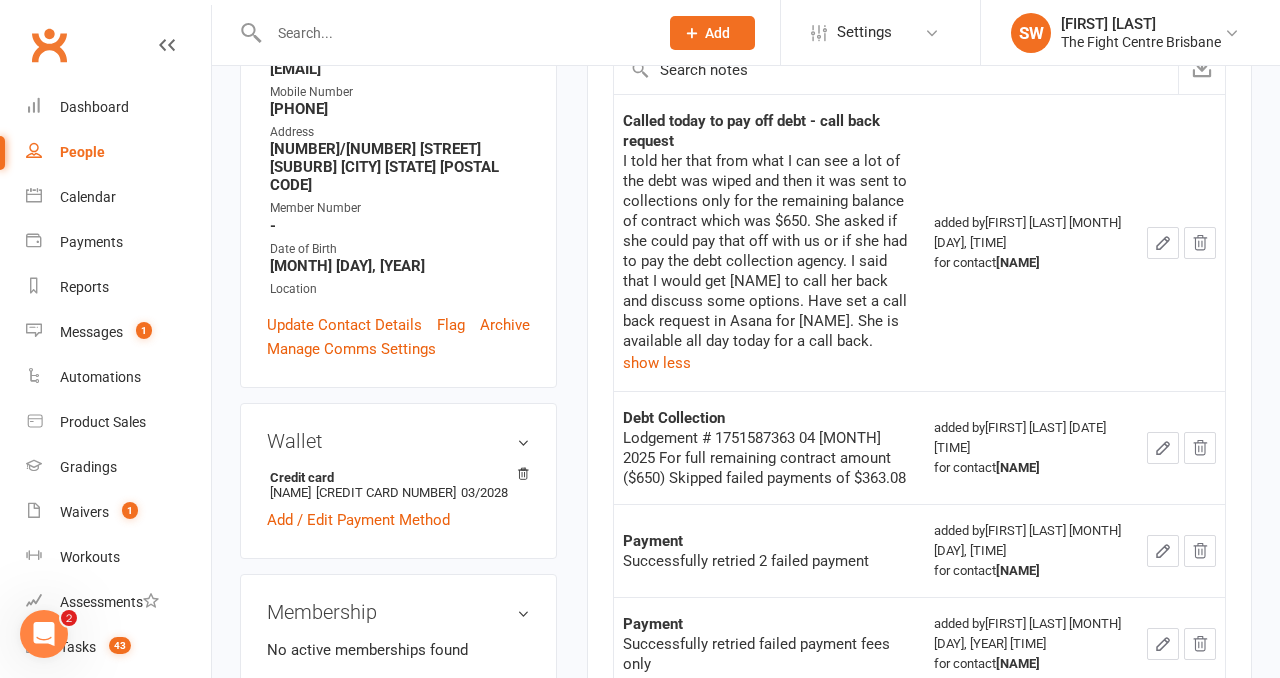 scroll, scrollTop: 346, scrollLeft: 0, axis: vertical 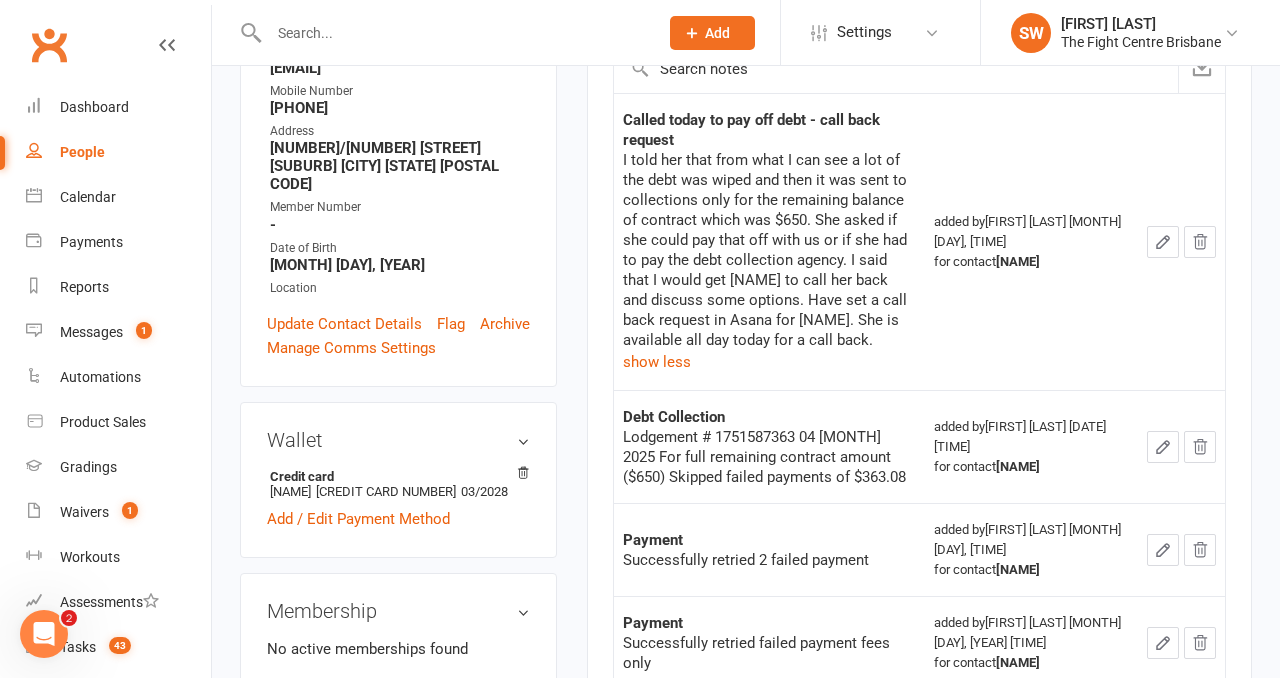 click on "added by  Lorina Thompson   Aug 4, 2025 10:51am for contact  Denyce Hira" at bounding box center (1031, 241) 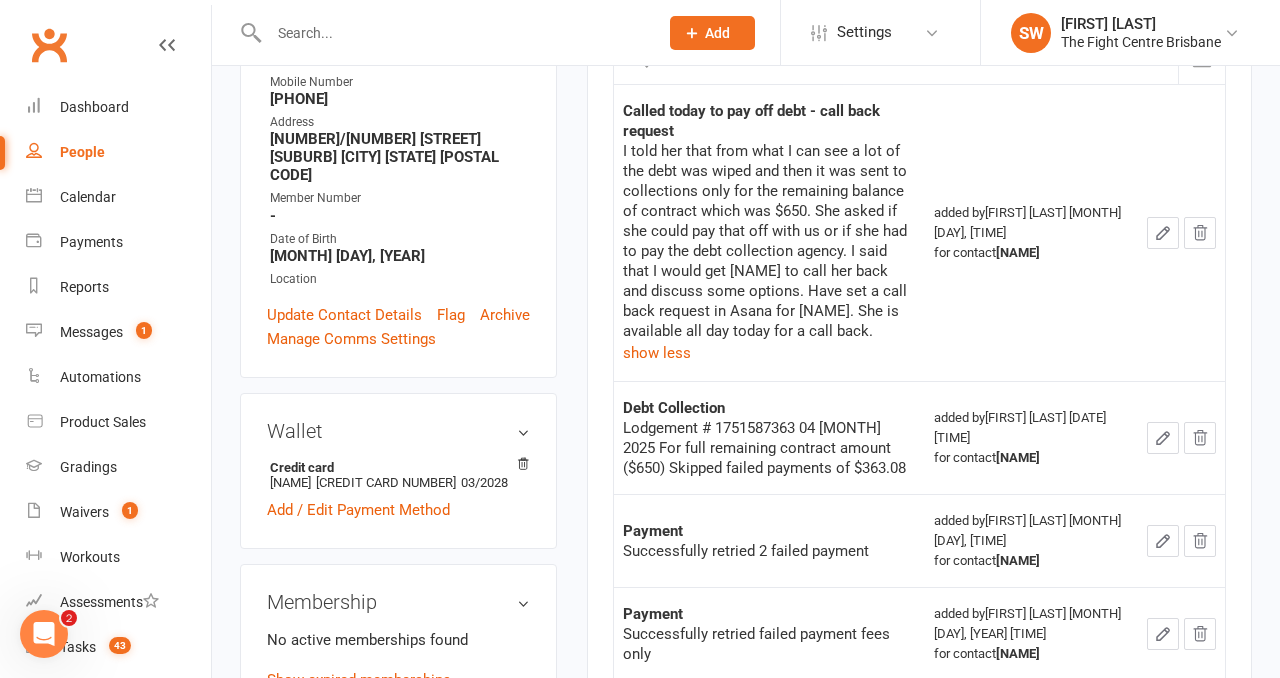 click on "added by  Lorina Thompson   Aug 4, 2025 10:51am for contact  Denyce Hira" at bounding box center (1031, 232) 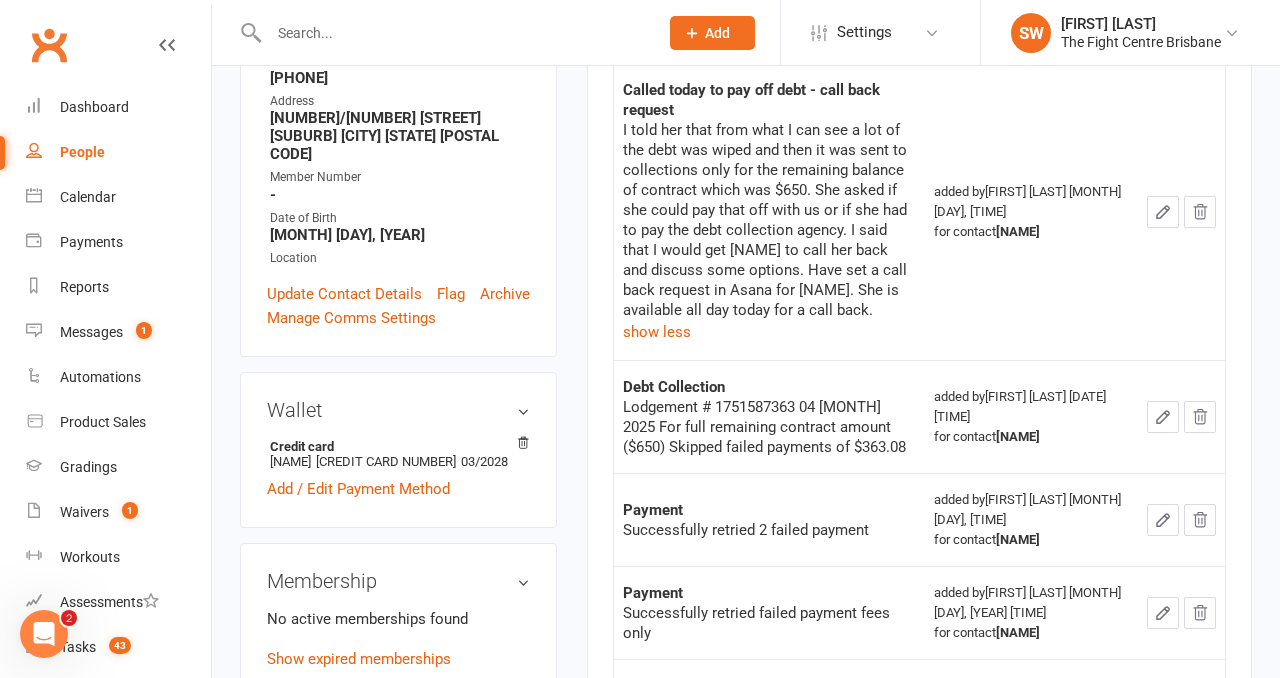 scroll, scrollTop: 389, scrollLeft: 0, axis: vertical 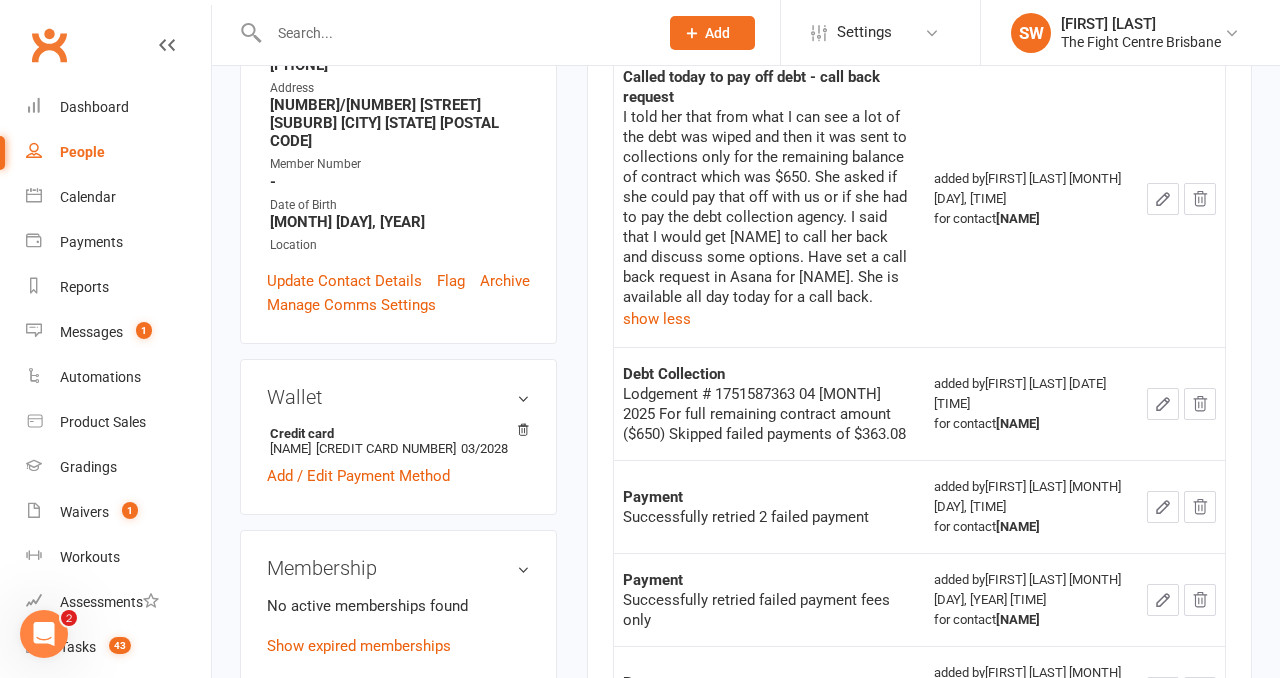click on "Called today to pay off debt - call back request Denyce called today, she said she's been having a hard time and just missed the payments but wants to correct it.  I told her that from what I can see a lot of the debt was wiped and then it was sent to collections only for the remaining balance of contract which was $650.  She asked if she could pay that off with us or if she had to pay the debt collection agency.  I said that I would get Shenayd to call her back and discuss some options.  Have set a call back request in Asana for Shenayd.  She is available all day today for a call back. show less" at bounding box center (769, 198) 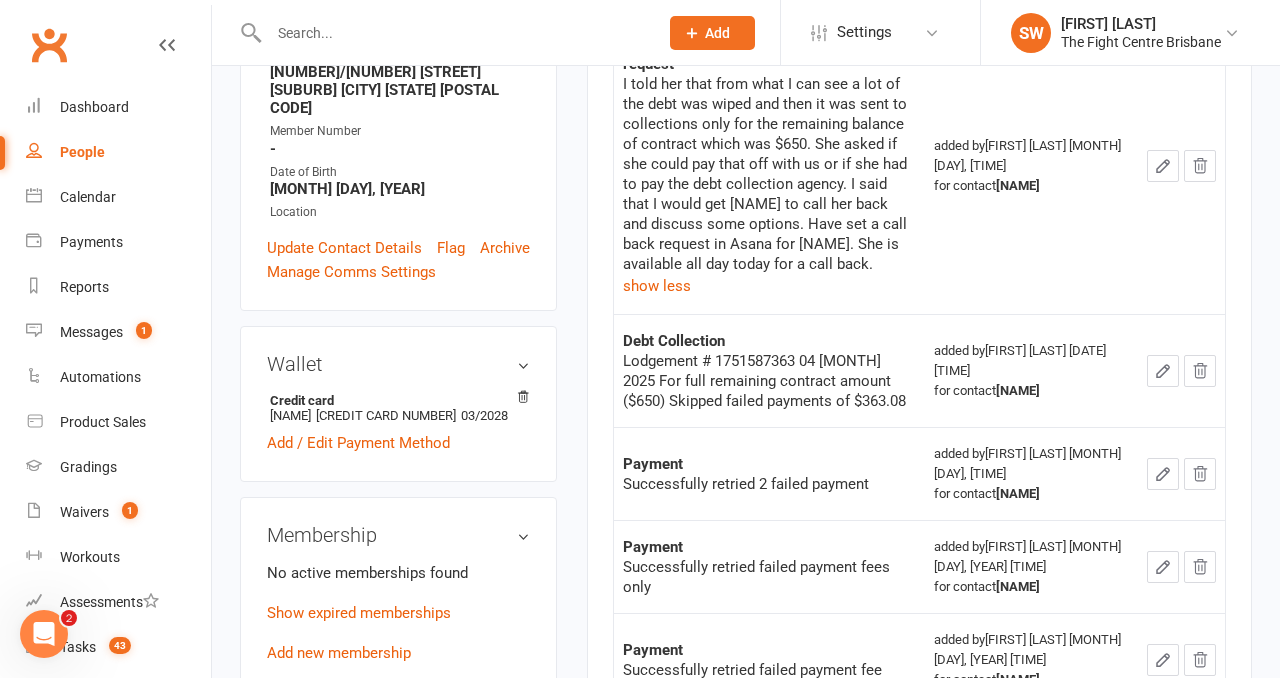 scroll, scrollTop: 423, scrollLeft: 0, axis: vertical 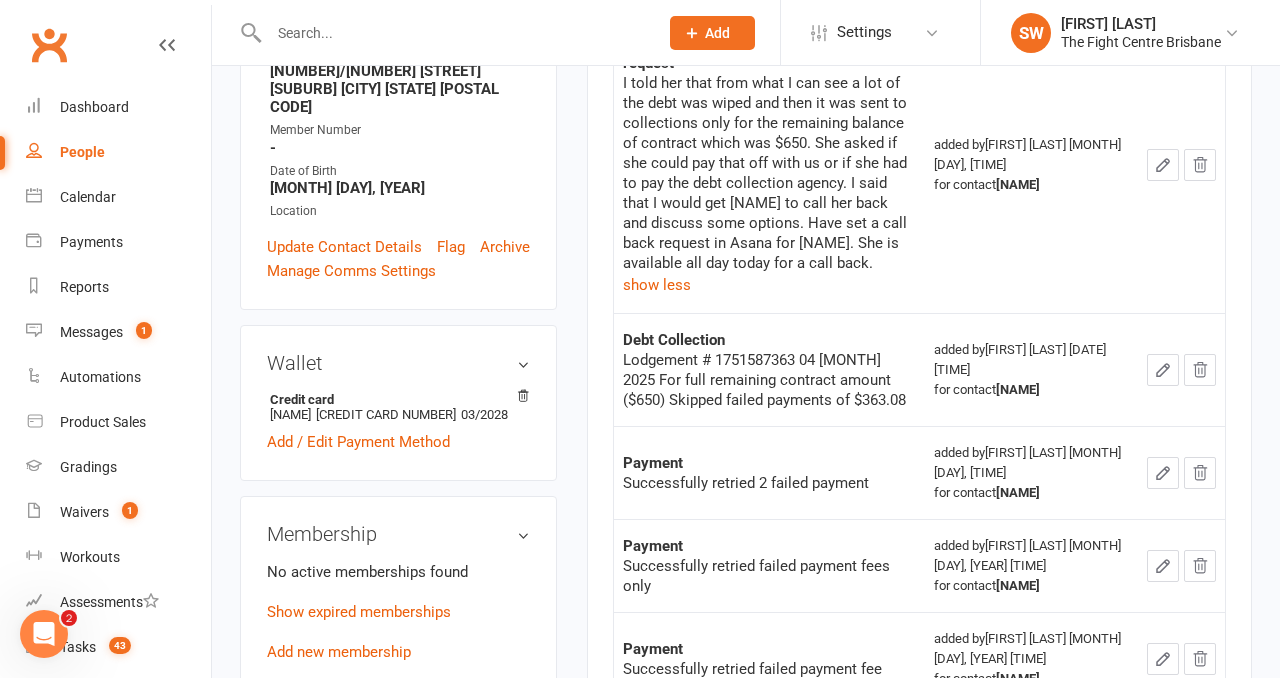 click on "Lodgement # 1751587363   04 Jul 2025
For full remaining contract amount ($650)
Skipped failed payments of $363.08" at bounding box center [769, 380] 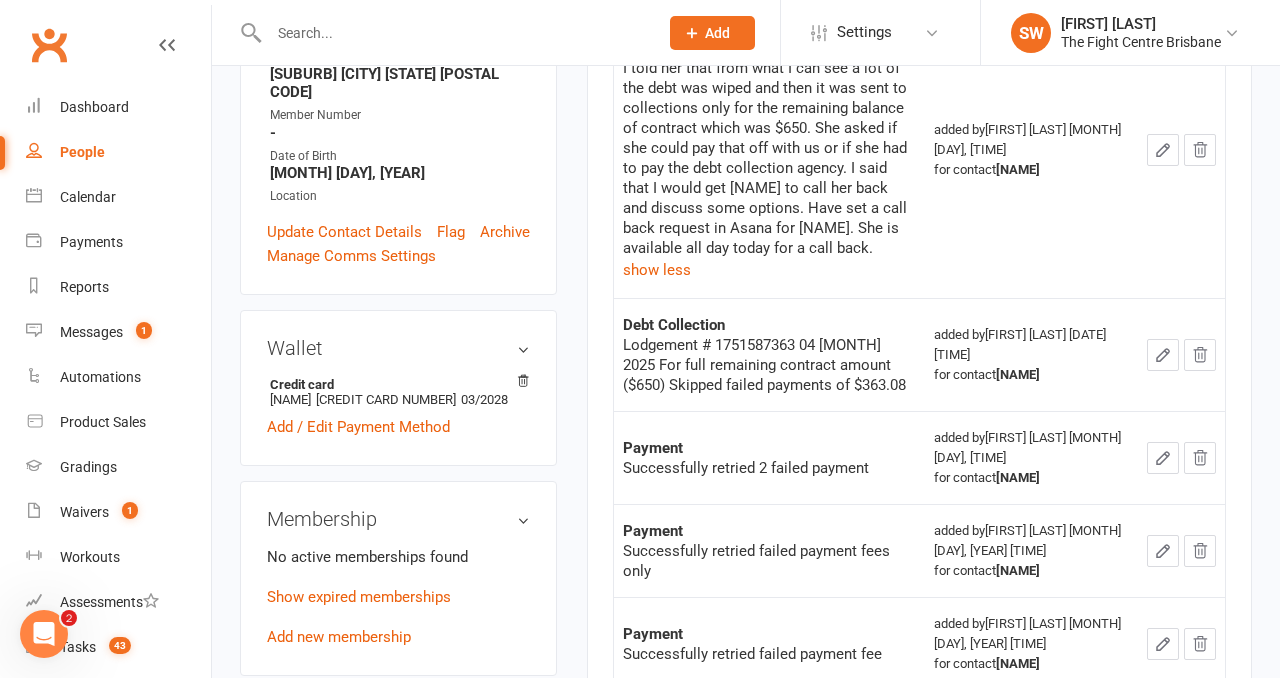 scroll, scrollTop: 444, scrollLeft: 0, axis: vertical 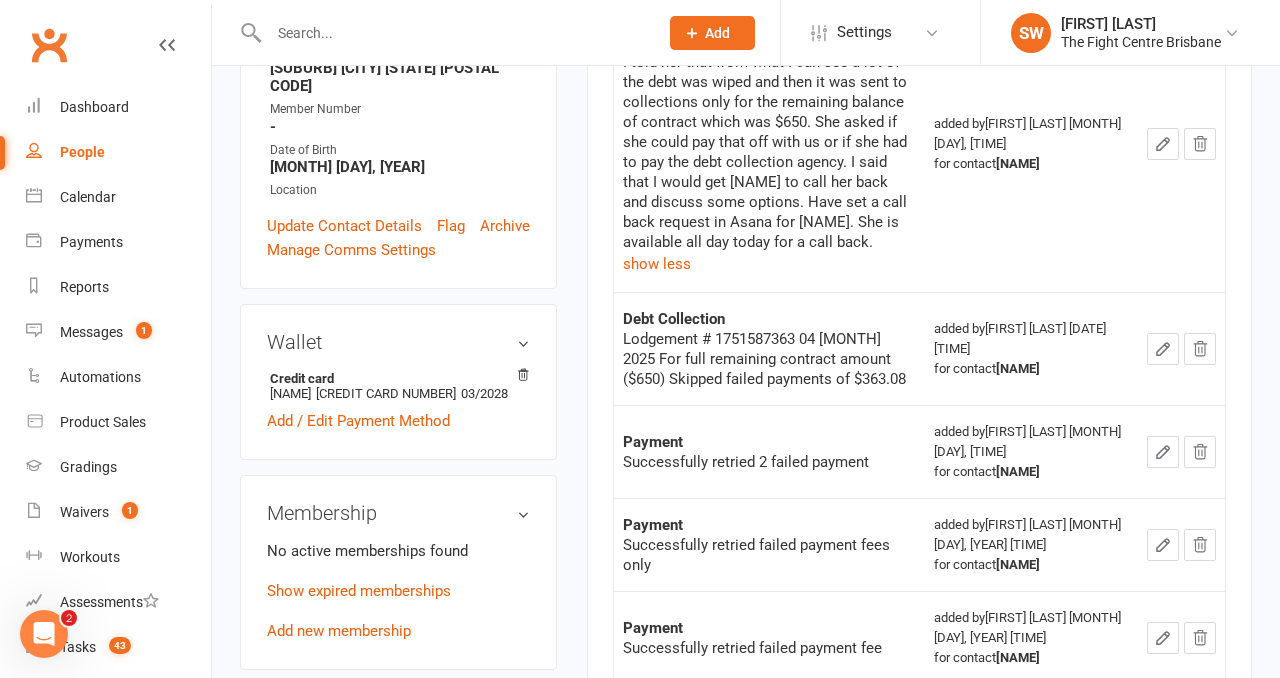 click on "Lodgement # 1751587363   04 Jul 2025
For full remaining contract amount ($650)
Skipped failed payments of $363.08" at bounding box center [769, 359] 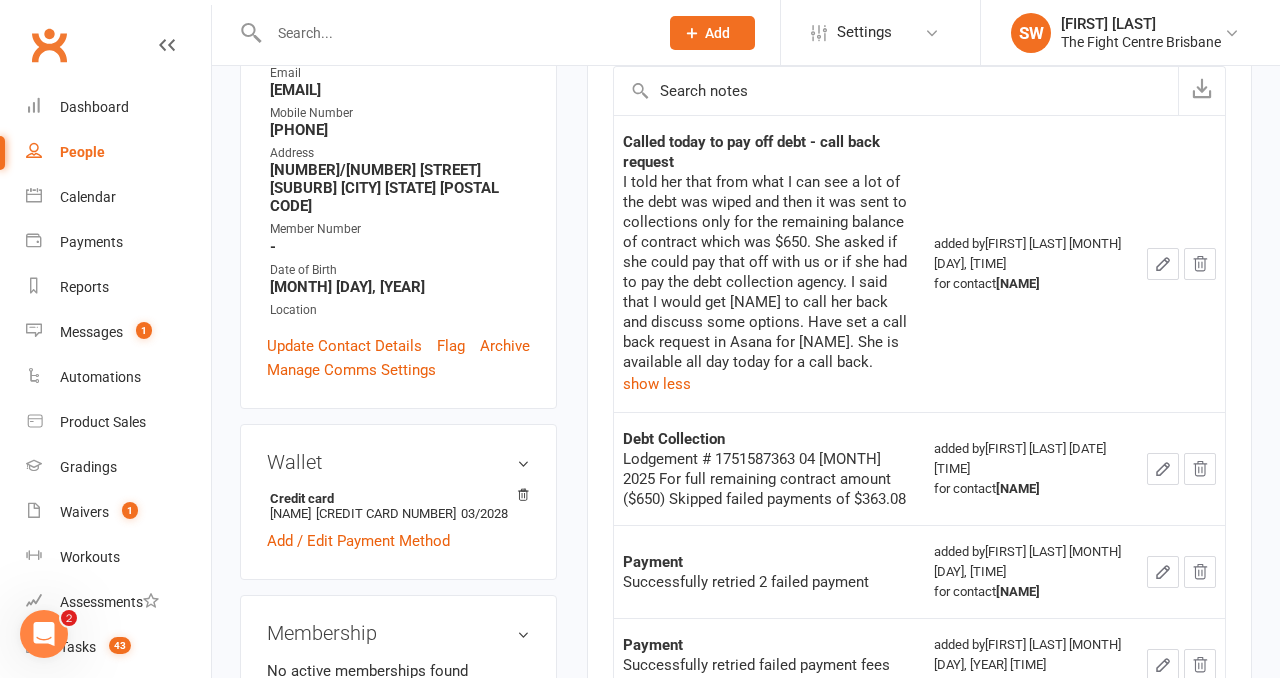 scroll, scrollTop: 320, scrollLeft: 0, axis: vertical 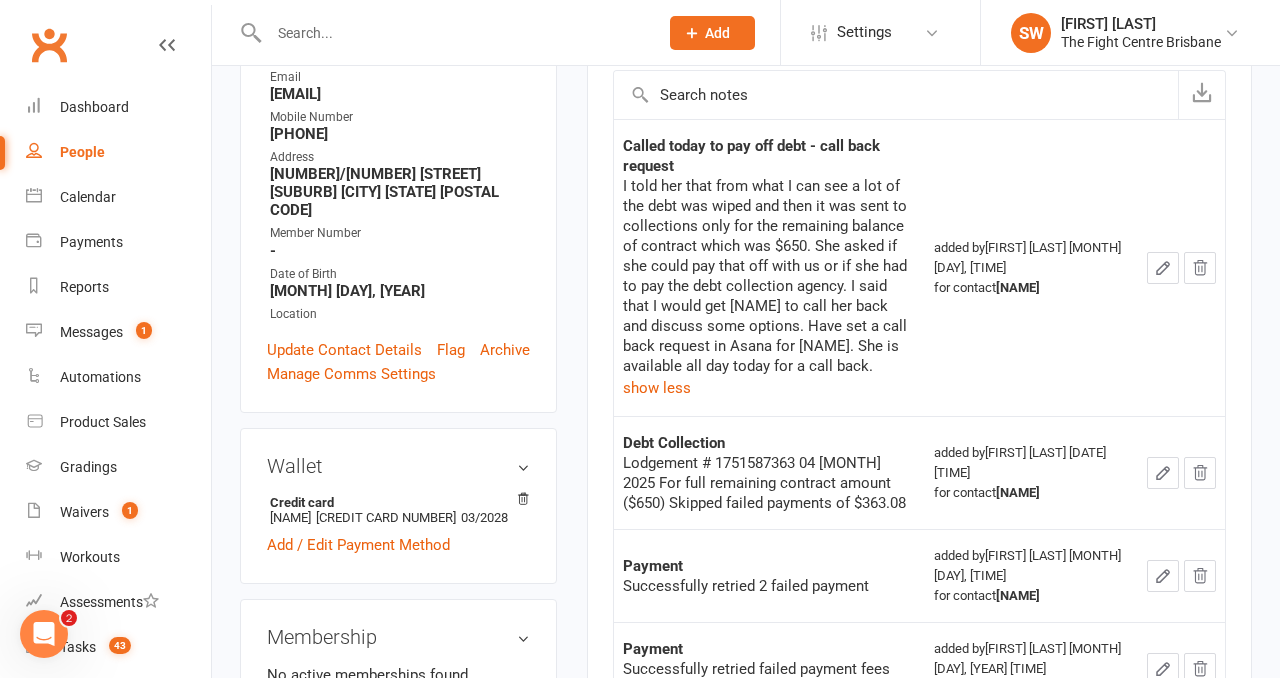 click on "added by  Lorina Thompson   Aug 4, 2025 10:51am for contact  Denyce Hira" at bounding box center [1031, 267] 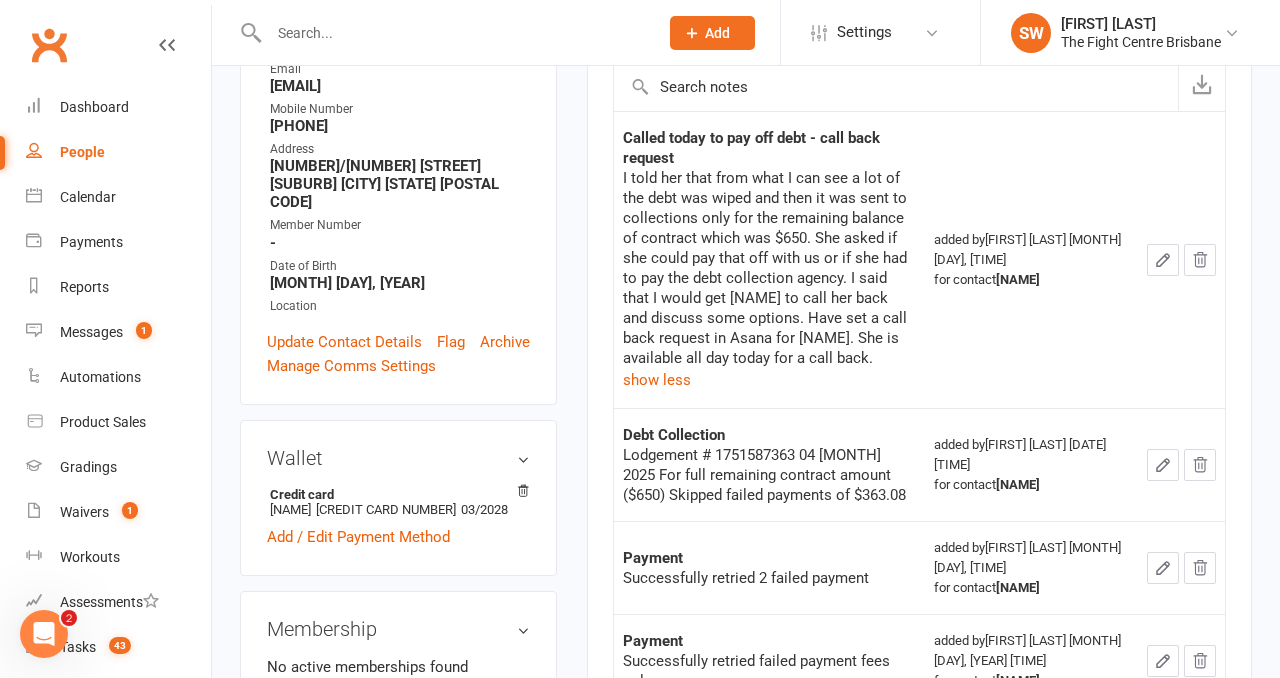 click on "added by  Lorina Thompson   Aug 4, 2025 10:51am for contact  Denyce Hira" at bounding box center [1031, 259] 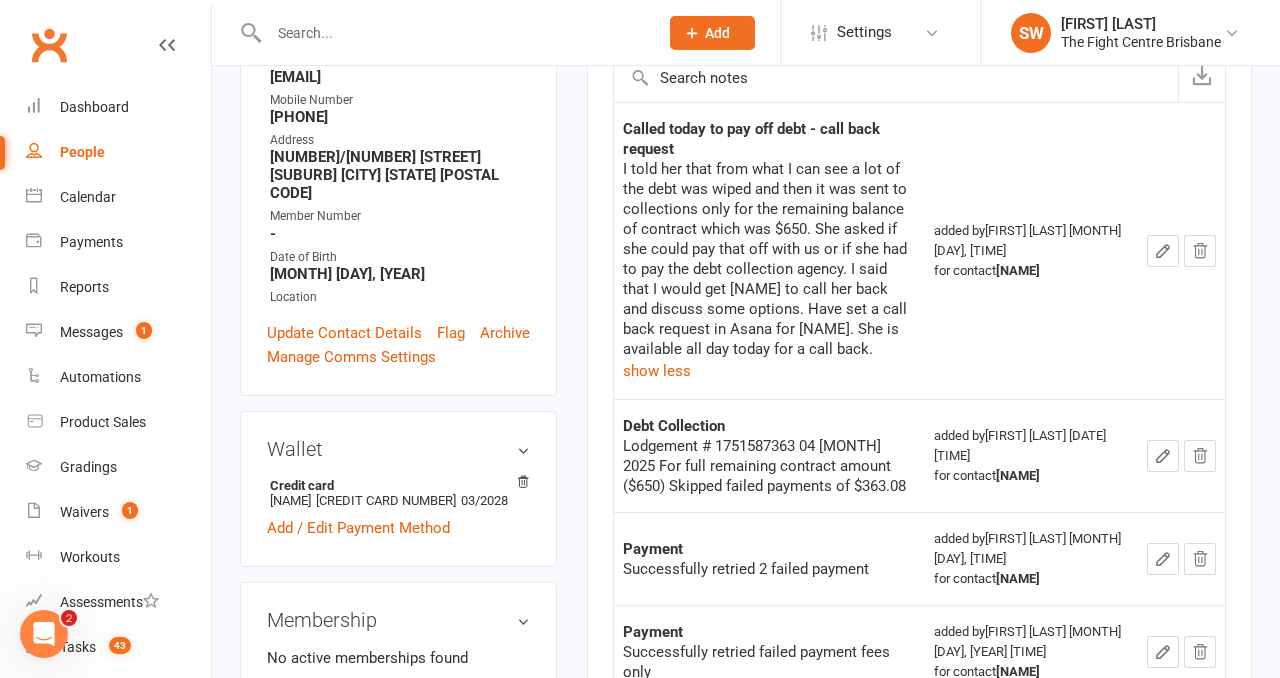 click on "added by  Lorina Thompson   Aug 4, 2025 10:51am for contact  Denyce Hira" at bounding box center (1031, 250) 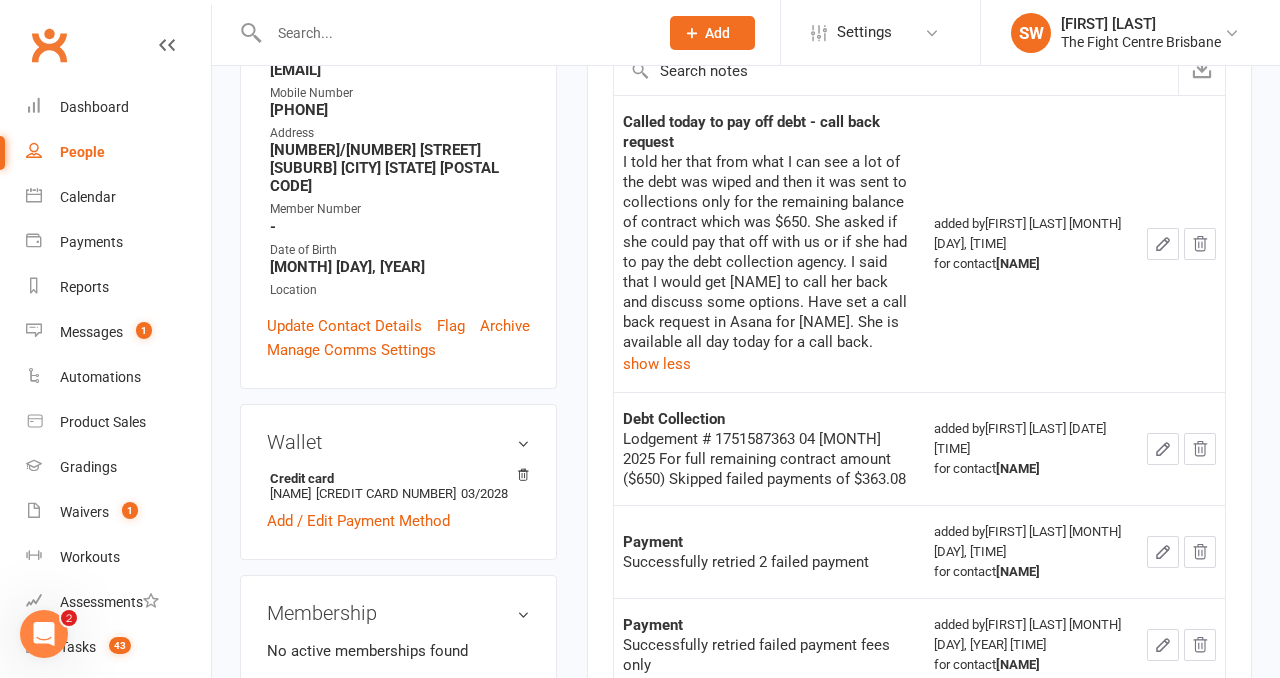 scroll, scrollTop: 345, scrollLeft: 0, axis: vertical 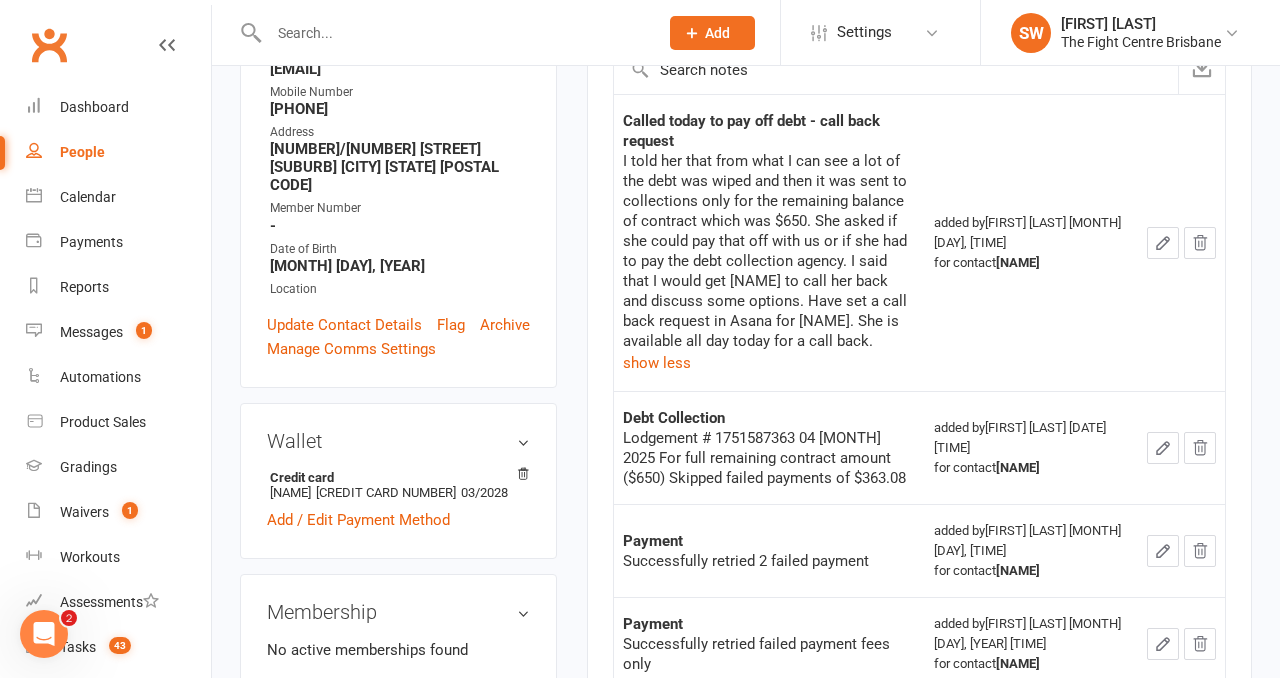click on "added by  Lorina Thompson   Aug 4, 2025 10:51am for contact  Denyce Hira" at bounding box center [1031, 242] 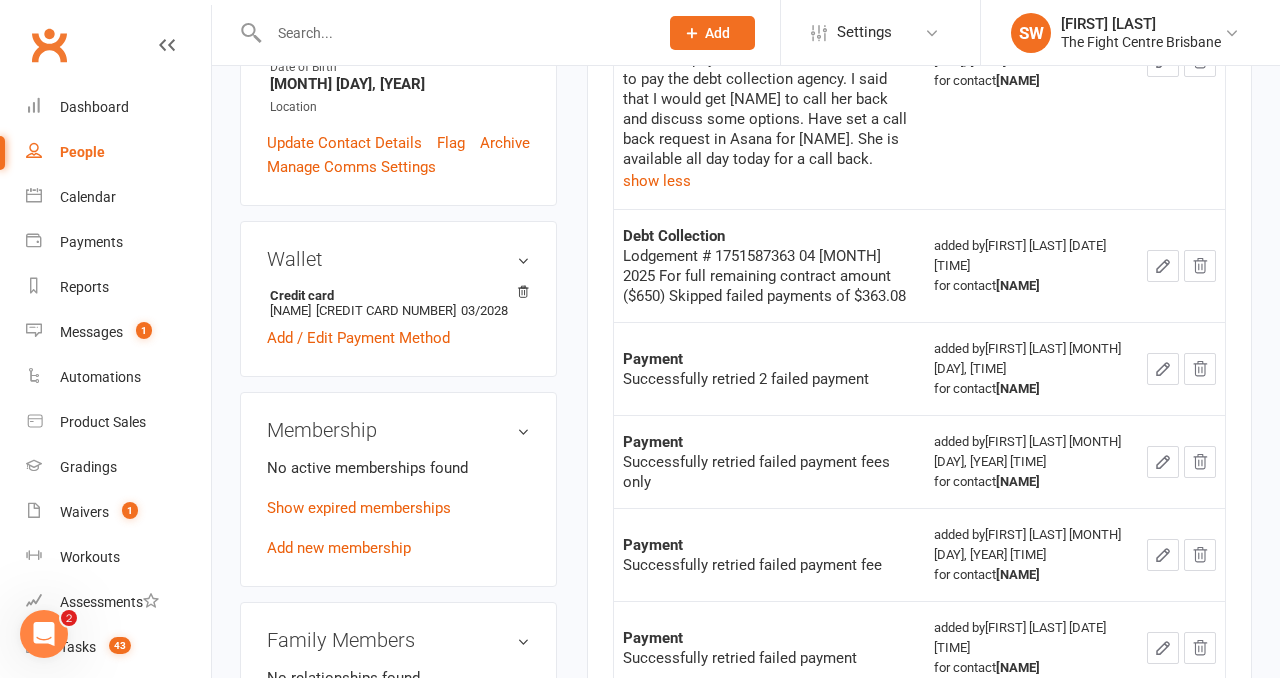 scroll, scrollTop: 541, scrollLeft: 0, axis: vertical 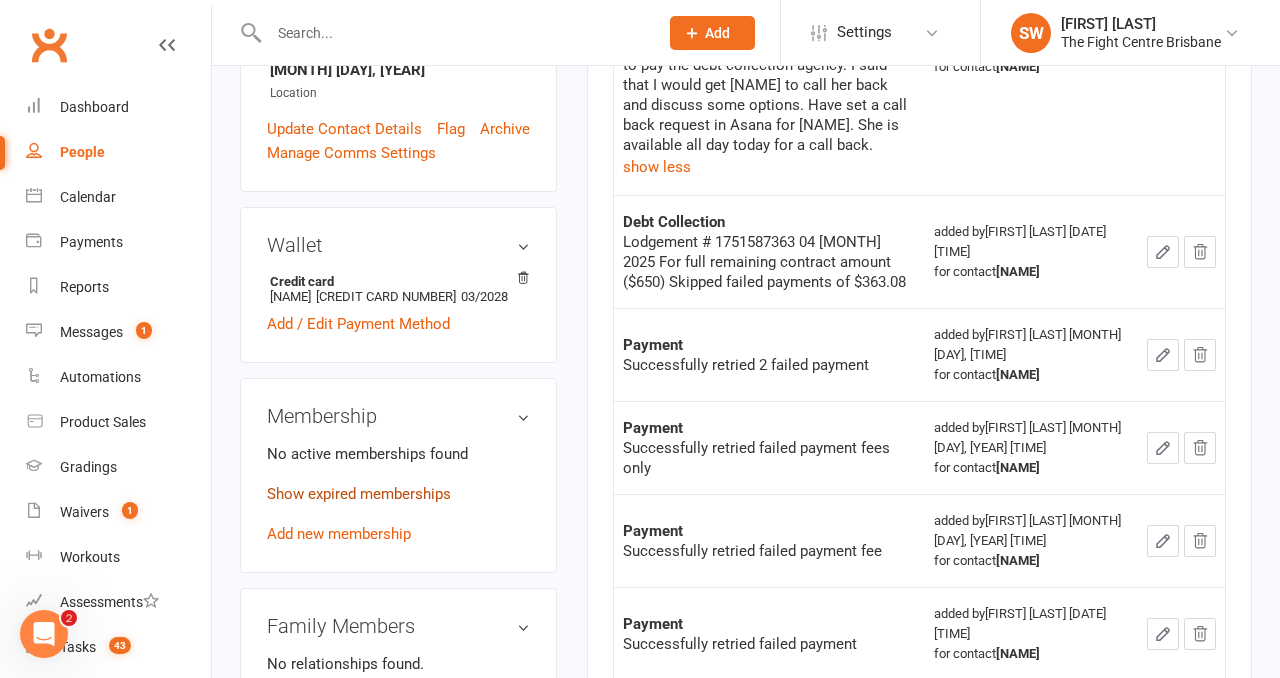 click on "Show expired memberships" at bounding box center [359, 494] 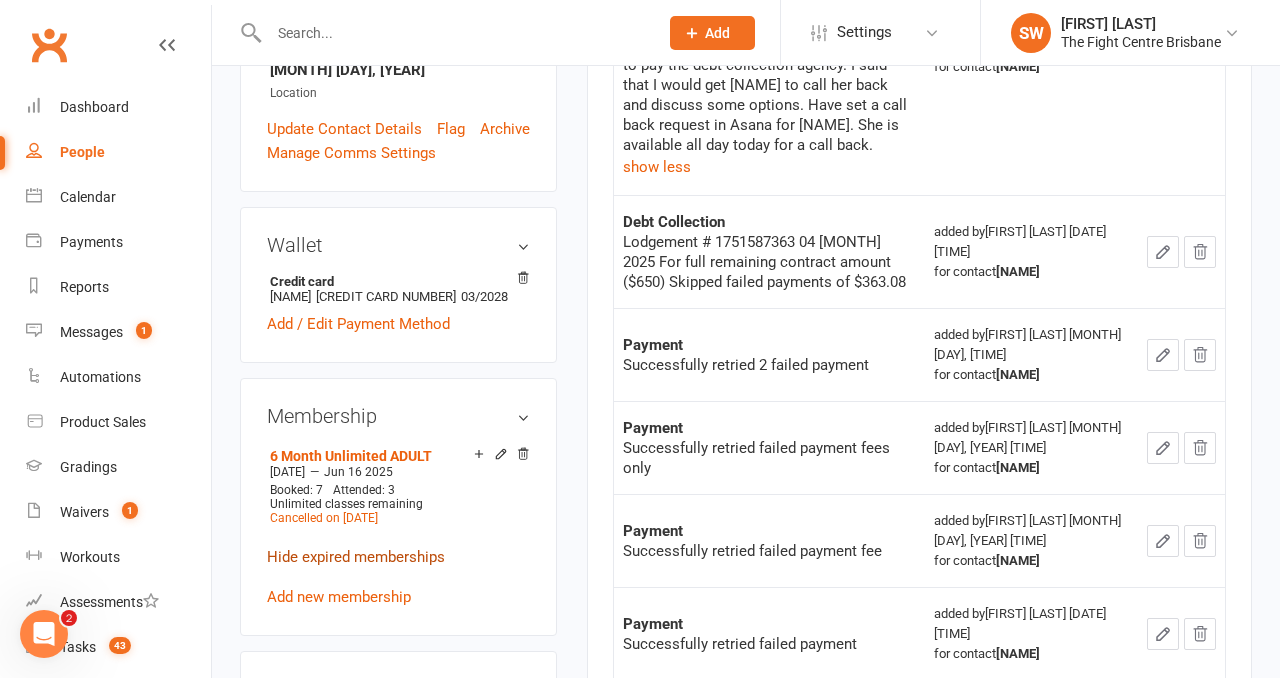 click on "Hide expired memberships" at bounding box center (356, 557) 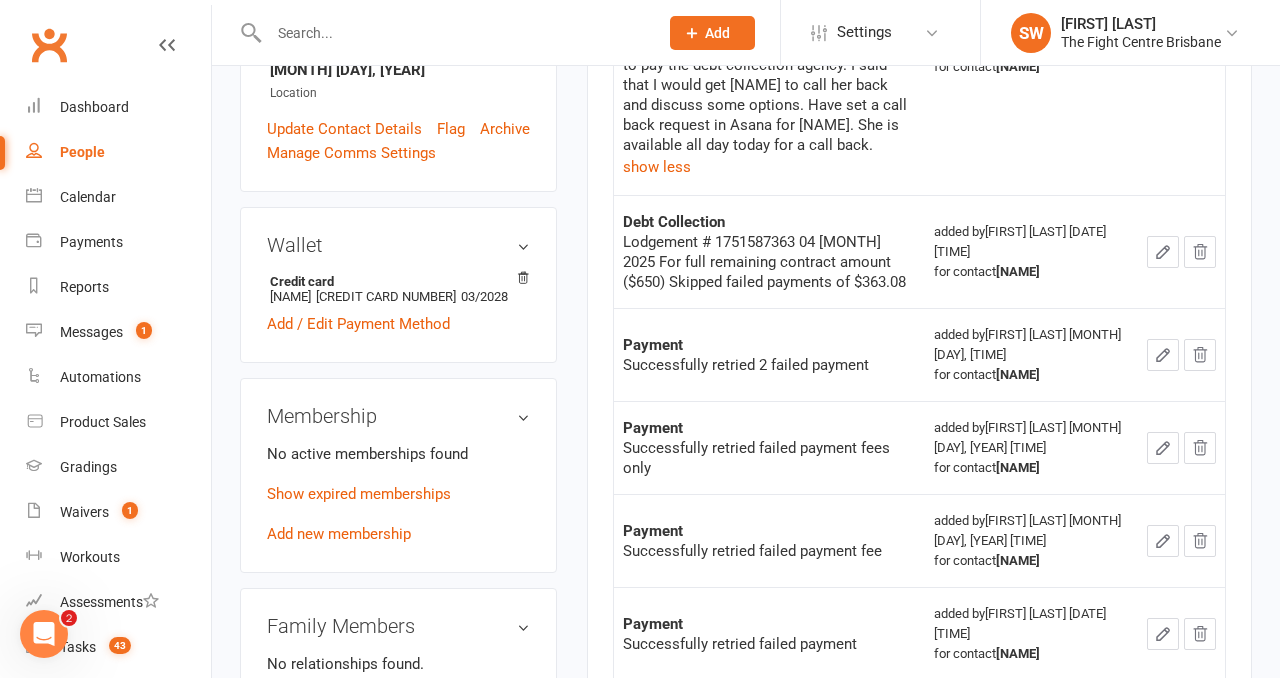 click on "upload photo Denyce Hira Activated 27 January, 2025 Added 27 January, 2025   Cancelled member 25 years old  Contact information Owner   Email  Denycekhira@gmail.com
Mobile Number  0408508715
Address  54/104a river hills road Eagleby Brisbane Qld 4207
Member Number  -
Date of Birth  May 4, 2000
Location
Update Contact Details Flag Archive Manage Comms Settings
Wallet Credit card denyce hira  xxxx xxxx xxxx 0571  03/2028
Add / Edit Payment Method
Membership  No active memberships found Show expired memberships Add new membership
Family Members  No relationships found. Add link to existing contact  Add link to new contact
Suspensions  No active suspensions found. Add new suspension
Promotions  edit Fighters -
Kids / Teens members -
No more check in calls -
Online training check in -
First week message -
Email / SMS Subscriptions  edit Member Portal Login Details  Key Demographics  edit Emergency Contact Details  edit Styles & Ranks  Body Composition  edit Fitness Goals  edit" at bounding box center [398, 895] 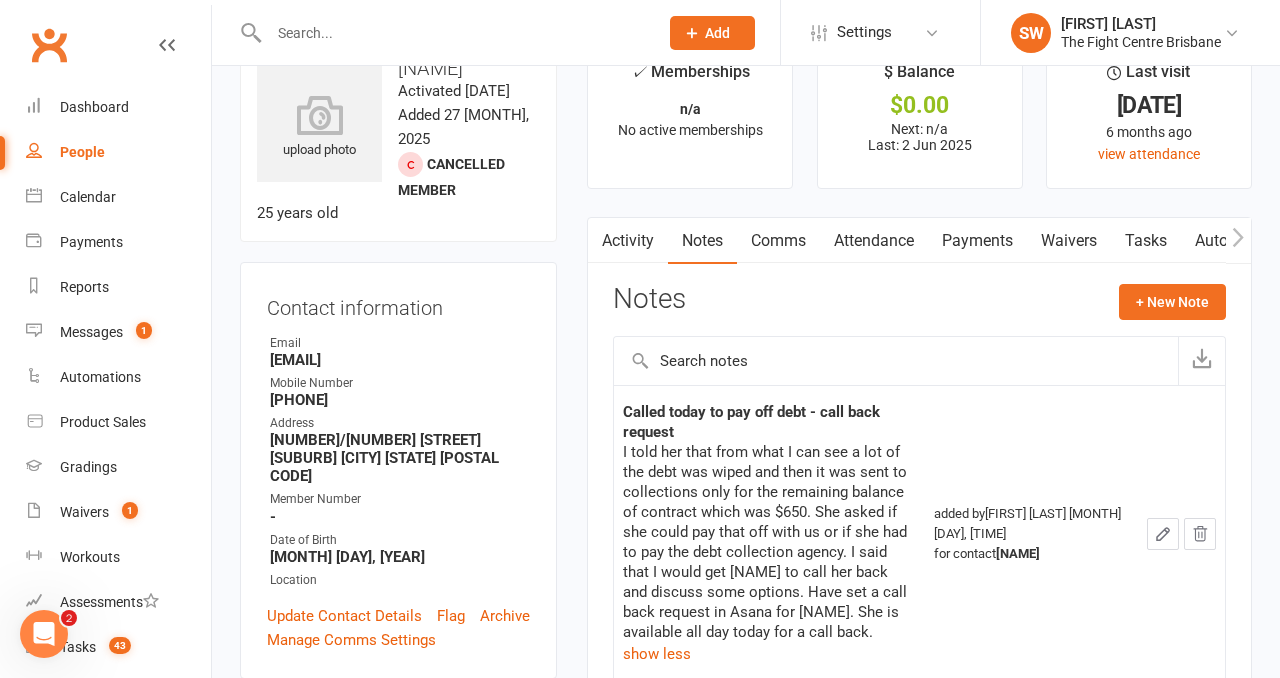 scroll, scrollTop: 0, scrollLeft: 0, axis: both 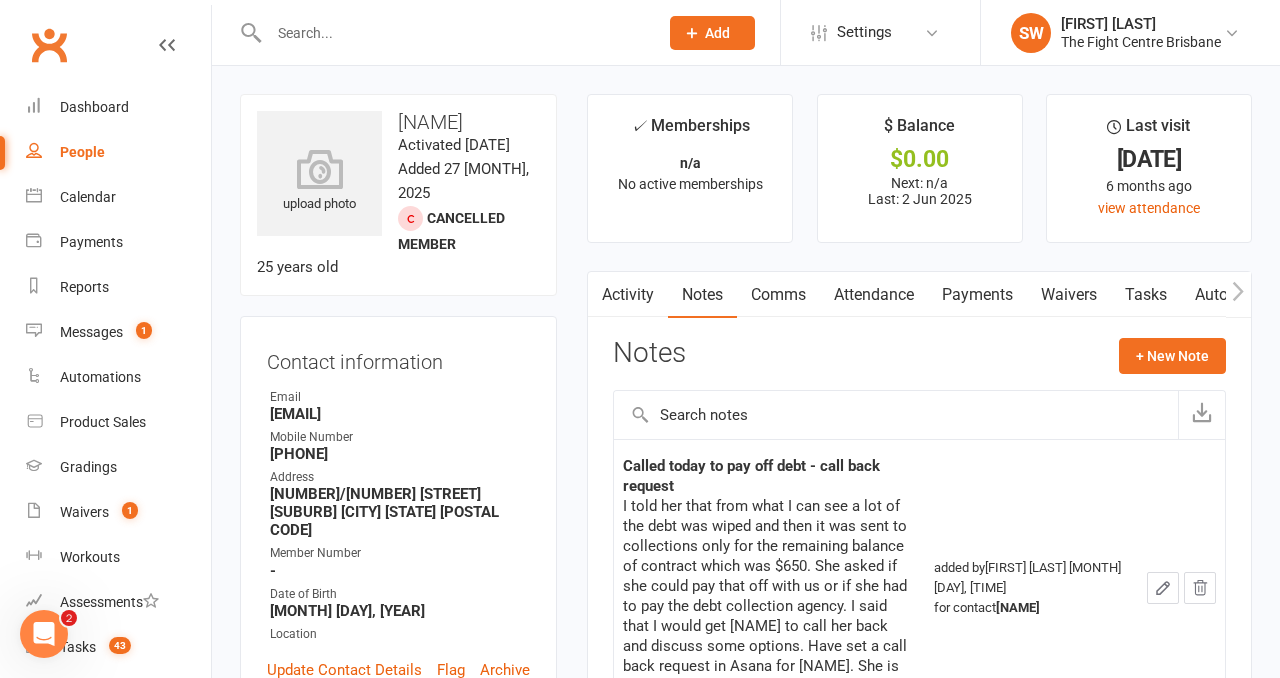 click on "upload photo Denyce Hira Activated 27 January, 2025 Added 27 January, 2025   Cancelled member 25 years old  Contact information Owner   Email  Denycekhira@gmail.com
Mobile Number  0408508715
Address  54/104a river hills road Eagleby Brisbane Qld 4207
Member Number  -
Date of Birth  May 4, 2000
Location
Update Contact Details Flag Archive Manage Comms Settings
Wallet Credit card denyce hira  xxxx xxxx xxxx 0571  03/2028
Add / Edit Payment Method
Membership  No active memberships found Show expired memberships Add new membership
Family Members  No relationships found. Add link to existing contact  Add link to new contact
Suspensions  No active suspensions found. Add new suspension
Promotions  edit Fighters -
Kids / Teens members -
No more check in calls -
Online training check in -
First week message -
Email / SMS Subscriptions  edit Member Portal Login Details  Key Demographics  edit Emergency Contact Details  edit Styles & Ranks  Body Composition  edit Fitness Goals  edit" at bounding box center (398, 1436) 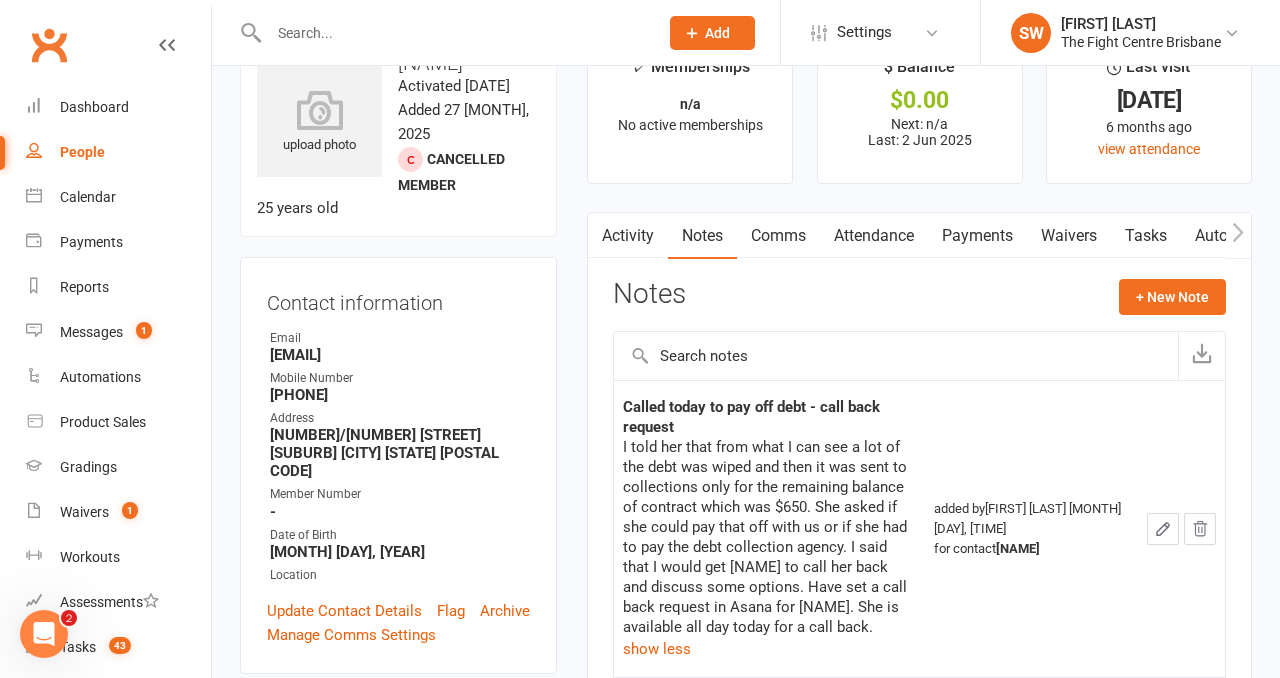 click on "✓ Memberships n/a No active memberships $ Balance $0.00 Next: n/a Last: 2 Jun 2025 Last visit 31 Jan 2025 6 months ago view attendance
Activity Notes Comms Attendance Payments Waivers Tasks Automations Workouts Gradings / Promotions Mobile App Credit balance
Notes + New Note Called today to pay off debt - call back request Denyce called today, she said she's been having a hard time and just missed the payments but wants to correct it.  I told her that from what I can see a lot of the debt was wiped and then it was sent to collections only for the remaining balance of contract which was $650.  She asked if she could pay that off with us or if she had to pay the debt collection agency.  I said that I would get Shenayd to call her back and discuss some options.  Have set a call back request in Asana for Shenayd.  She is available all day today for a call back. show less added by  Lorina Thompson   Aug 4, 2025 10:51am for contact  Denyce Hira Debt Collection added by  Shenayd Williams   Jul 4, 2025 10:06am" at bounding box center [919, 856] 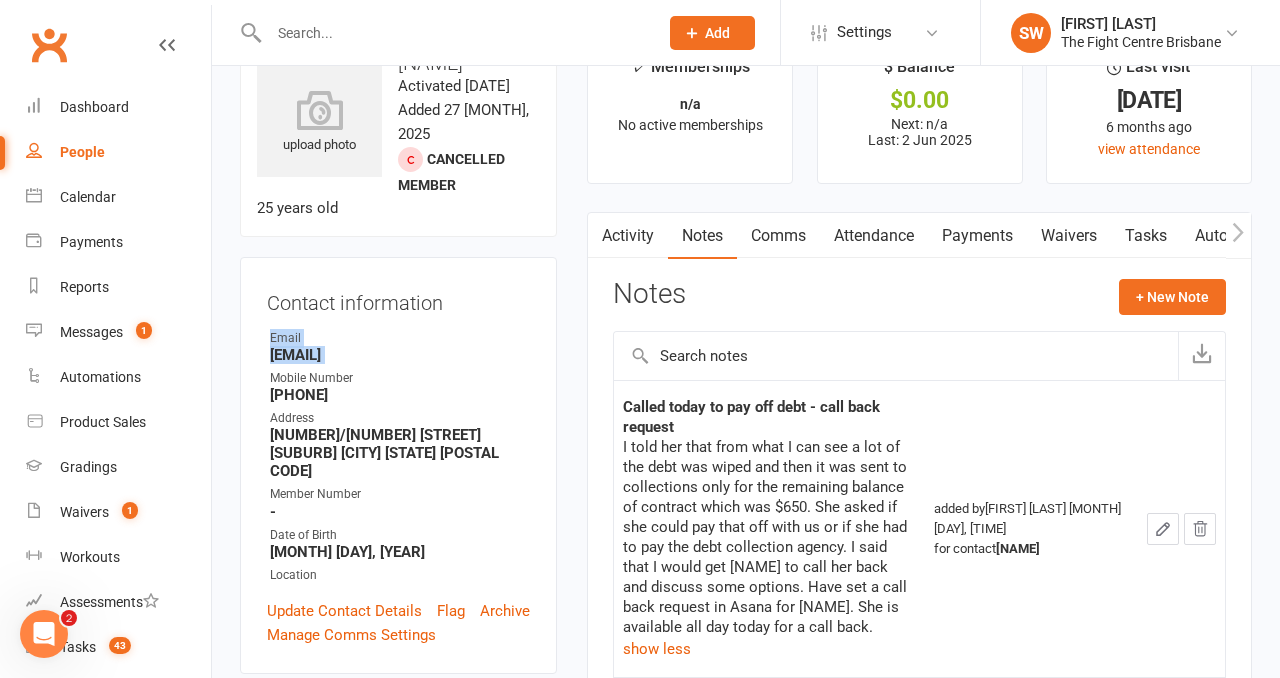drag, startPoint x: 263, startPoint y: 357, endPoint x: 447, endPoint y: 391, distance: 187.11494 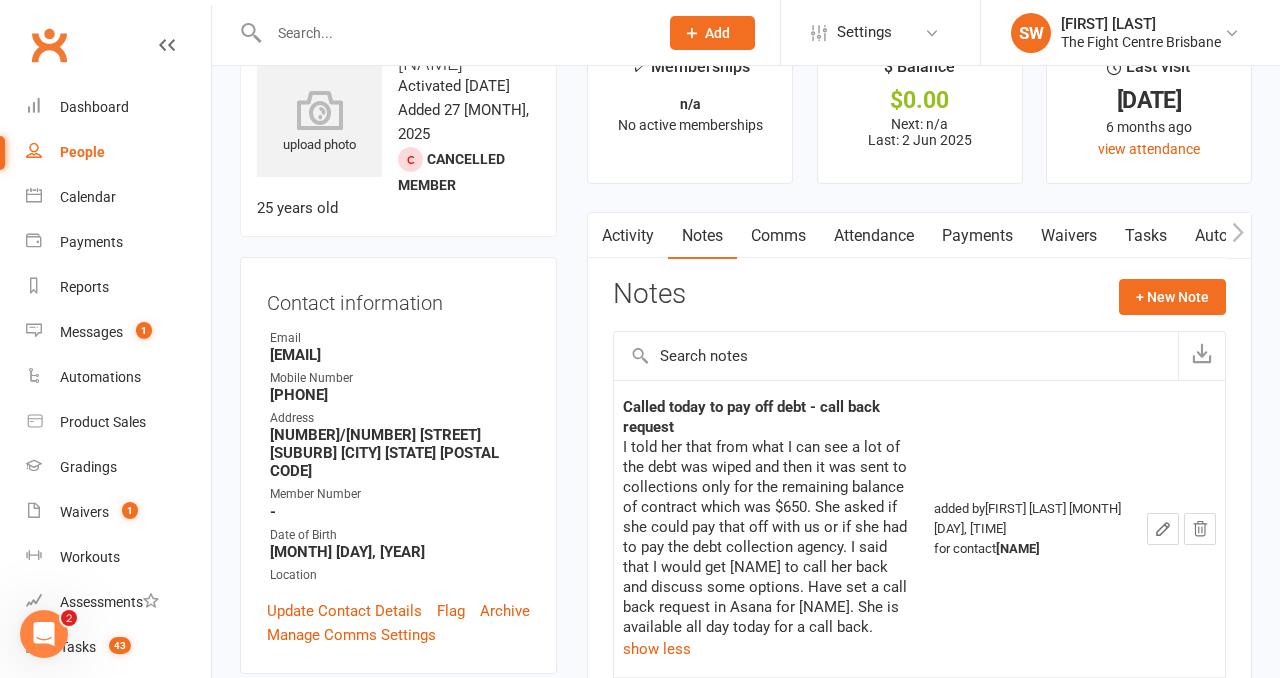 click on "0408508715" at bounding box center [400, 395] 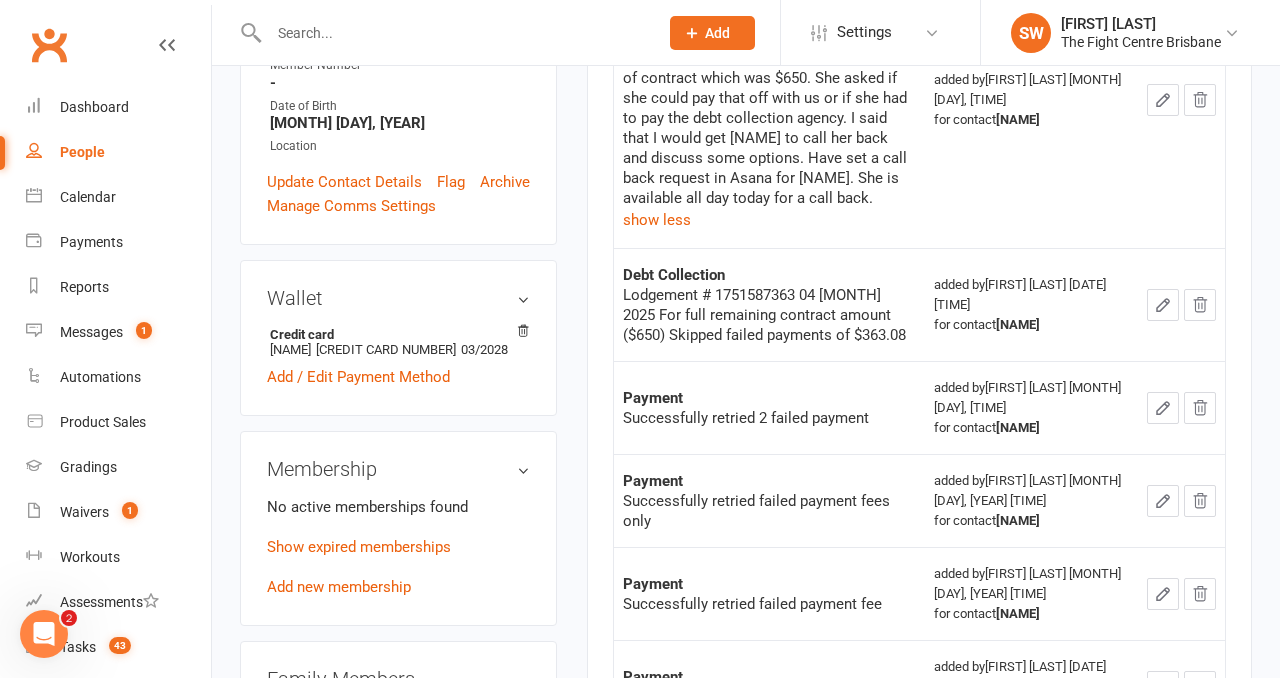 scroll, scrollTop: 522, scrollLeft: 0, axis: vertical 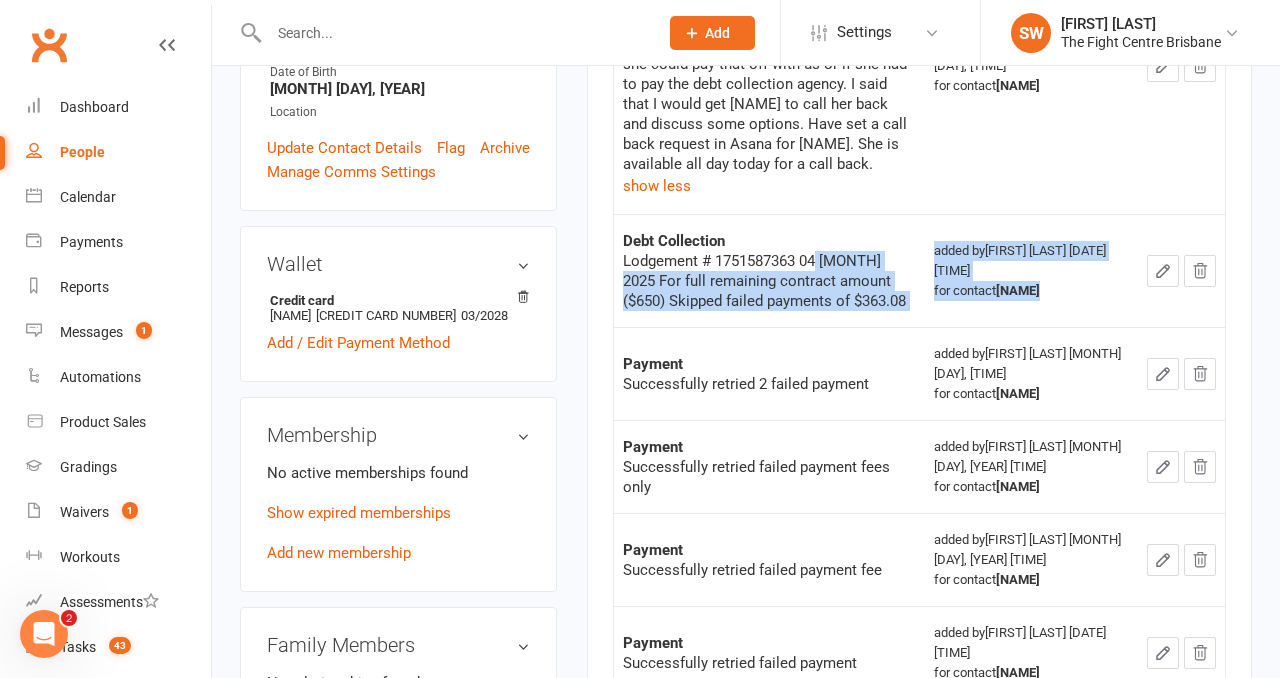 drag, startPoint x: 805, startPoint y: 319, endPoint x: 853, endPoint y: 388, distance: 84.05355 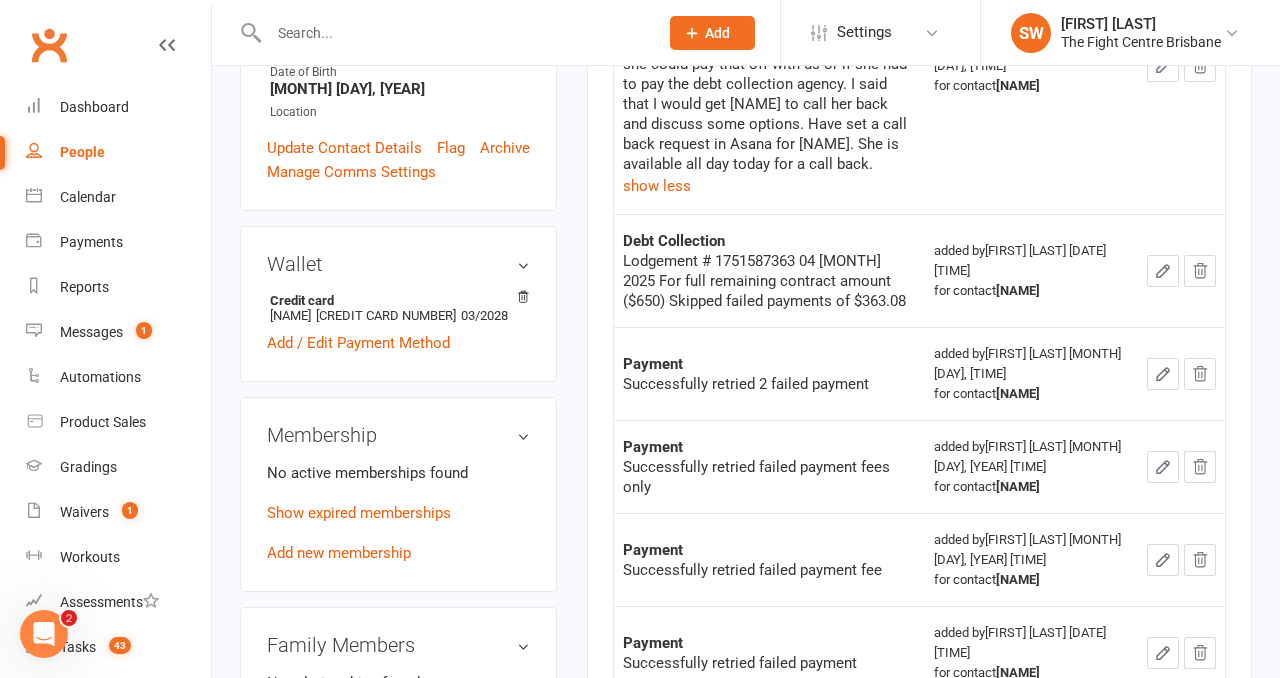 click on "Lodgement # 1751587363   04 Jul 2025
For full remaining contract amount ($650)
Skipped failed payments of $363.08" at bounding box center (769, 281) 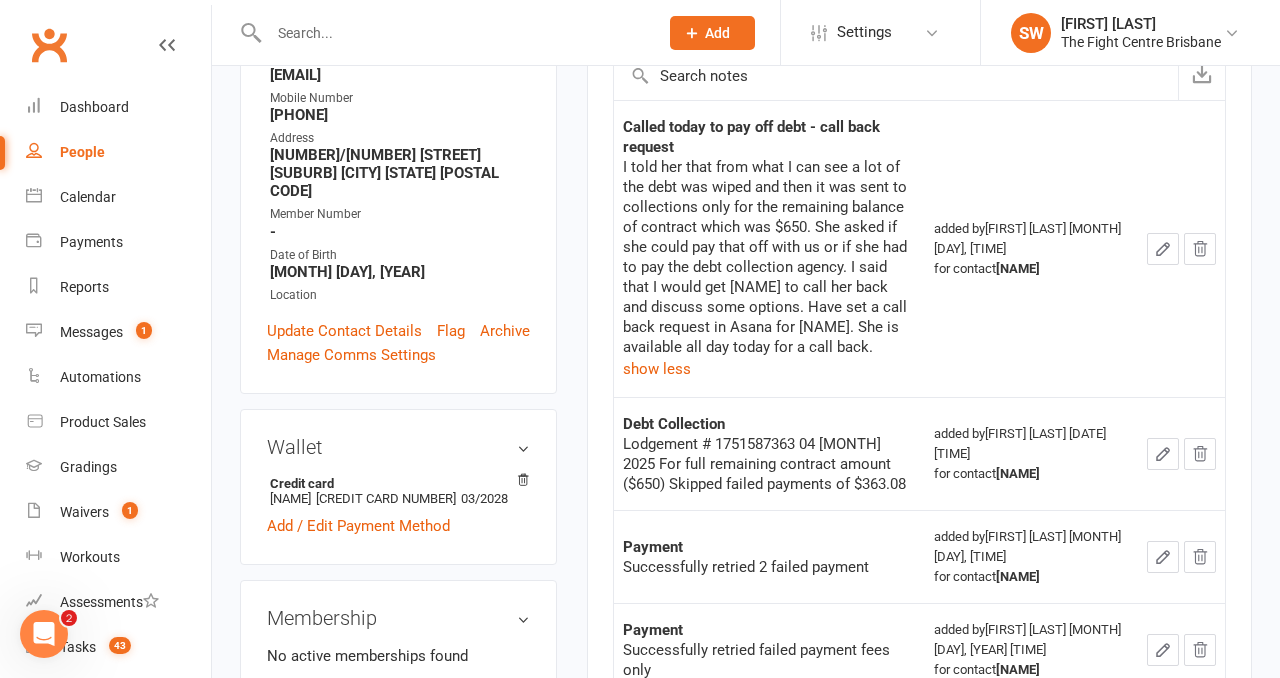 scroll, scrollTop: 326, scrollLeft: 0, axis: vertical 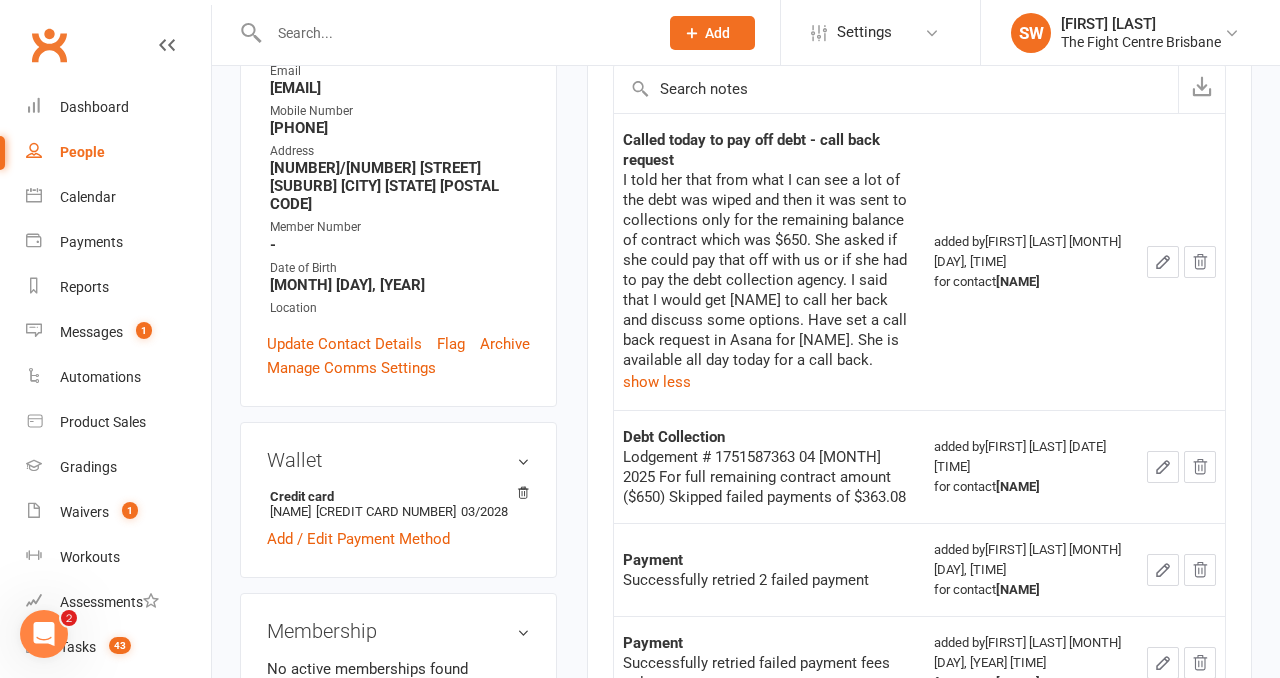 click on "[FIRST] called today, she said she's been having a hard time and just missed the payments but wants to correct it. I told her that from what I can see a lot of the debt was wiped and then it was sent to collections only for the remaining balance of contract which was $650. She asked if she could pay that off with us or if she had to pay the debt collection agency. I said that I would get [FIRST] to call her back and discuss some options. Have set a call back request in Asana for [FIRST]. She is available all day today for a call back." at bounding box center (769, 270) 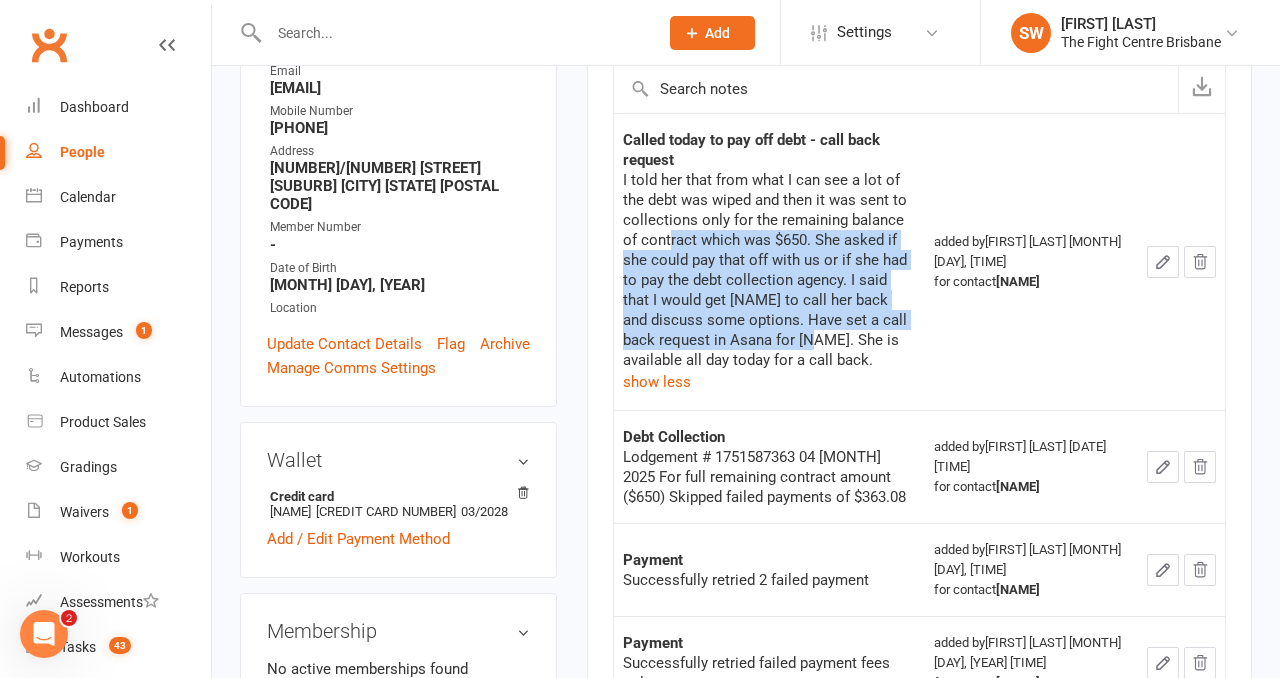 drag, startPoint x: 709, startPoint y: 235, endPoint x: 772, endPoint y: 333, distance: 116.50322 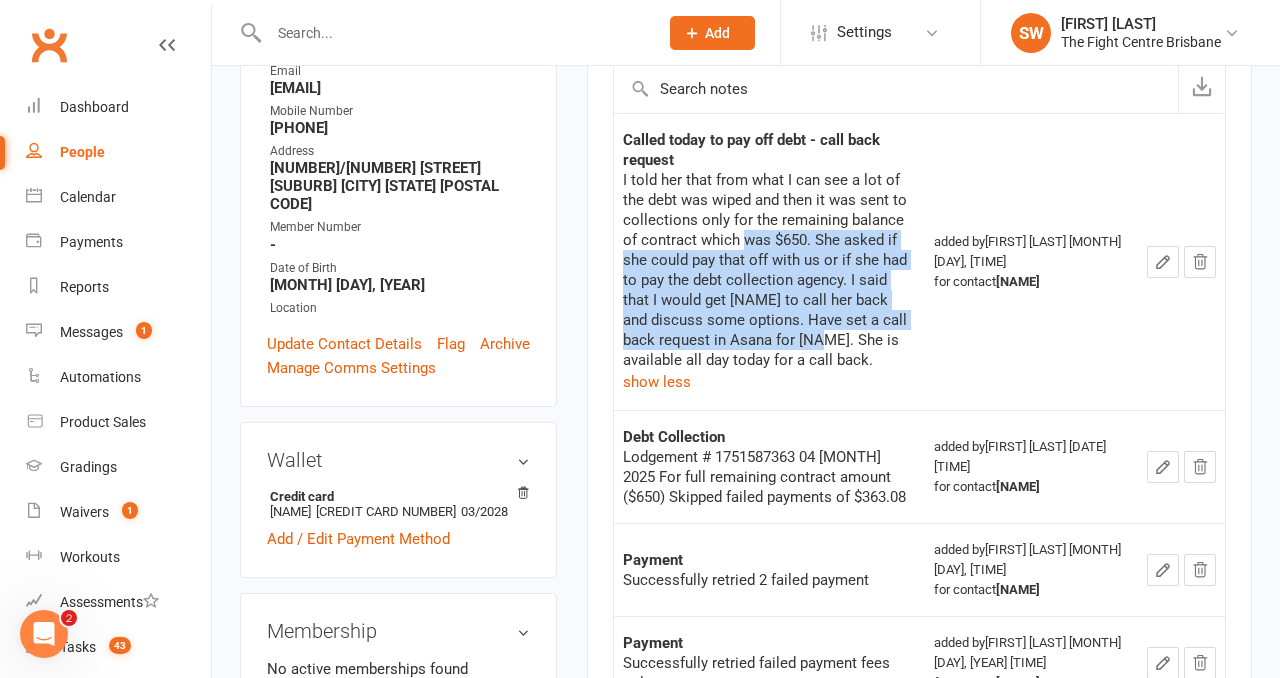 drag, startPoint x: 772, startPoint y: 340, endPoint x: 775, endPoint y: 239, distance: 101.04455 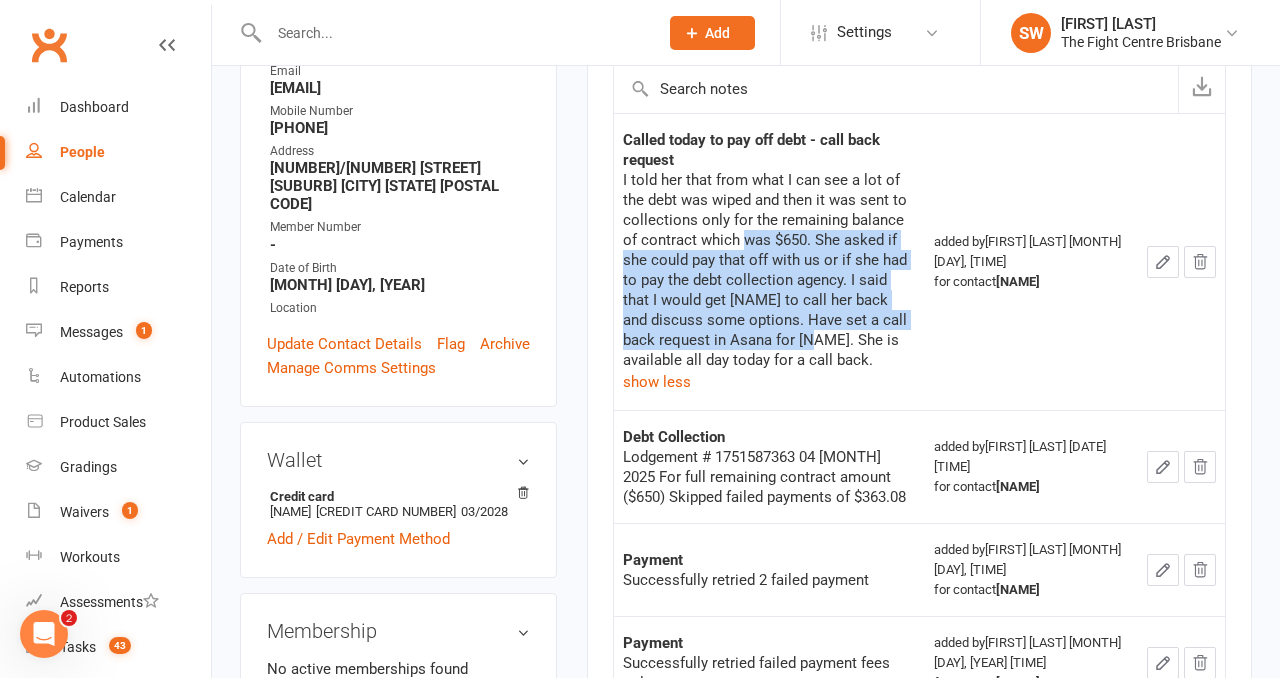 drag, startPoint x: 775, startPoint y: 241, endPoint x: 775, endPoint y: 338, distance: 97 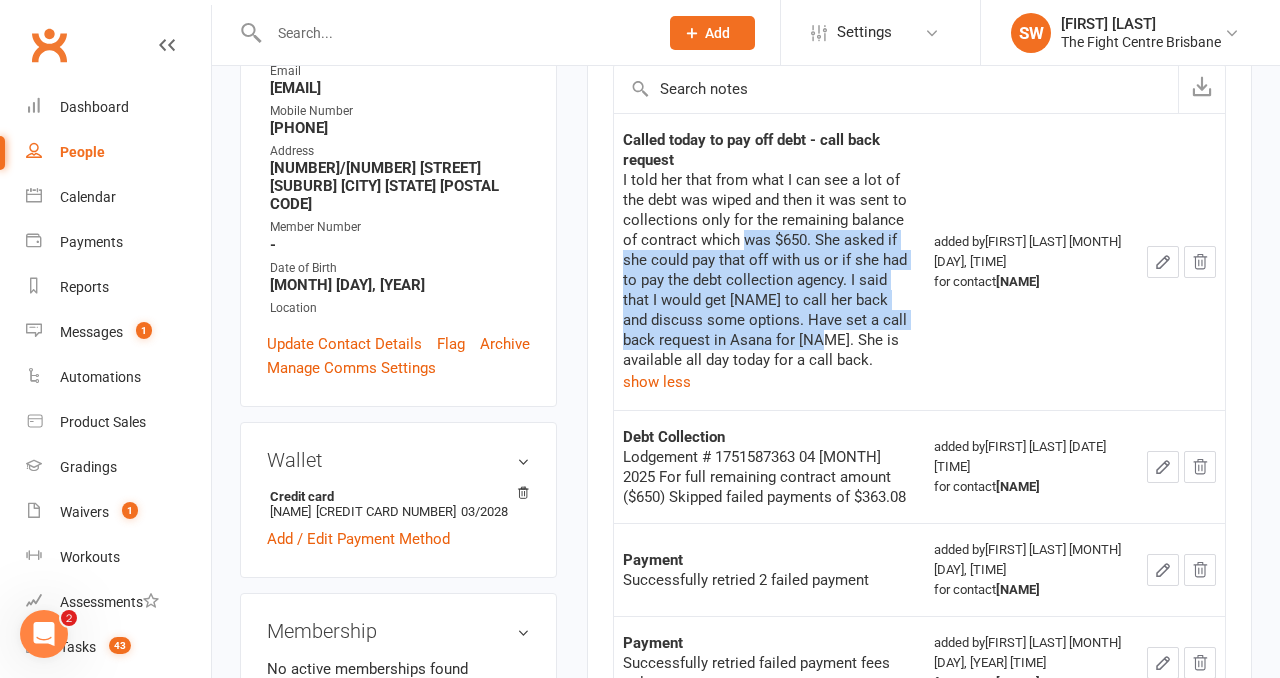 click on "[FIRST] called today, she said she's been having a hard time and just missed the payments but wants to correct it. I told her that from what I can see a lot of the debt was wiped and then it was sent to collections only for the remaining balance of contract which was $650. She asked if she could pay that off with us or if she had to pay the debt collection agency. I said that I would get [FIRST] to call her back and discuss some options. Have set a call back request in Asana for [FIRST]. She is available all day today for a call back." at bounding box center (769, 270) 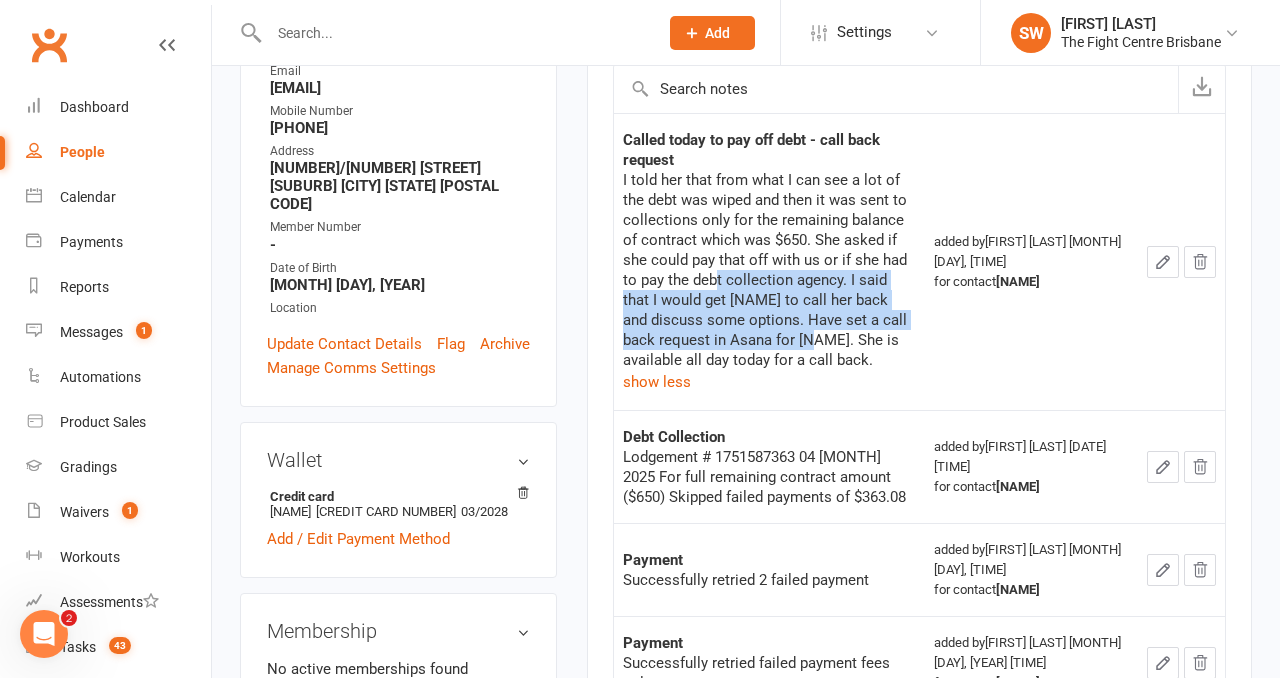 drag, startPoint x: 770, startPoint y: 341, endPoint x: 703, endPoint y: 277, distance: 92.65527 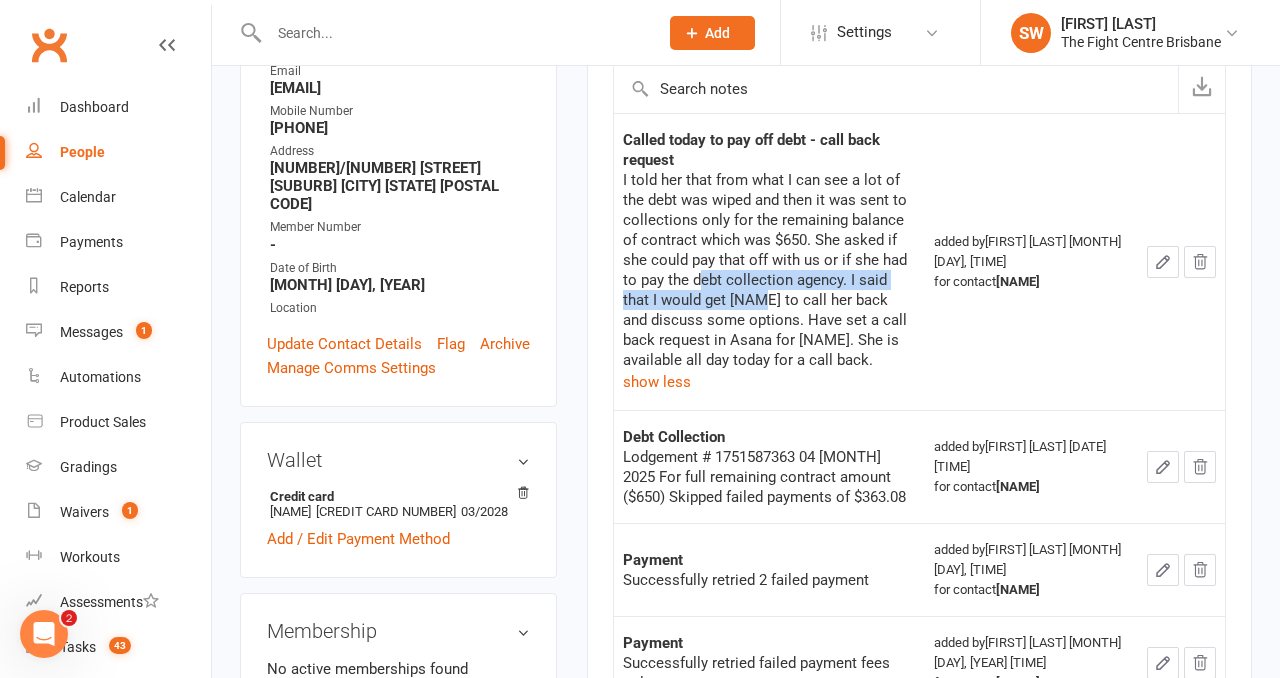 drag, startPoint x: 684, startPoint y: 278, endPoint x: 749, endPoint y: 305, distance: 70.38466 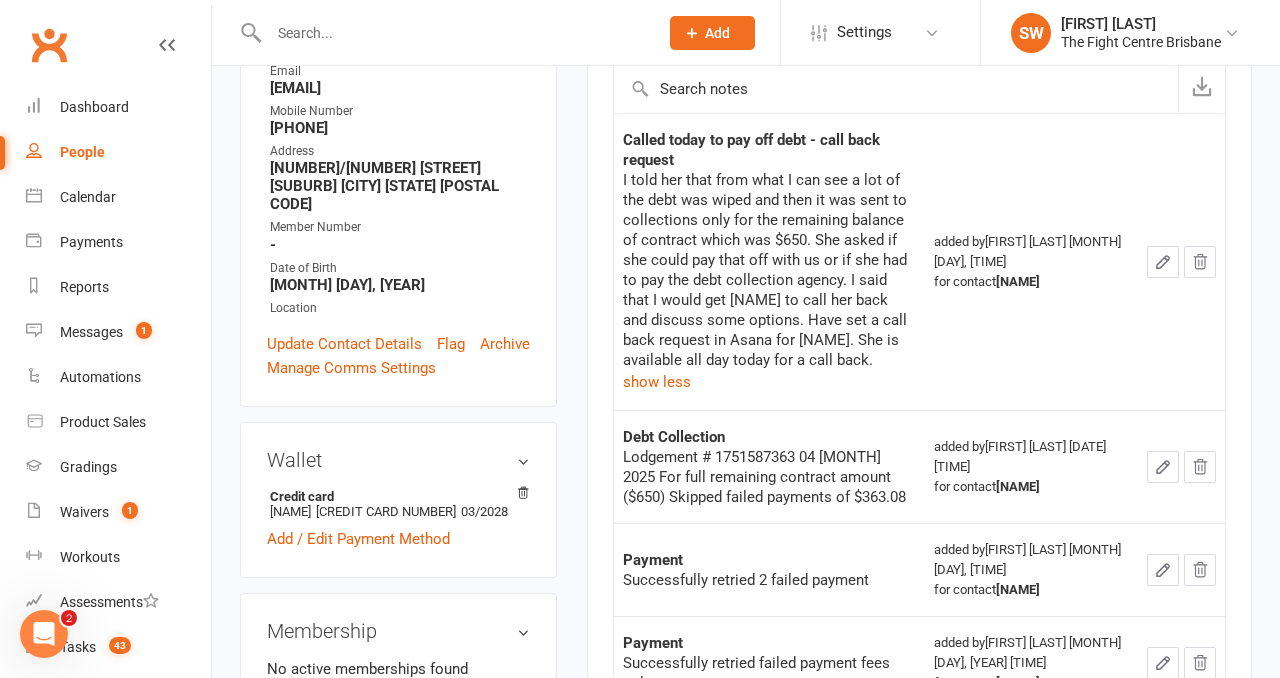 click on "upload photo Denyce Hira Activated 27 January, 2025 Added 27 January, 2025   Cancelled member 25 years old  Contact information Owner   Email  Denycekhira@gmail.com
Mobile Number  0408508715
Address  54/104a river hills road Eagleby Brisbane Qld 4207
Member Number  -
Date of Birth  May 4, 2000
Location
Update Contact Details Flag Archive Manage Comms Settings
Wallet Credit card denyce hira  xxxx xxxx xxxx 0571  03/2028
Add / Edit Payment Method
Membership  No active memberships found Show expired memberships Add new membership
Family Members  No relationships found. Add link to existing contact  Add link to new contact
Suspensions  No active suspensions found. Add new suspension
Promotions  edit Fighters -
Kids / Teens members -
No more check in calls -
Online training check in -
First week message -
Email / SMS Subscriptions  edit Member Portal Login Details  Key Demographics  edit Emergency Contact Details  edit Styles & Ranks  Body Composition  edit Fitness Goals  edit" at bounding box center [398, 1110] 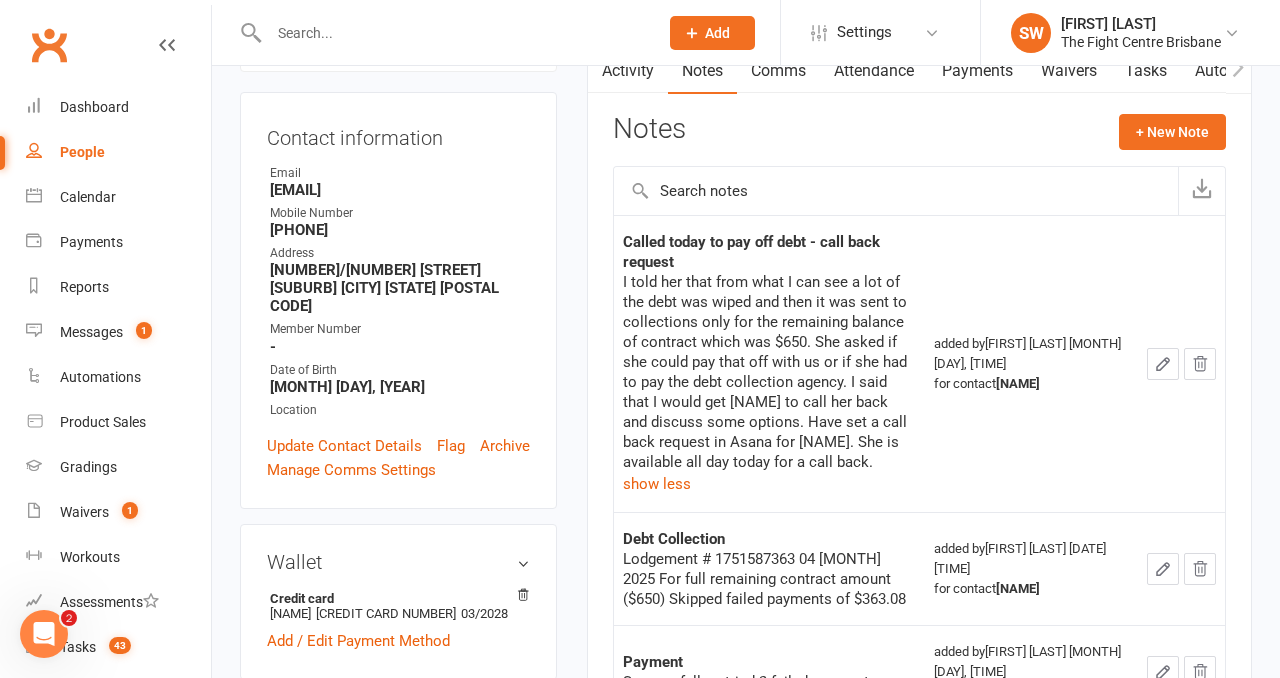 click on "upload photo Denyce Hira Activated 27 January, 2025 Added 27 January, 2025   Cancelled member 25 years old  Contact information Owner   Email  Denycekhira@gmail.com
Mobile Number  0408508715
Address  54/104a river hills road Eagleby Brisbane Qld 4207
Member Number  -
Date of Birth  May 4, 2000
Location
Update Contact Details Flag Archive Manage Comms Settings
Wallet Credit card denyce hira  xxxx xxxx xxxx 0571  03/2028
Add / Edit Payment Method
Membership  No active memberships found Show expired memberships Add new membership
Family Members  No relationships found. Add link to existing contact  Add link to new contact
Suspensions  No active suspensions found. Add new suspension
Promotions  edit Fighters -
Kids / Teens members -
No more check in calls -
Online training check in -
First week message -
Email / SMS Subscriptions  edit Member Portal Login Details  Key Demographics  edit Emergency Contact Details  edit Styles & Ranks  Body Composition  edit Fitness Goals  edit" at bounding box center (398, 1212) 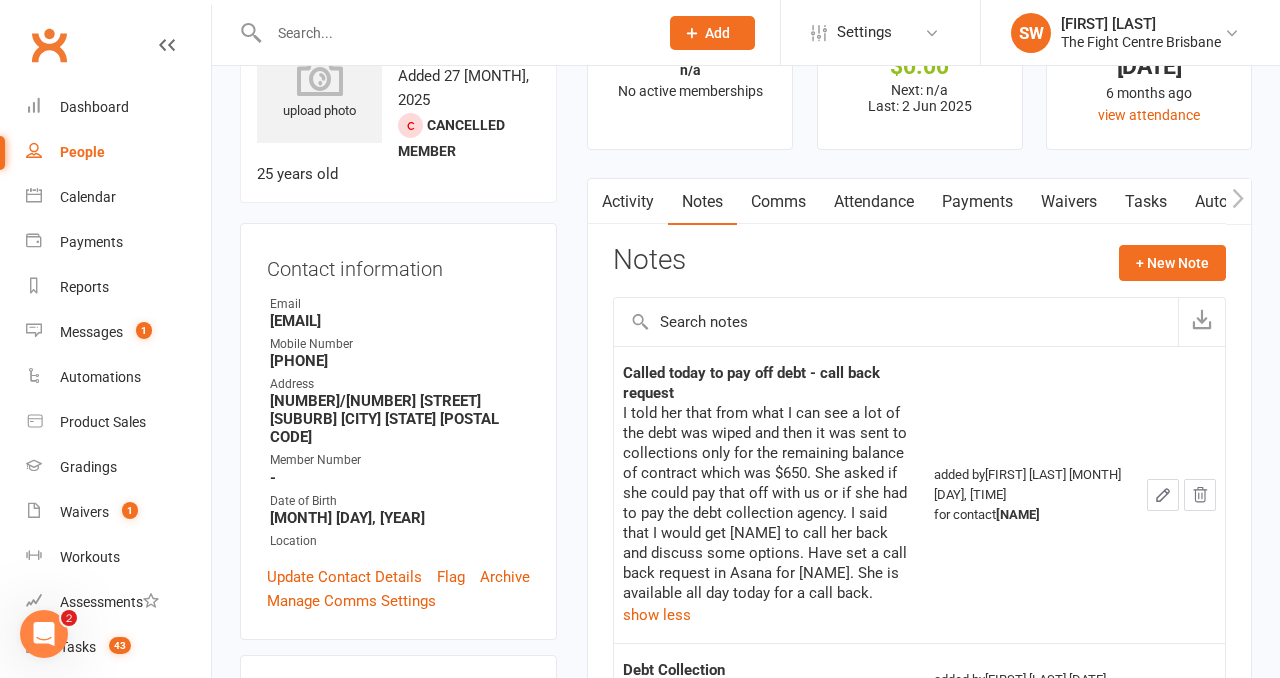 scroll, scrollTop: 23, scrollLeft: 0, axis: vertical 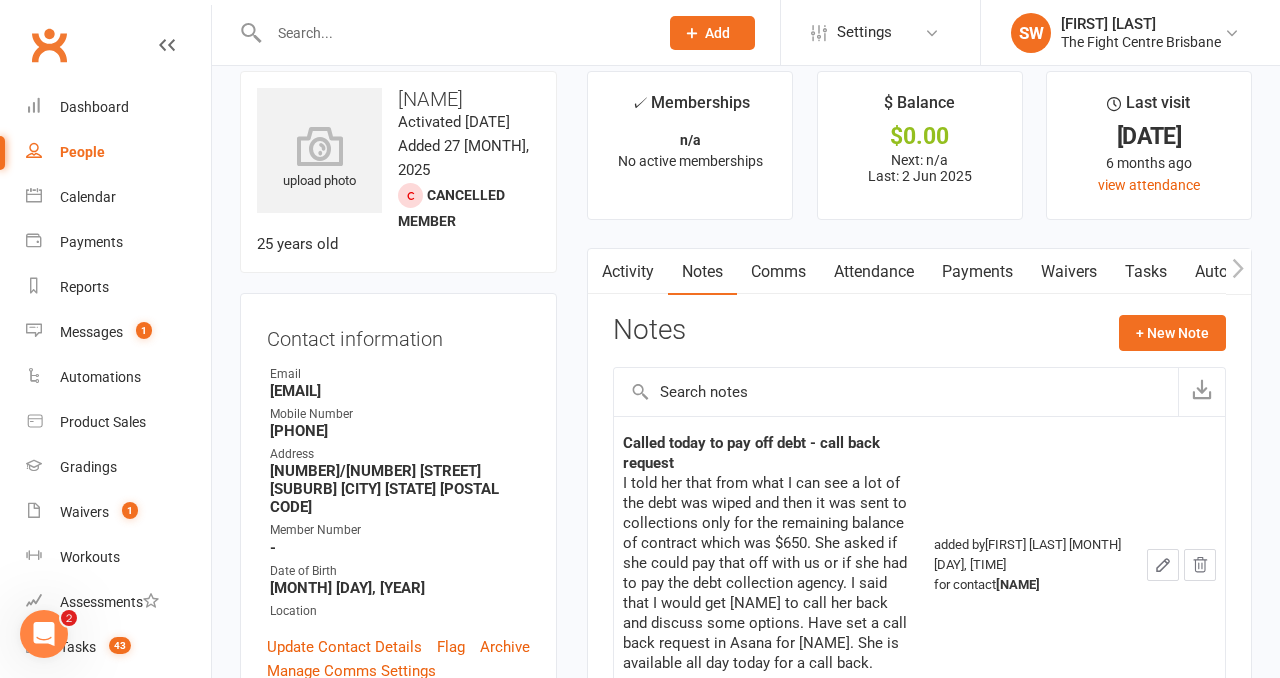 click on "upload photo Denyce Hira Activated 27 January, 2025 Added 27 January, 2025   Cancelled member 25 years old  Contact information Owner   Email  Denycekhira@gmail.com
Mobile Number  0408508715
Address  54/104a river hills road Eagleby Brisbane Qld 4207
Member Number  -
Date of Birth  May 4, 2000
Location
Update Contact Details Flag Archive Manage Comms Settings
Wallet Credit card denyce hira  xxxx xxxx xxxx 0571  03/2028
Add / Edit Payment Method
Membership  No active memberships found Show expired memberships Add new membership
Family Members  No relationships found. Add link to existing contact  Add link to new contact
Suspensions  No active suspensions found. Add new suspension
Promotions  edit Fighters -
Kids / Teens members -
No more check in calls -
Online training check in -
First week message -
Email / SMS Subscriptions  edit Member Portal Login Details  Key Demographics  edit Emergency Contact Details  edit Styles & Ranks  Body Composition  edit Fitness Goals  edit" at bounding box center [398, 1413] 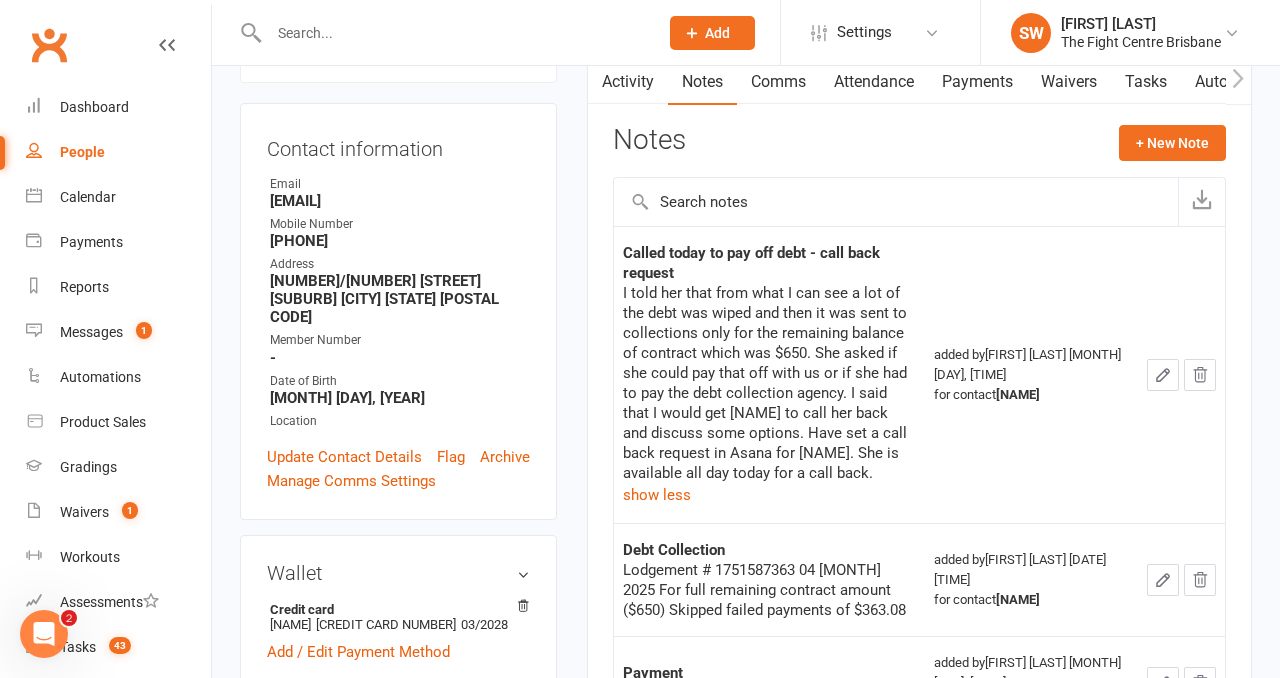 click on "upload photo Denyce Hira Activated 27 January, 2025 Added 27 January, 2025   Cancelled member 25 years old  Contact information Owner   Email  Denycekhira@gmail.com
Mobile Number  0408508715
Address  54/104a river hills road Eagleby Brisbane Qld 4207
Member Number  -
Date of Birth  May 4, 2000
Location
Update Contact Details Flag Archive Manage Comms Settings
Wallet Credit card denyce hira  xxxx xxxx xxxx 0571  03/2028
Add / Edit Payment Method
Membership  No active memberships found Show expired memberships Add new membership
Family Members  No relationships found. Add link to existing contact  Add link to new contact
Suspensions  No active suspensions found. Add new suspension
Promotions  edit Fighters -
Kids / Teens members -
No more check in calls -
Online training check in -
First week message -
Email / SMS Subscriptions  edit Member Portal Login Details  Key Demographics  edit Emergency Contact Details  edit Styles & Ranks  Body Composition  edit Fitness Goals  edit" at bounding box center [398, 1223] 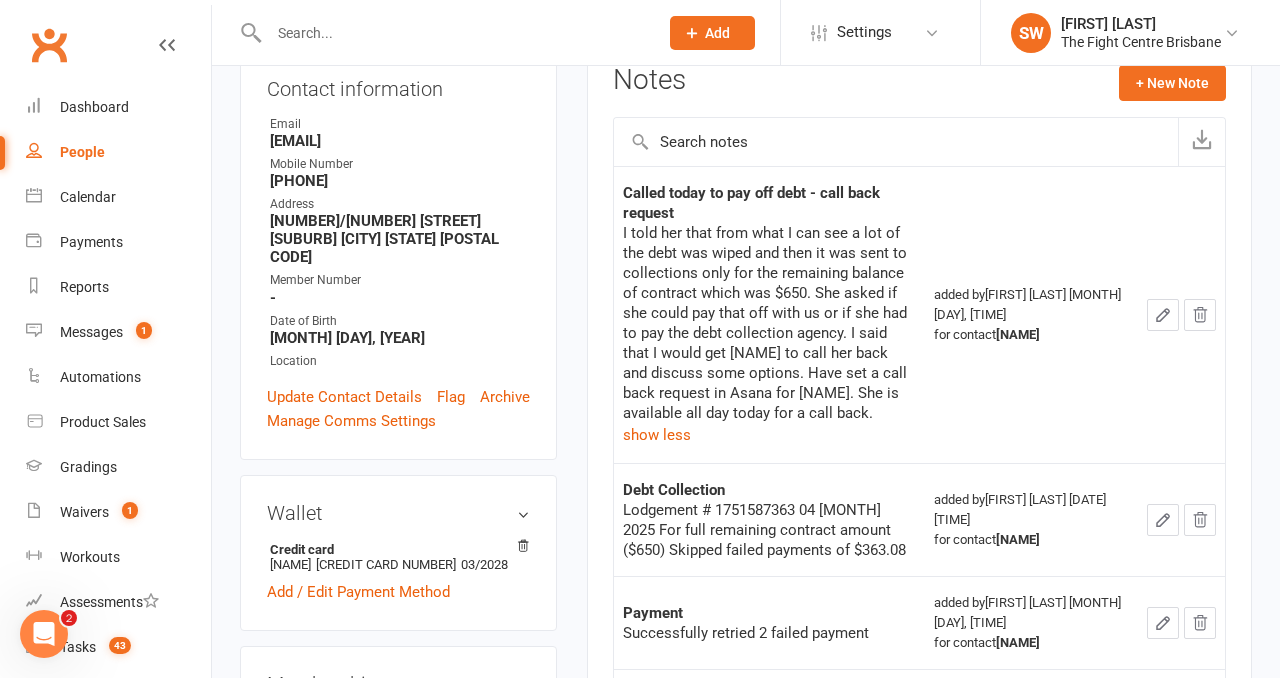 scroll, scrollTop: 270, scrollLeft: 0, axis: vertical 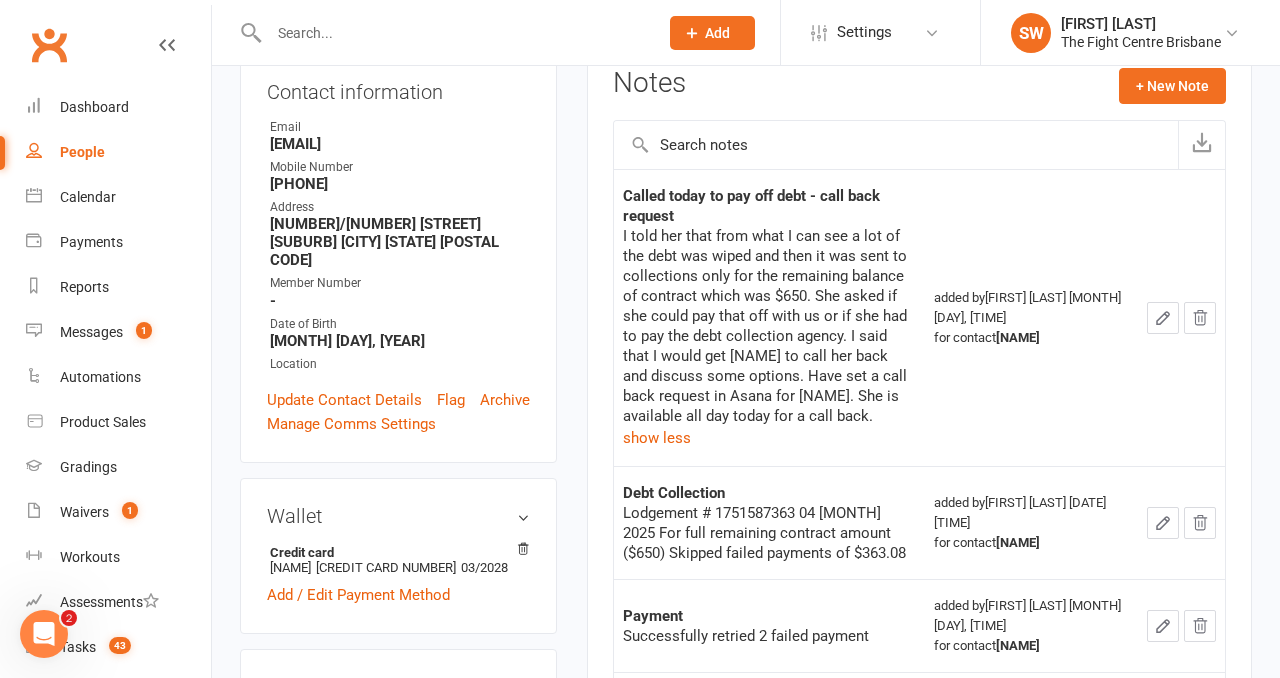 click on "upload photo Denyce Hira Activated 27 January, 2025 Added 27 January, 2025   Cancelled member 25 years old  Contact information Owner   Email  Denycekhira@gmail.com
Mobile Number  0408508715
Address  54/104a river hills road Eagleby Brisbane Qld 4207
Member Number  -
Date of Birth  May 4, 2000
Location
Update Contact Details Flag Archive Manage Comms Settings
Wallet Credit card denyce hira  xxxx xxxx xxxx 0571  03/2028
Add / Edit Payment Method
Membership  No active memberships found Show expired memberships Add new membership
Family Members  No relationships found. Add link to existing contact  Add link to new contact
Suspensions  No active suspensions found. Add new suspension
Promotions  edit Fighters -
Kids / Teens members -
No more check in calls -
Online training check in -
First week message -
Email / SMS Subscriptions  edit Member Portal Login Details  Key Demographics  edit Emergency Contact Details  edit Styles & Ranks  Body Composition  edit Fitness Goals  edit" at bounding box center (398, 1166) 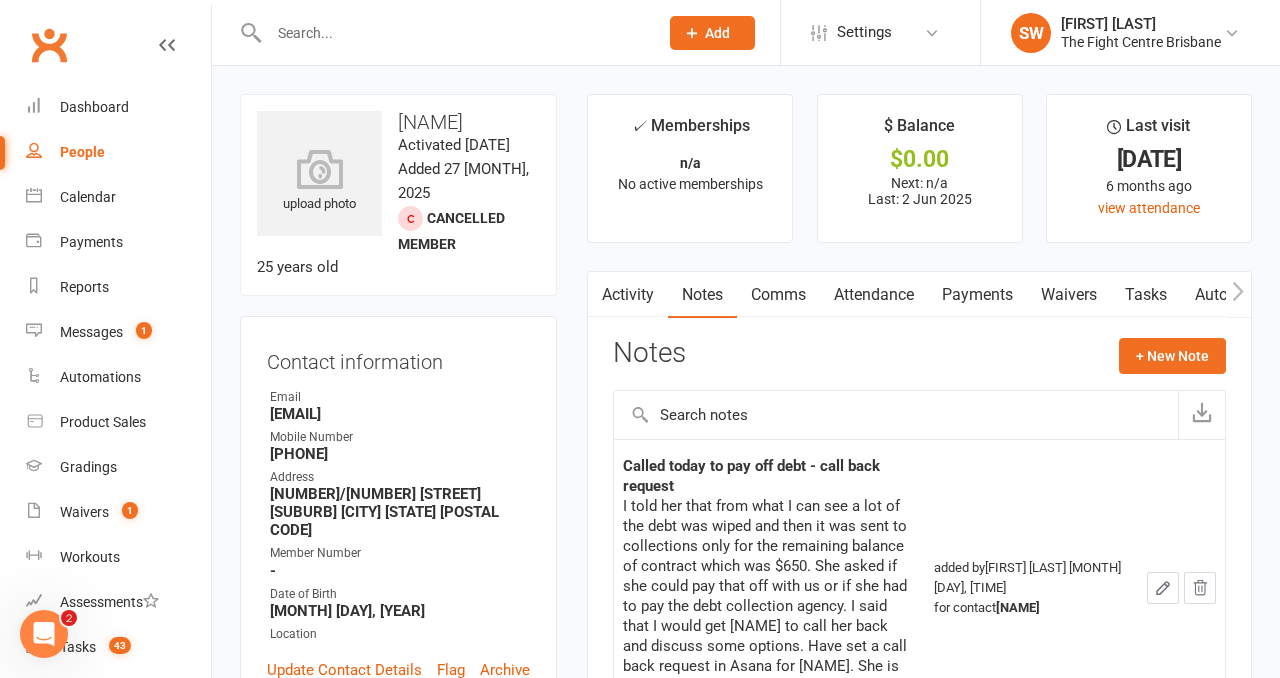 click on "✓ Memberships n/a No active memberships $ Balance $0.00 Next: n/a Last: 2 Jun 2025 Last visit 31 Jan 2025 6 months ago view attendance
Activity Notes Comms Attendance Payments Waivers Tasks Automations Workouts Gradings / Promotions Mobile App Credit balance
Notes + New Note Called today to pay off debt - call back request Denyce called today, she said she's been having a hard time and just missed the payments but wants to correct it.  I told her that from what I can see a lot of the debt was wiped and then it was sent to collections only for the remaining balance of contract which was $650.  She asked if she could pay that off with us or if she had to pay the debt collection agency.  I said that I would get Shenayd to call her back and discuss some options.  Have set a call back request in Asana for Shenayd.  She is available all day today for a call back. show less added by  Lorina Thompson   Aug 4, 2025 10:51am for contact  Denyce Hira Debt Collection added by  Shenayd Williams   Jul 4, 2025 10:06am" at bounding box center [919, 915] 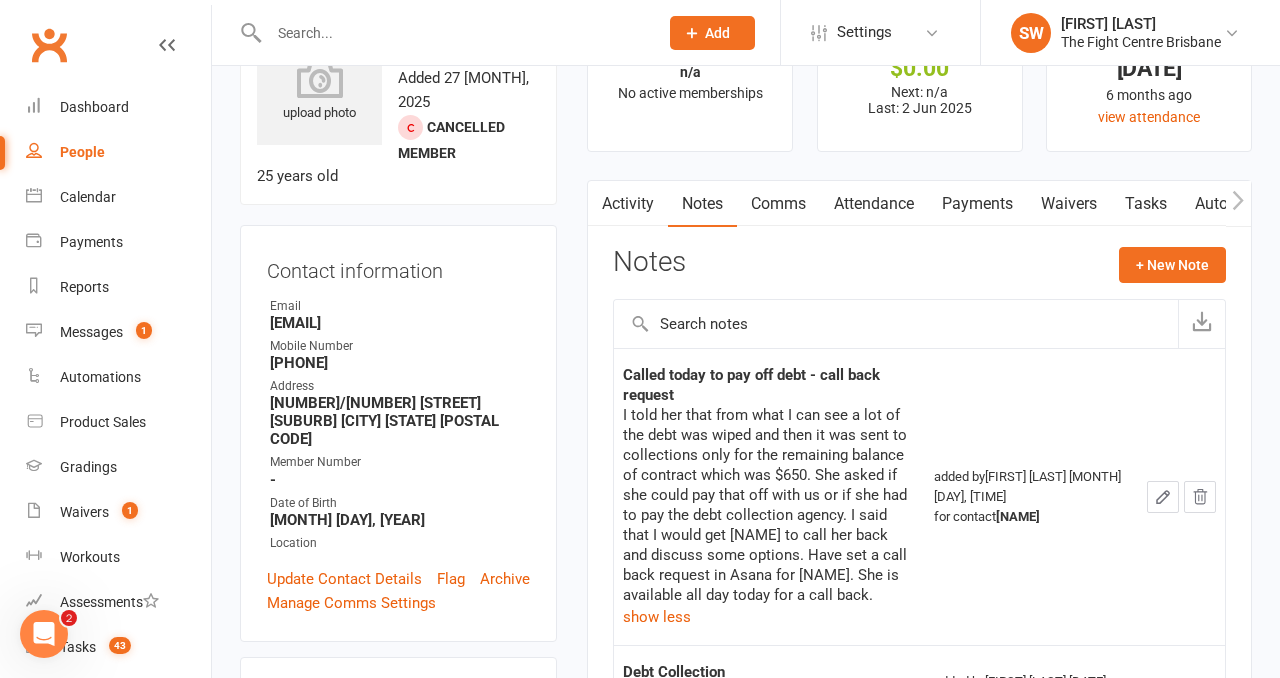 scroll, scrollTop: 88, scrollLeft: 0, axis: vertical 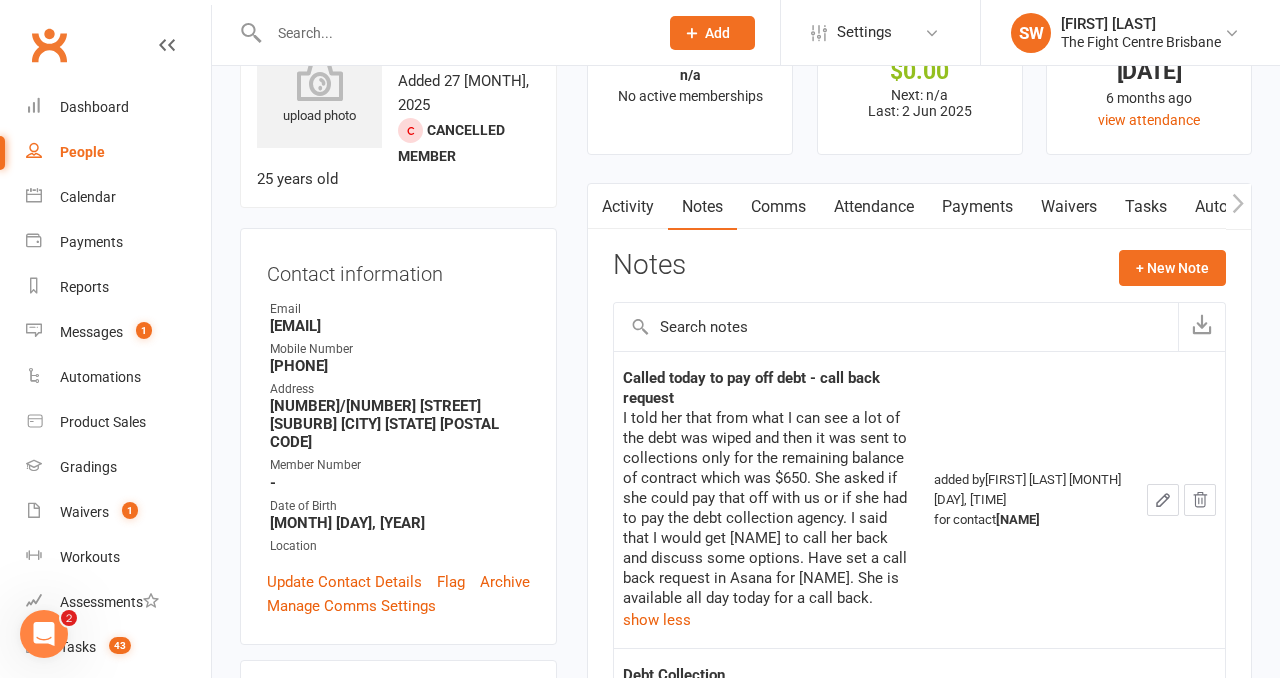 click on "upload photo Denyce Hira Activated 27 January, 2025 Added 27 January, 2025   Cancelled member 25 years old  Contact information Owner   Email  Denycekhira@gmail.com
Mobile Number  0408508715
Address  54/104a river hills road Eagleby Brisbane Qld 4207
Member Number  -
Date of Birth  May 4, 2000
Location
Update Contact Details Flag Archive Manage Comms Settings
Wallet Credit card denyce hira  xxxx xxxx xxxx 0571  03/2028
Add / Edit Payment Method
Membership  No active memberships found Show expired memberships Add new membership
Family Members  No relationships found. Add link to existing contact  Add link to new contact
Suspensions  No active suspensions found. Add new suspension
Promotions  edit Fighters -
Kids / Teens members -
No more check in calls -
Online training check in -
First week message -
Email / SMS Subscriptions  edit Member Portal Login Details  Key Demographics  edit Emergency Contact Details  edit Styles & Ranks  Body Composition  edit Fitness Goals  edit" at bounding box center [398, 1348] 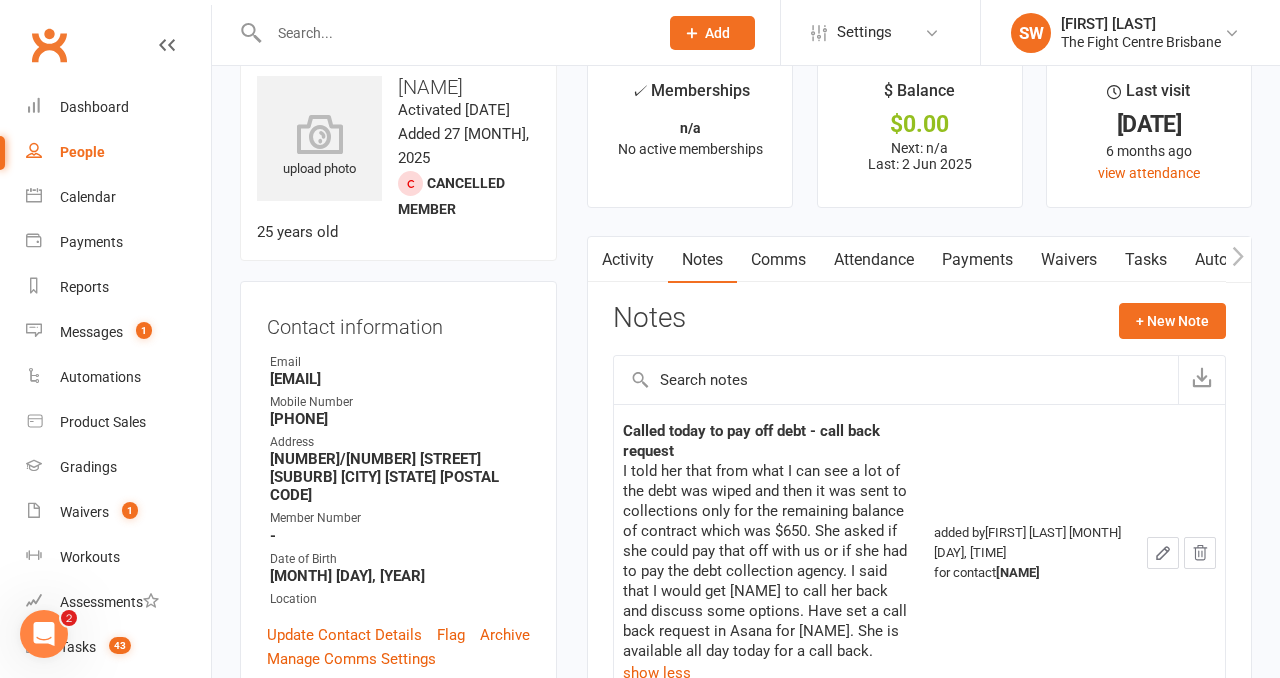 scroll, scrollTop: 21, scrollLeft: 0, axis: vertical 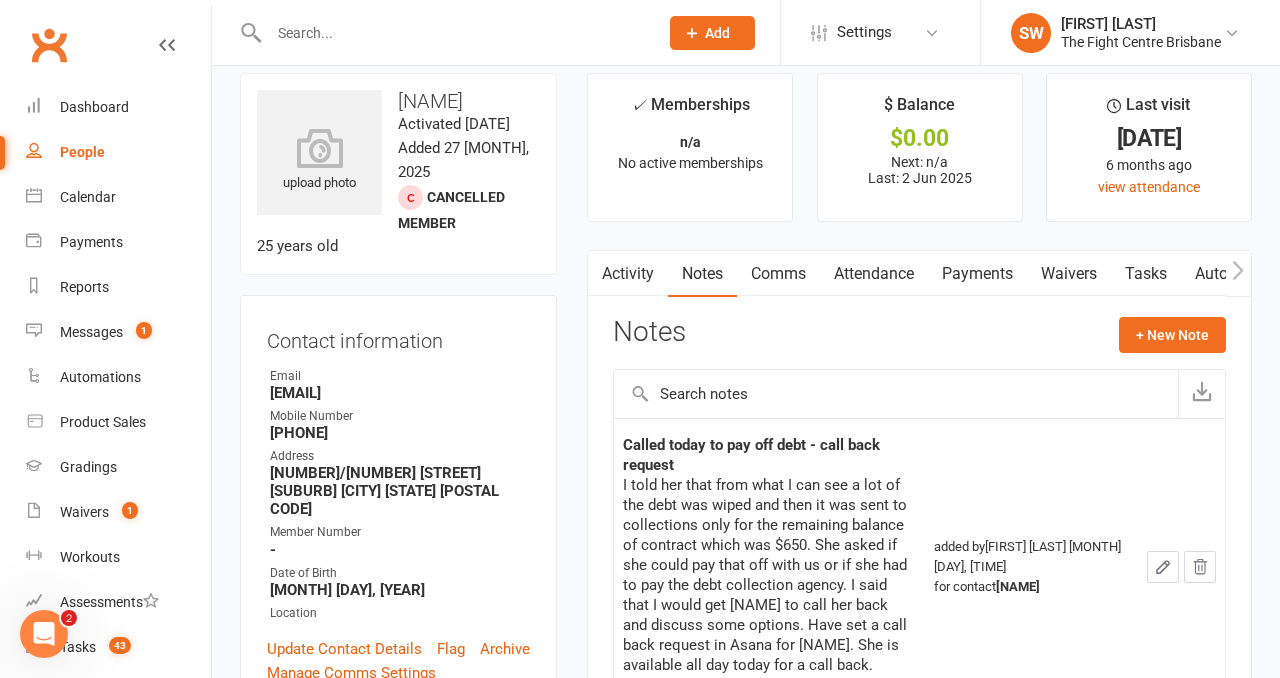 click on "upload photo Denyce Hira Activated 27 January, 2025 Added 27 January, 2025   Cancelled member 25 years old  Contact information Owner   Email  Denycekhira@gmail.com
Mobile Number  0408508715
Address  54/104a river hills road Eagleby Brisbane Qld 4207
Member Number  -
Date of Birth  May 4, 2000
Location
Update Contact Details Flag Archive Manage Comms Settings
Wallet Credit card denyce hira  xxxx xxxx xxxx 0571  03/2028
Add / Edit Payment Method
Membership  No active memberships found Show expired memberships Add new membership
Family Members  No relationships found. Add link to existing contact  Add link to new contact
Suspensions  No active suspensions found. Add new suspension
Promotions  edit Fighters -
Kids / Teens members -
No more check in calls -
Online training check in -
First week message -
Email / SMS Subscriptions  edit Member Portal Login Details  Key Demographics  edit Emergency Contact Details  edit Styles & Ranks  Body Composition  edit Fitness Goals  edit" at bounding box center (398, 1415) 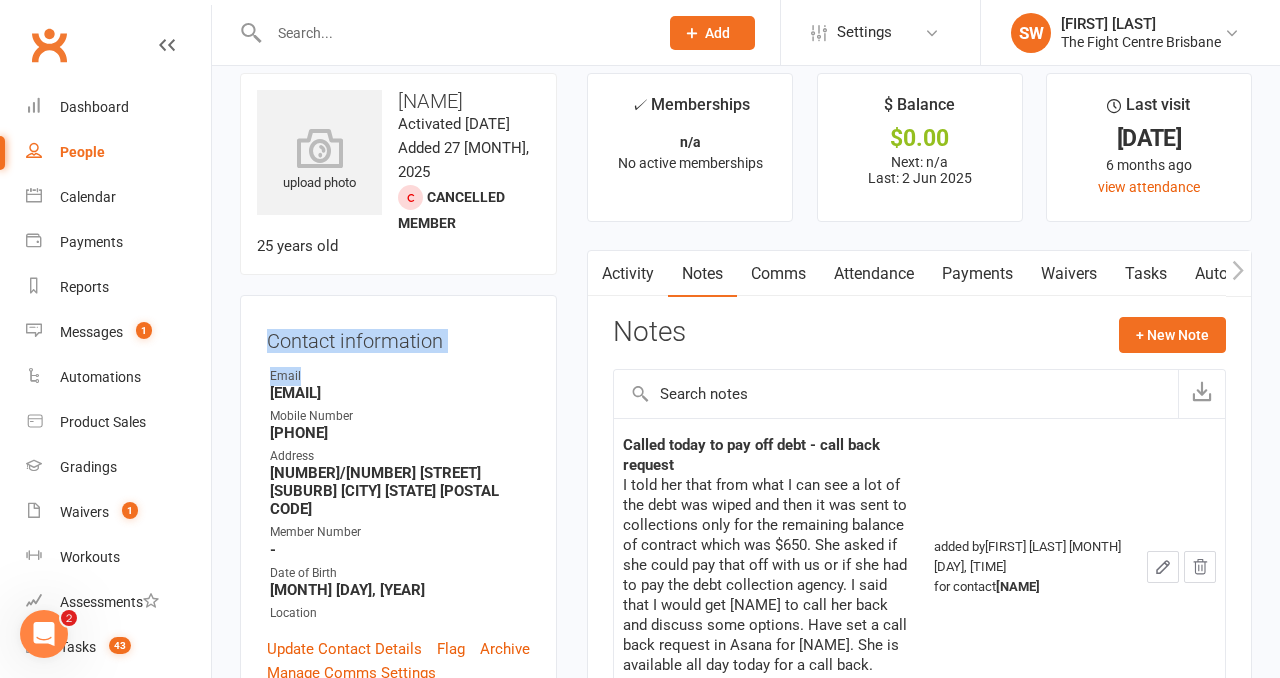drag, startPoint x: 564, startPoint y: 405, endPoint x: 272, endPoint y: 347, distance: 297.70456 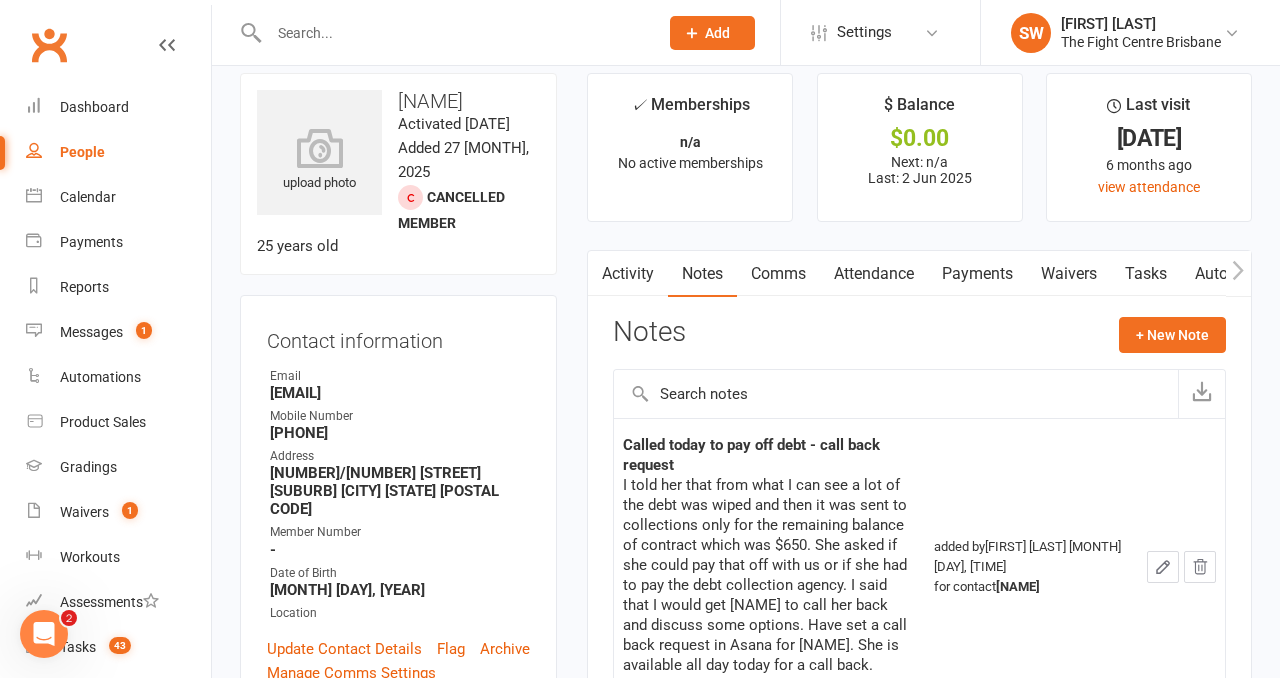 drag, startPoint x: 263, startPoint y: 340, endPoint x: 456, endPoint y: 422, distance: 209.6974 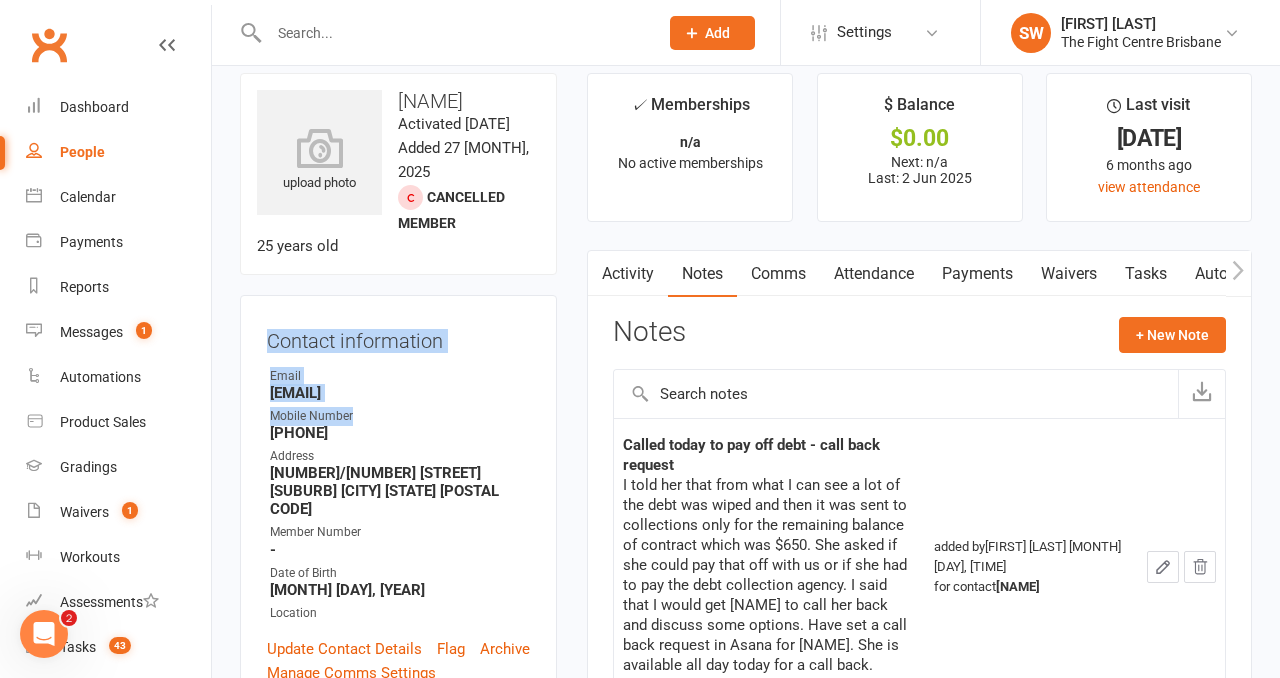 drag, startPoint x: 246, startPoint y: 324, endPoint x: 466, endPoint y: 435, distance: 246.41632 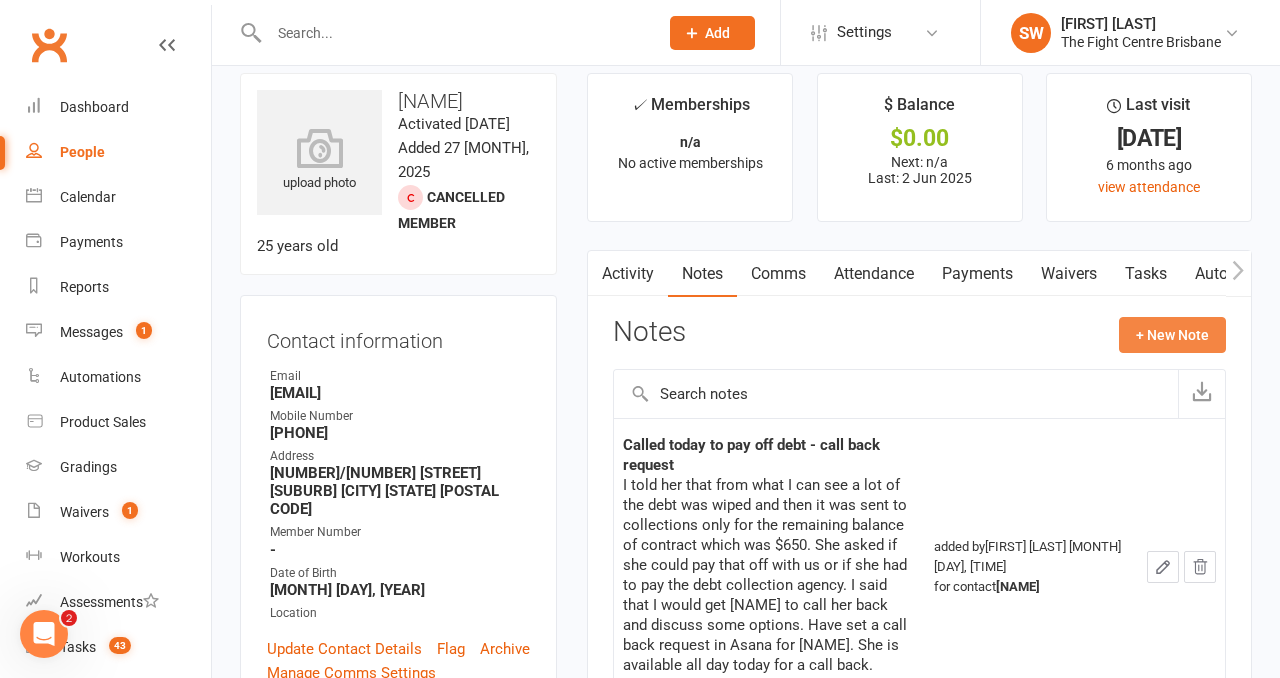 click on "+ New Note" at bounding box center [1172, 335] 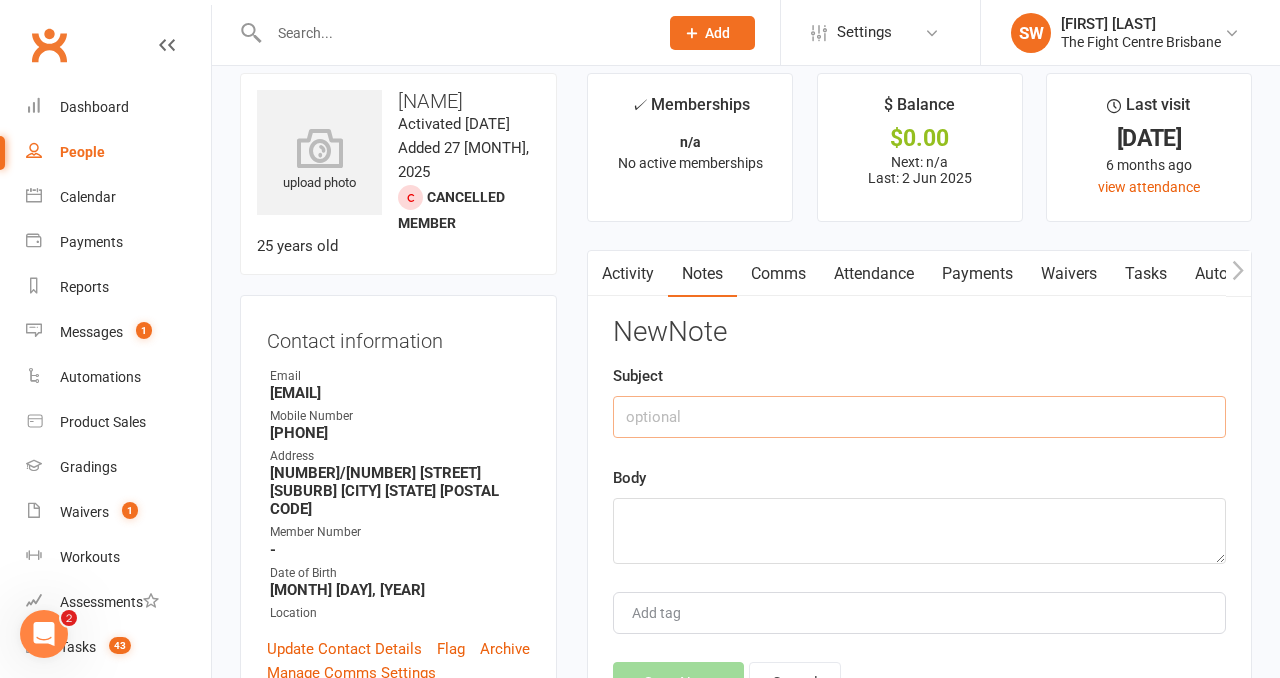 click at bounding box center (919, 417) 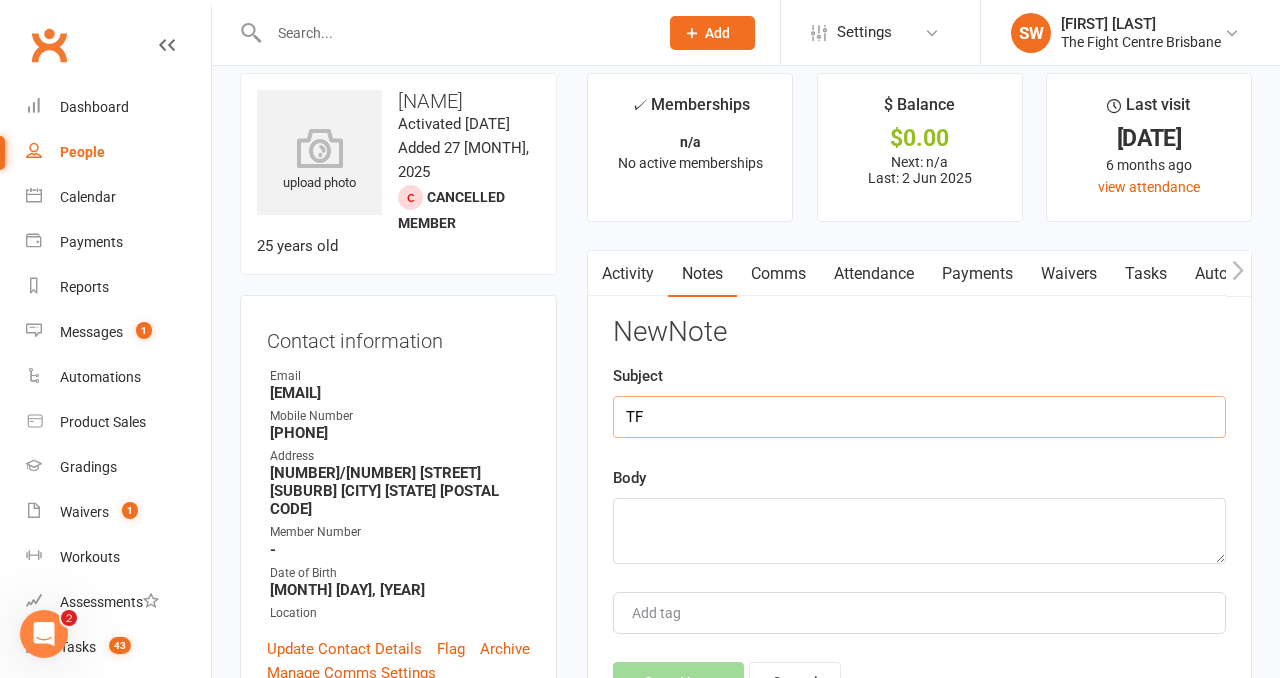 type on "T" 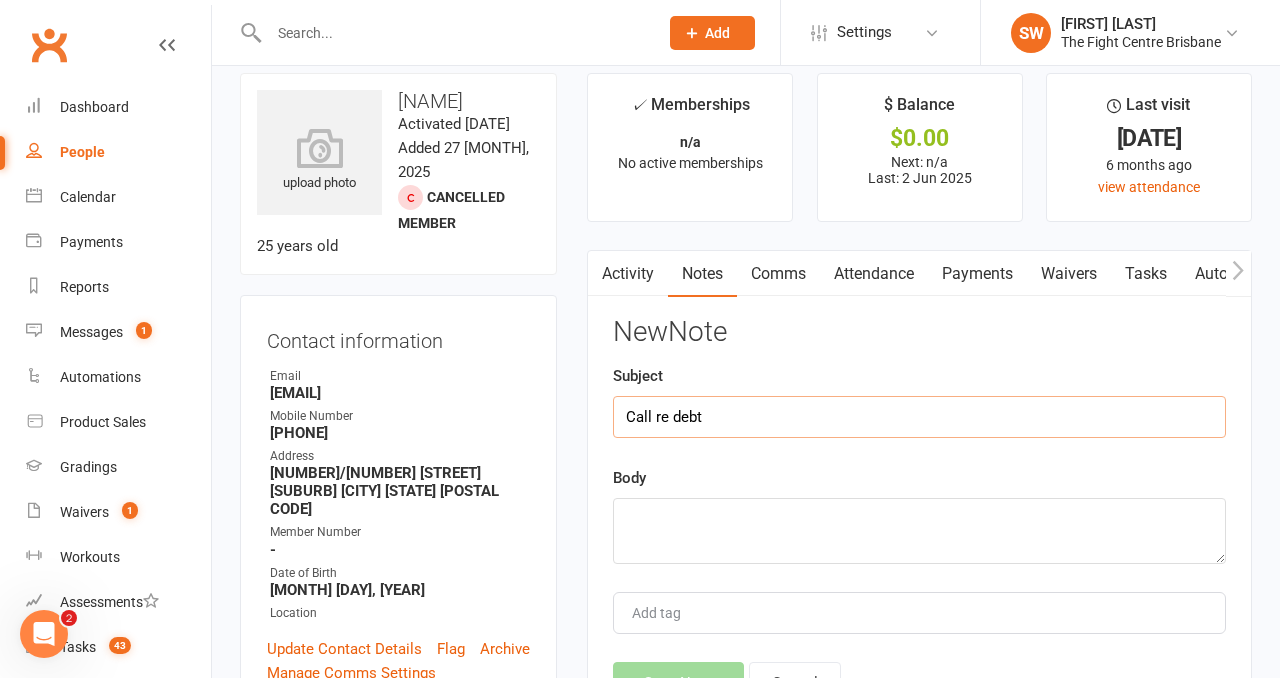 type on "Call re debt" 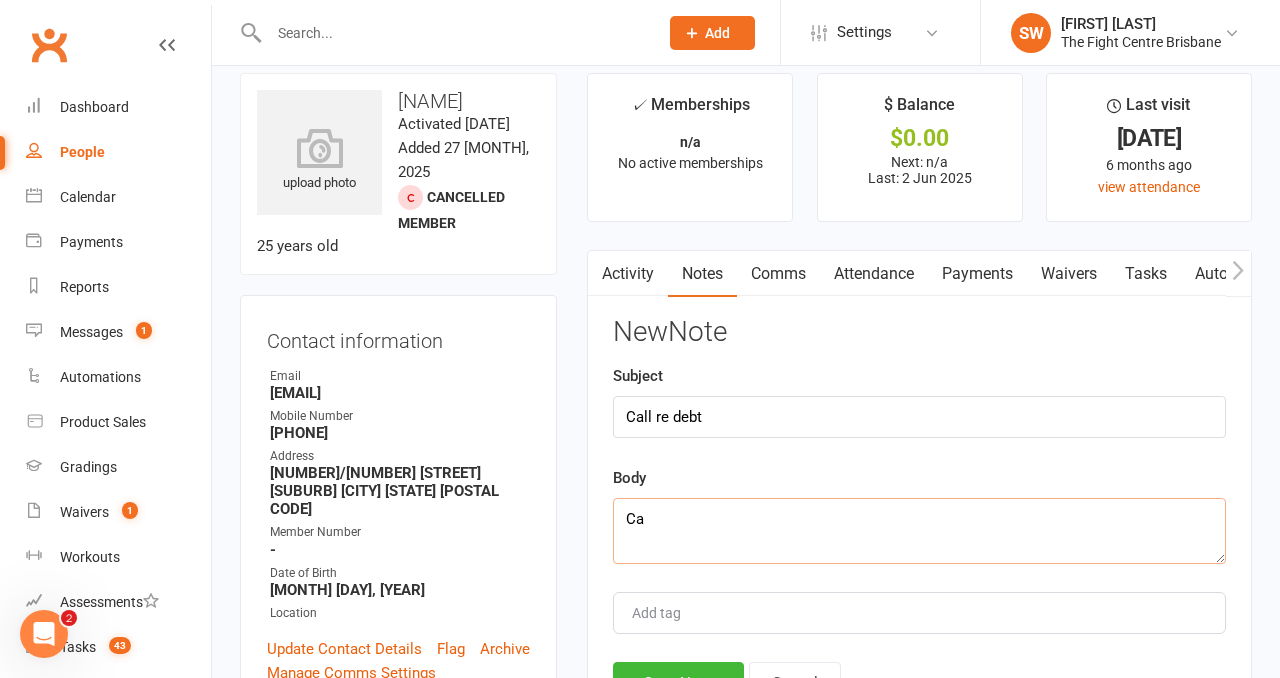 type on "C" 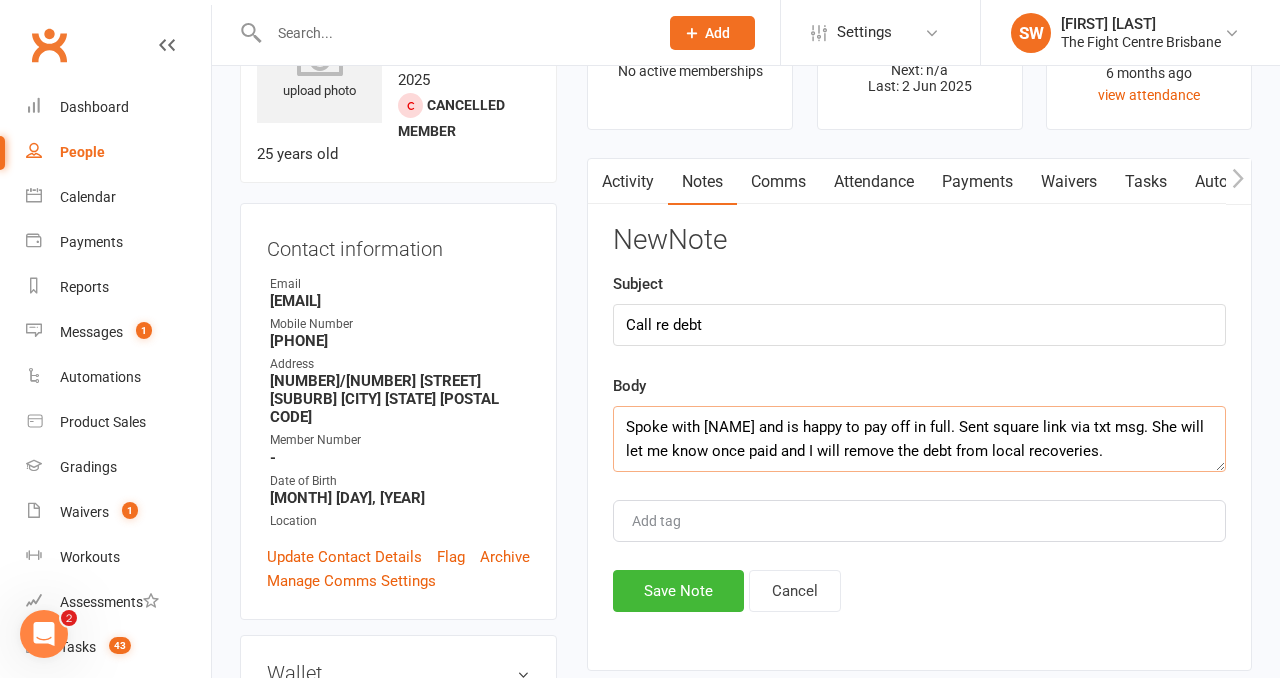 scroll, scrollTop: 114, scrollLeft: 0, axis: vertical 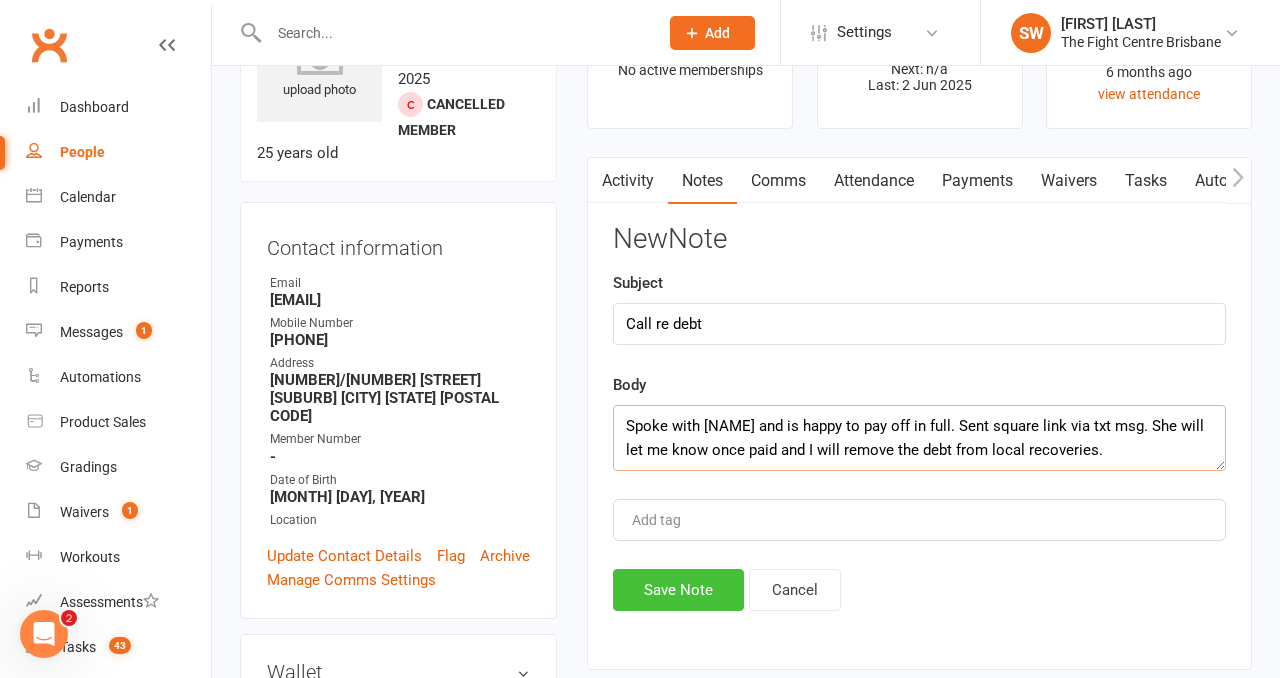 type on "Spoke with [NAME] and is happy to pay off in full. Sent square link via txt msg. She will let me know once paid and I will remove the debt from local recoveries." 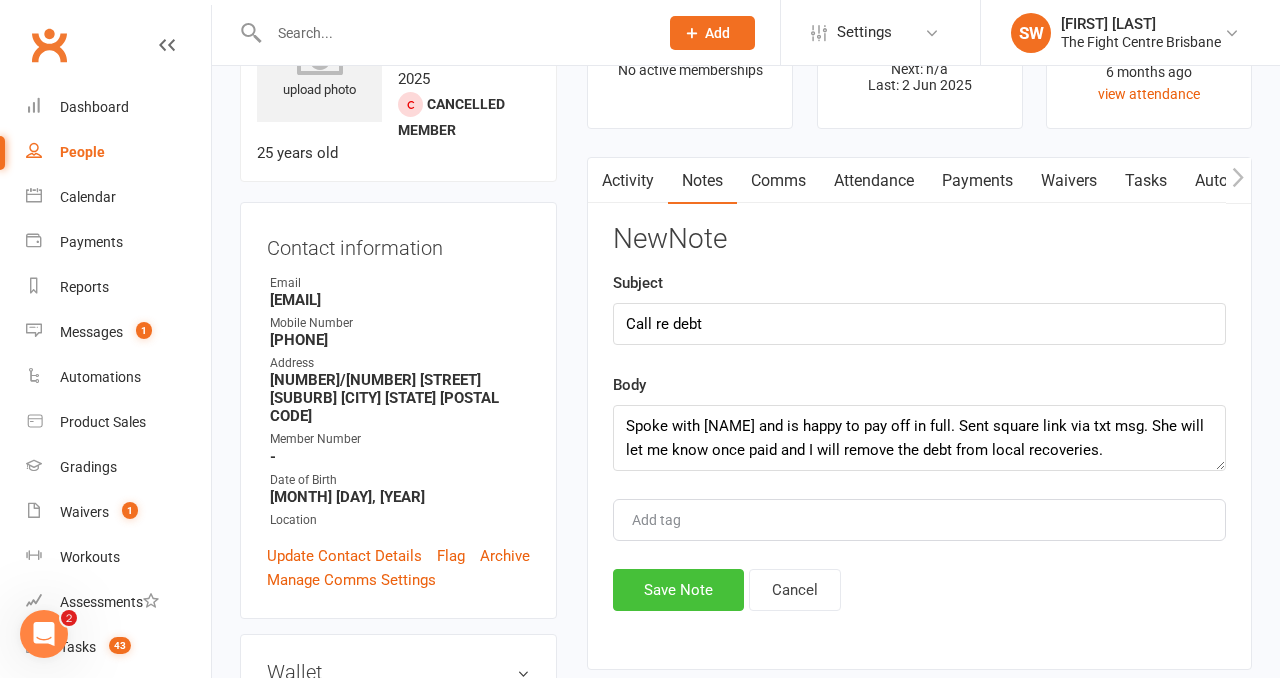 click on "Save Note" at bounding box center [678, 590] 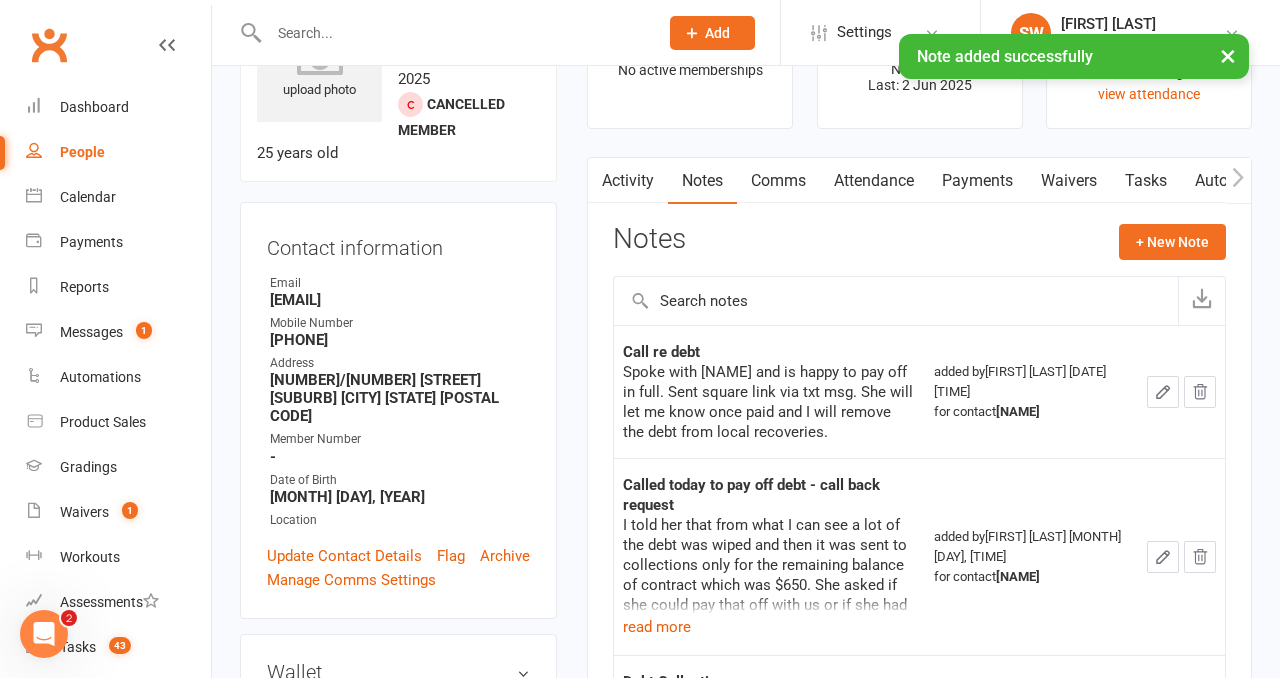 click on "upload photo Denyce Hira Activated 27 January, 2025 Added 27 January, 2025   Cancelled member 25 years old  Contact information Owner   Email  Denycekhira@gmail.com
Mobile Number  0408508715
Address  54/104a river hills road Eagleby Brisbane Qld 4207
Member Number  -
Date of Birth  May 4, 2000
Location
Update Contact Details Flag Archive Manage Comms Settings
Wallet Credit card denyce hira  xxxx xxxx xxxx 0571  03/2028
Add / Edit Payment Method
Membership  No active memberships found Show expired memberships Add new membership
Family Members  No relationships found. Add link to existing contact  Add link to new contact
Suspensions  No active suspensions found. Add new suspension
Promotions  edit Fighters -
Kids / Teens members -
No more check in calls -
Online training check in -
First week message -
Email / SMS Subscriptions  edit Member Portal Login Details  Key Demographics  edit Emergency Contact Details  edit Styles & Ranks  Body Composition  edit Fitness Goals  edit" at bounding box center (398, 1322) 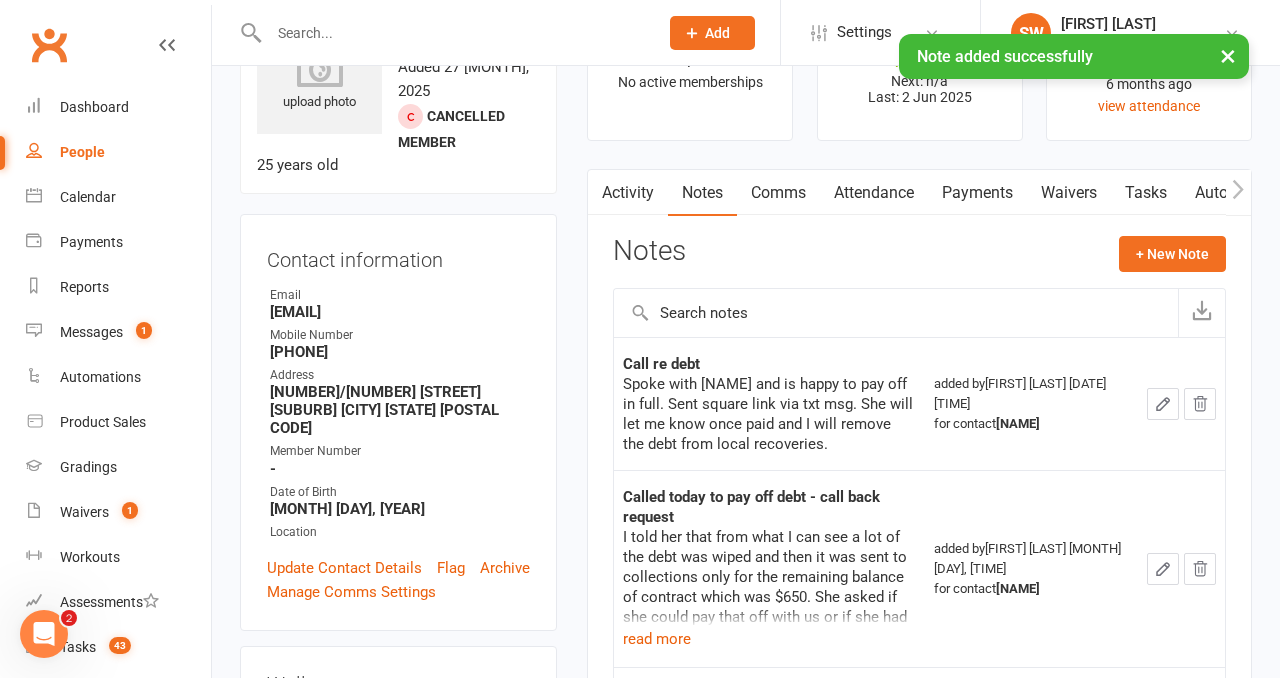 scroll, scrollTop: 0, scrollLeft: 0, axis: both 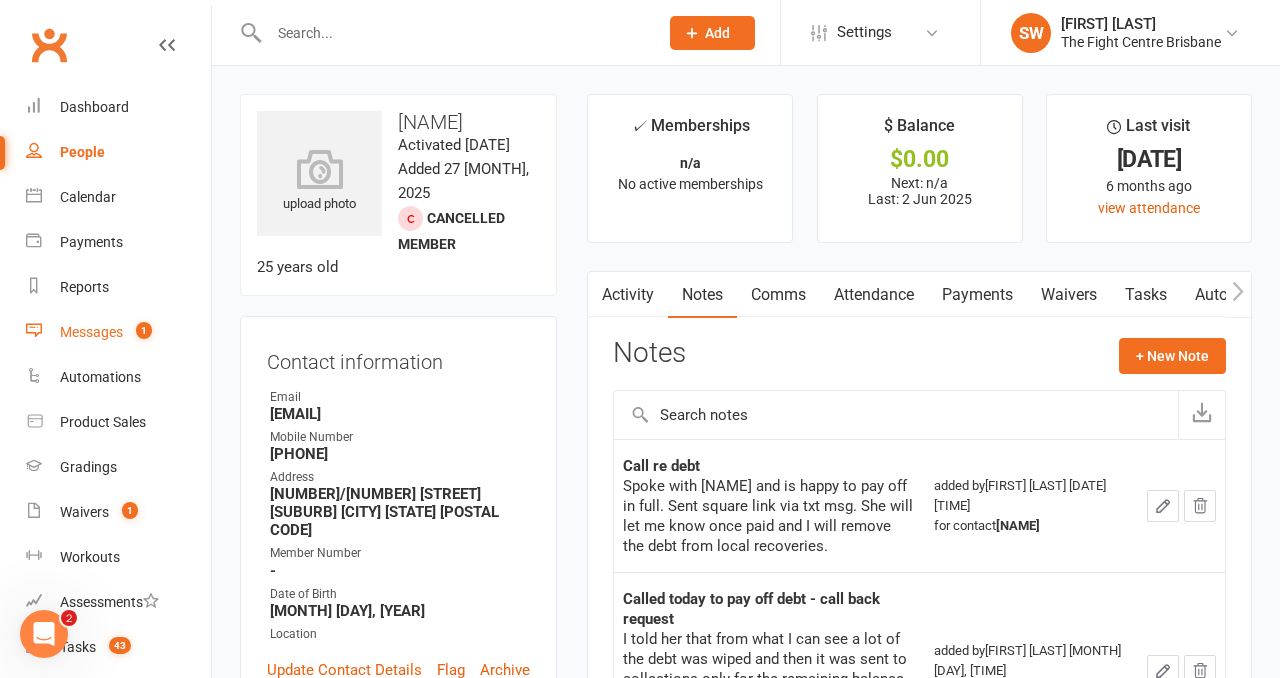 click on "Messages" at bounding box center (91, 332) 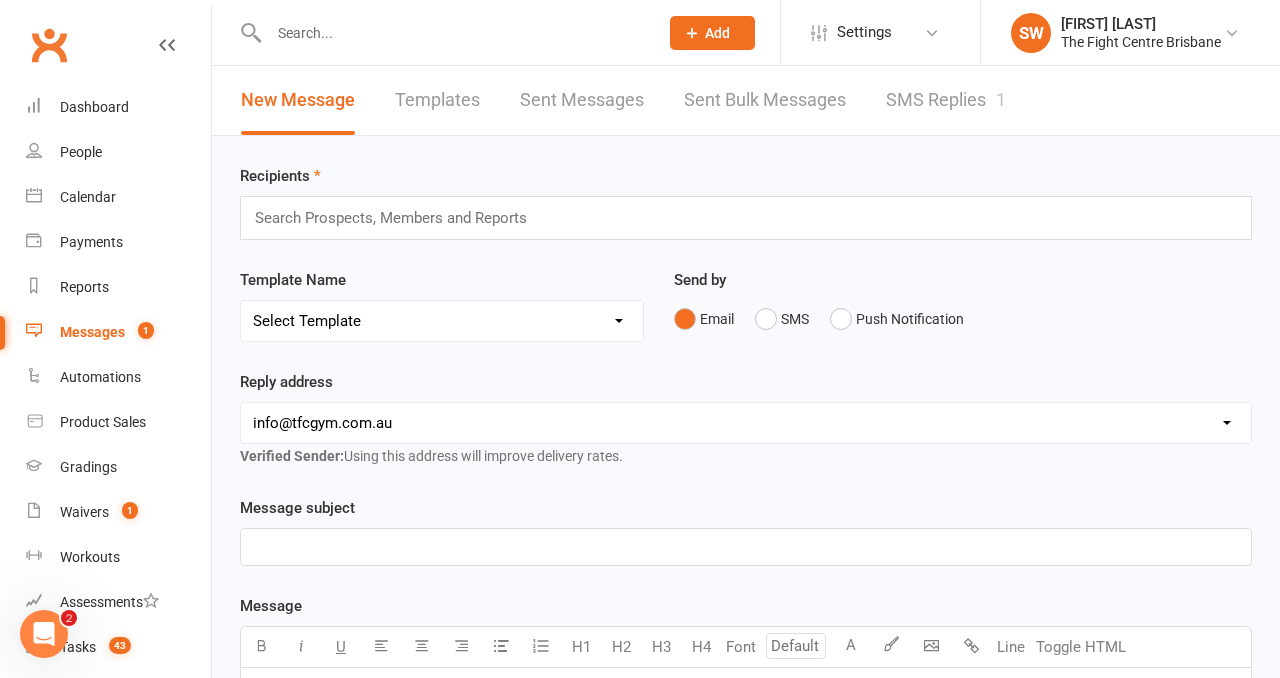 click on "SMS Replies  1" at bounding box center (946, 100) 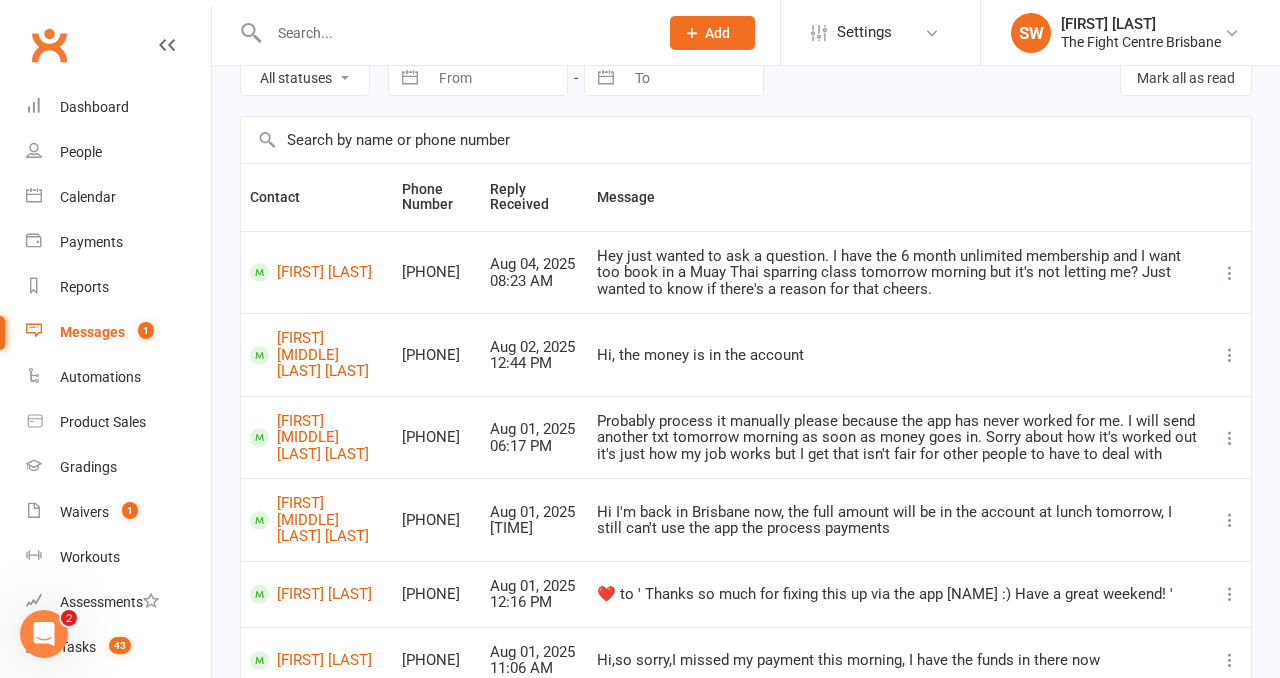 scroll, scrollTop: 0, scrollLeft: 0, axis: both 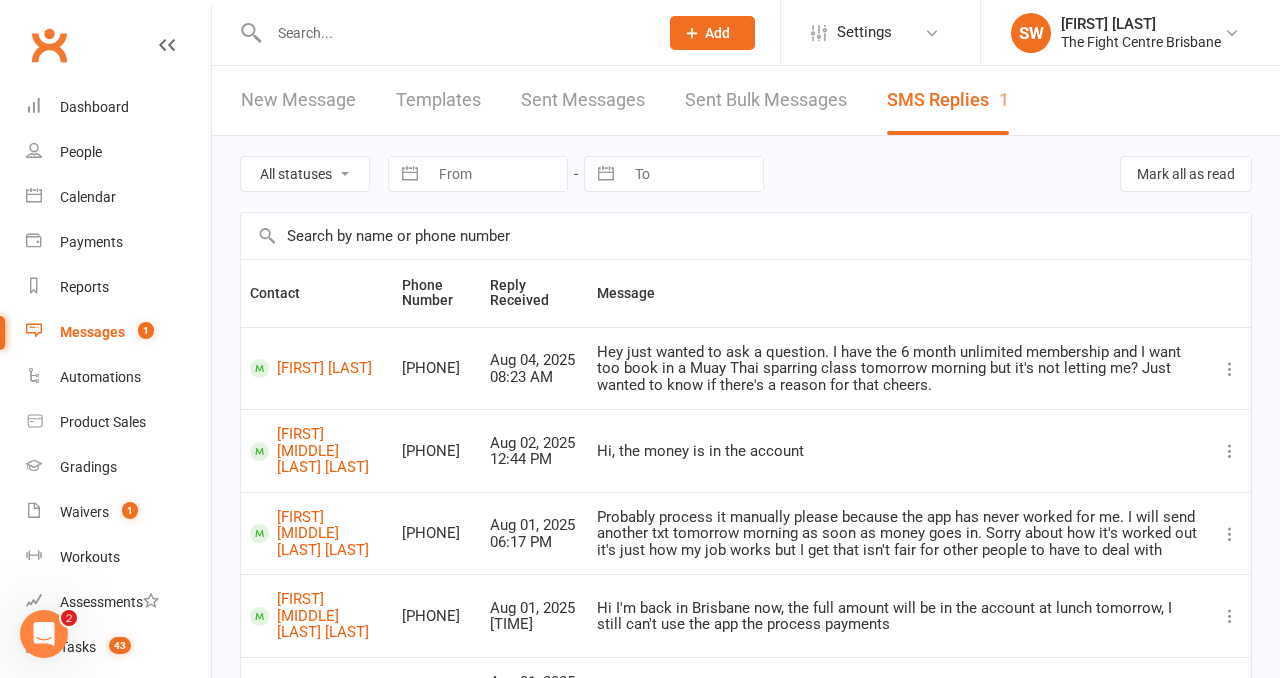 click on "All statuses Read only Unread only" at bounding box center [305, 174] 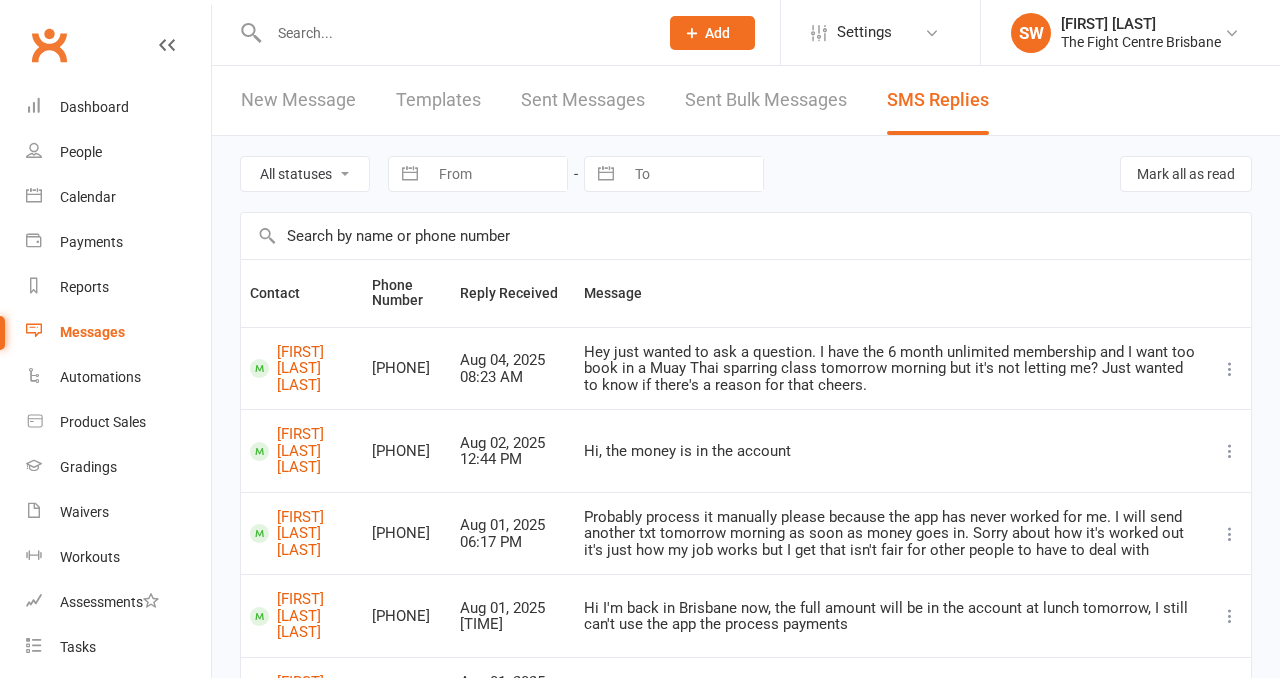 scroll, scrollTop: 0, scrollLeft: 0, axis: both 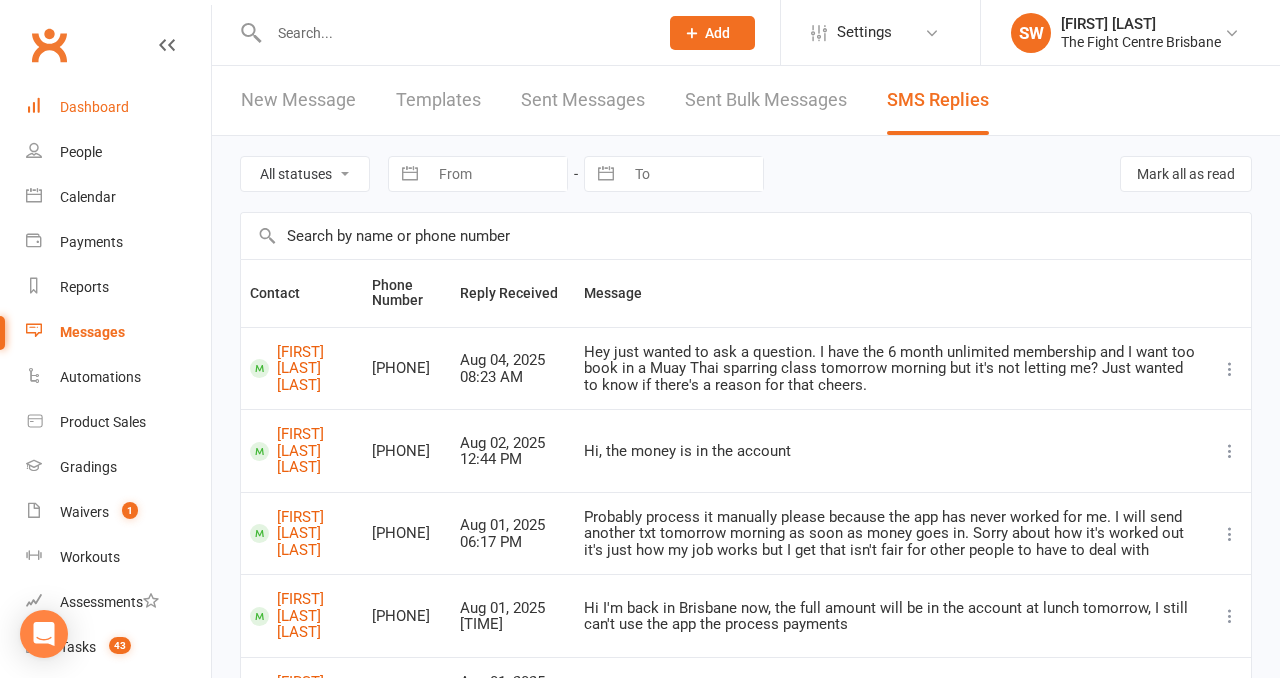 click on "Dashboard" at bounding box center (94, 107) 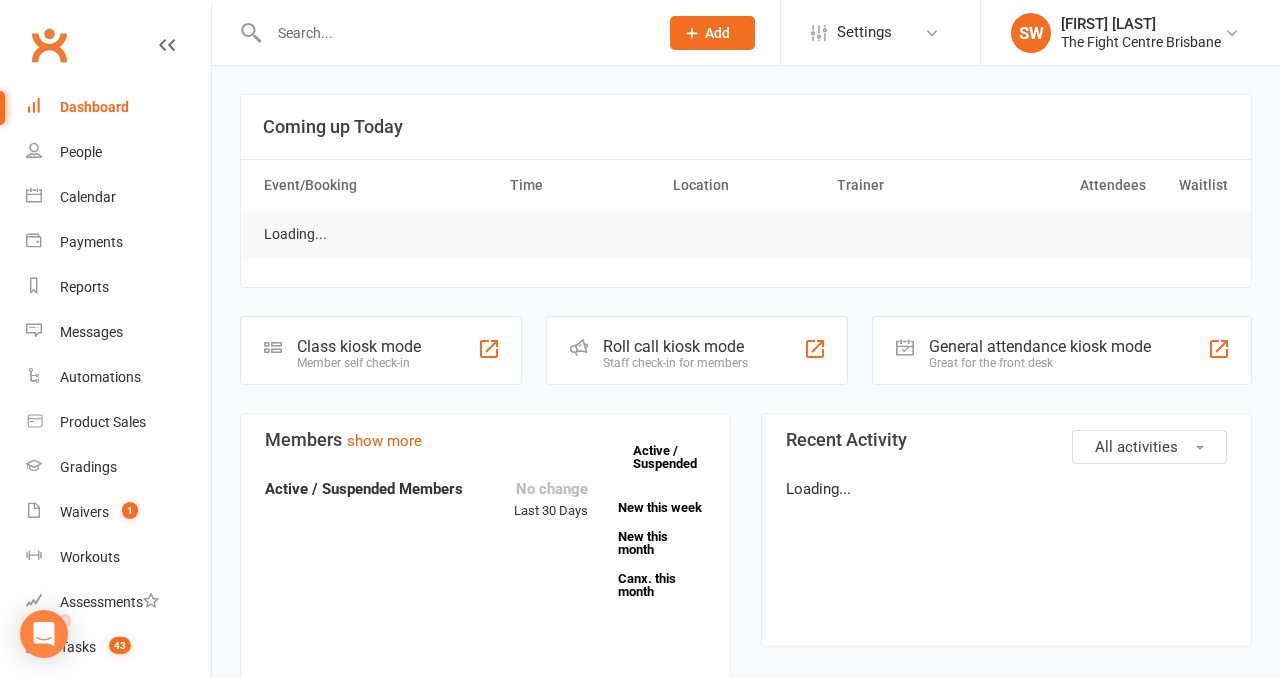 scroll, scrollTop: 0, scrollLeft: 0, axis: both 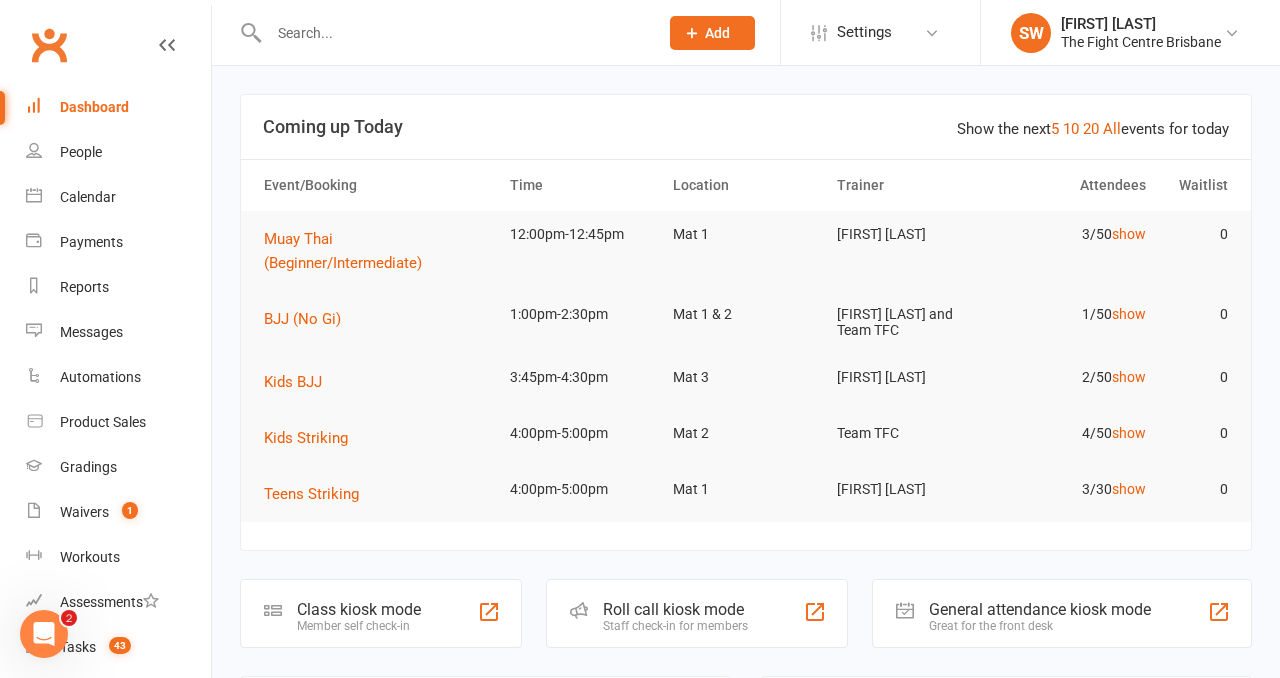 click at bounding box center [453, 33] 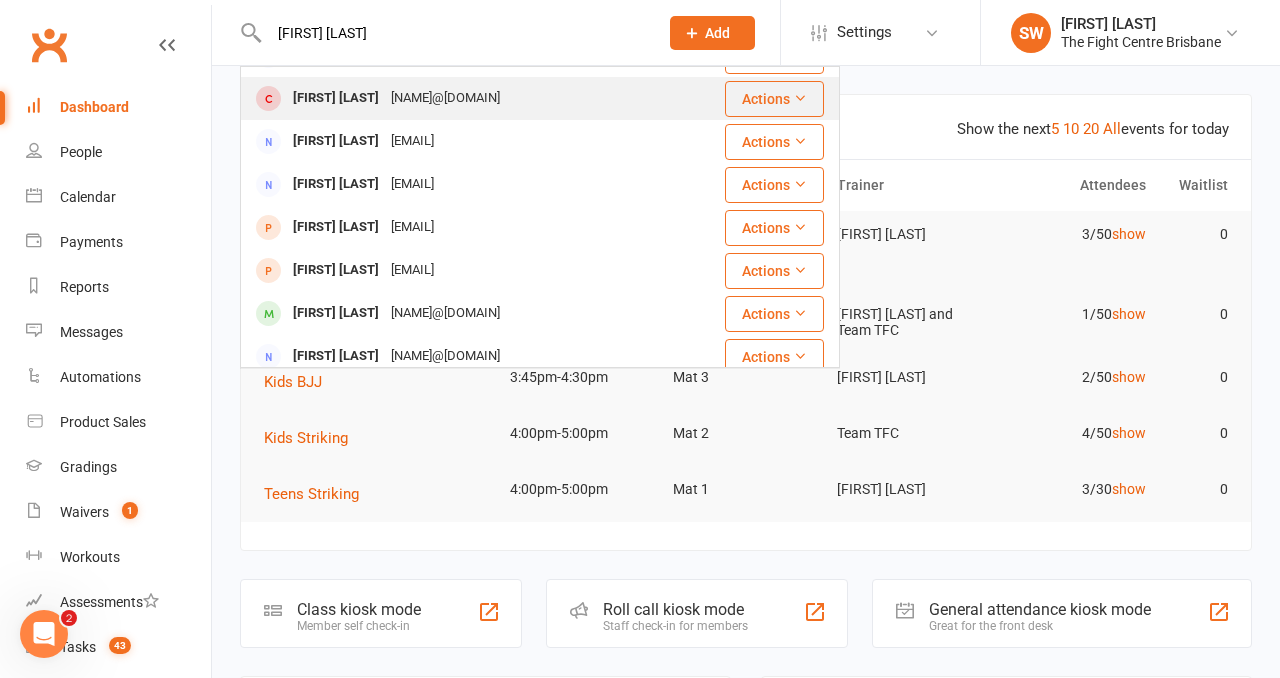 scroll, scrollTop: 179, scrollLeft: 0, axis: vertical 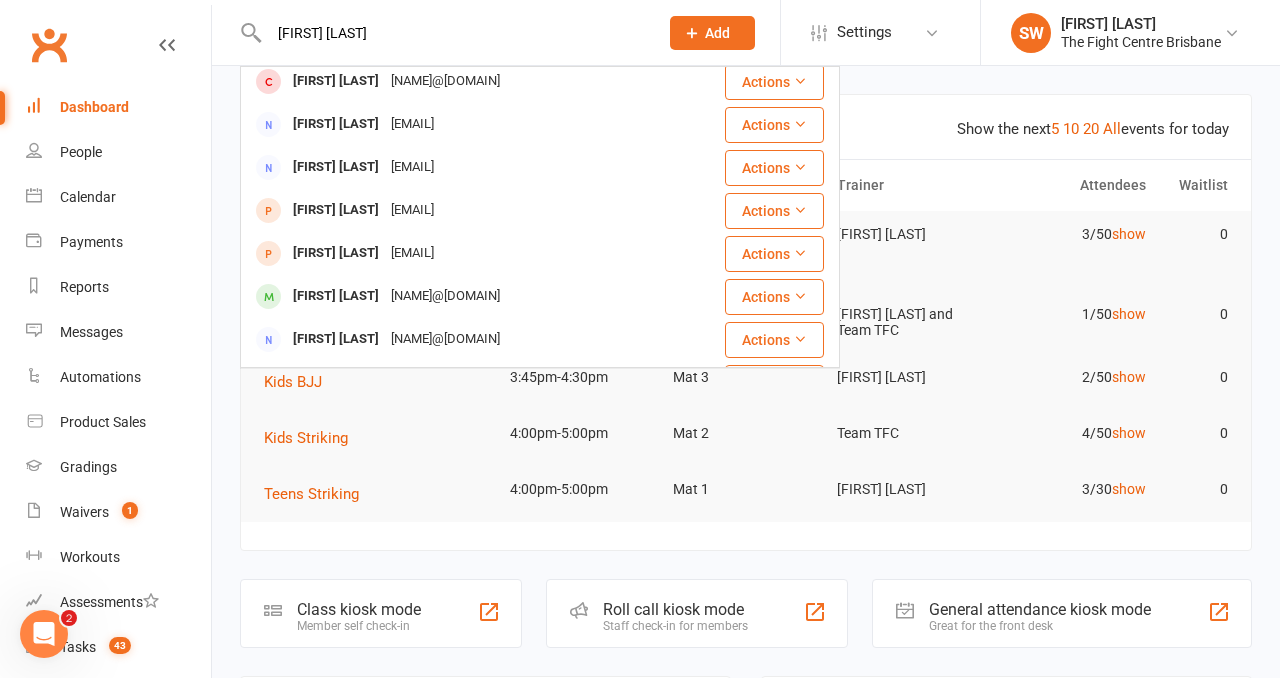 click on "[FIRST] [LAST] [FIRST] [LAST] [EMAIL] Actions   [FIRST] [LAST] [EMAIL] Actions   [FIRST] [LAST] [EMAIL] Actions   [FIRST] [LAST] [EMAIL] Actions   [FIRST] [LAST] [EMAIL] Actions   [FIRST] [LAST] [EMAIL] Actions   [FIRST] [LAST] [EMAIL] Actions   [FIRST] [LAST] [EMAIL] Actions   [FIRST] [LAST] [EMAIL] Actions   [FIRST] [LAST] [EMAIL] Actions   [FIRST] [LAST] [EMAIL] Actions   [FIRST] [LAST] [EMAIL] Actions   [FIRST] [LAST] [EMAIL] Actions   [FIRST] [LAST] [EMAIL] Actions   [FIRST] [LAST] [EMAIL] Actions   [FIRST] [LAST] [EMAIL] Actions   [FIRST] [LAST] [EMAIL] Actions   [FIRST] [LAST] [EMAIL] Actions   [FIRST] [LAST] [EMAIL] Actions   [FIRST] [LAST] [EMAIL] Actions" at bounding box center (442, 32) 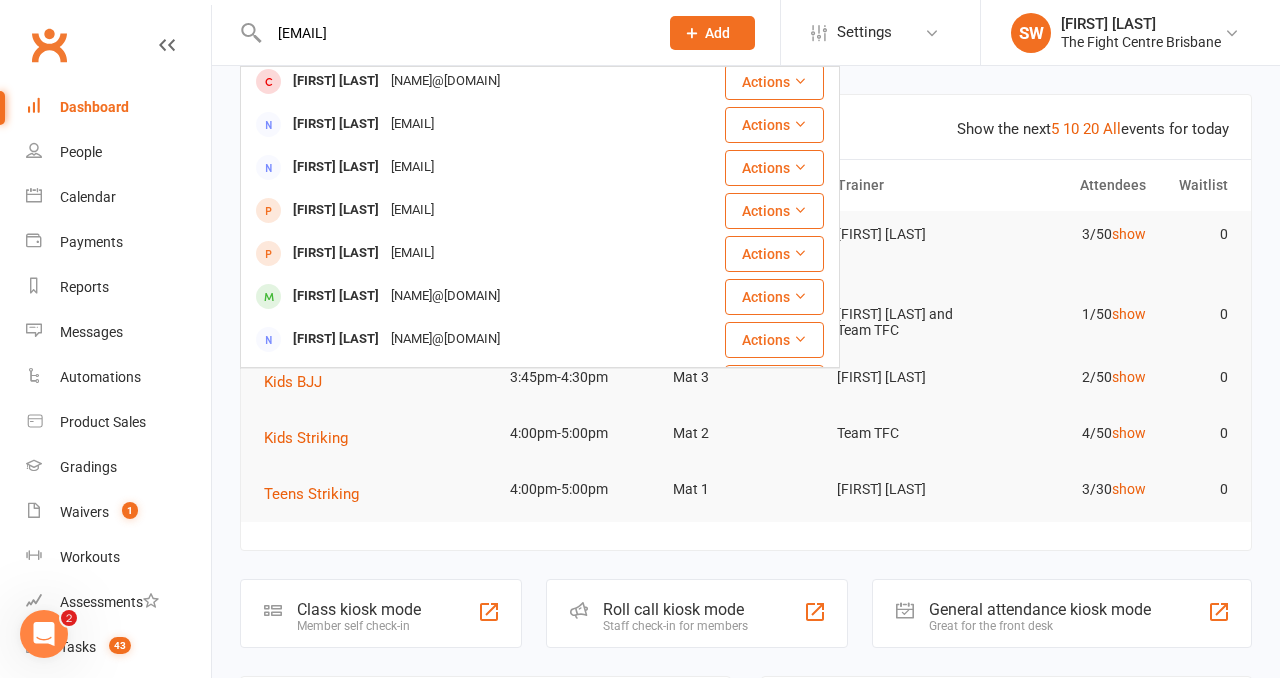 click on "[EMAIL]" at bounding box center (453, 33) 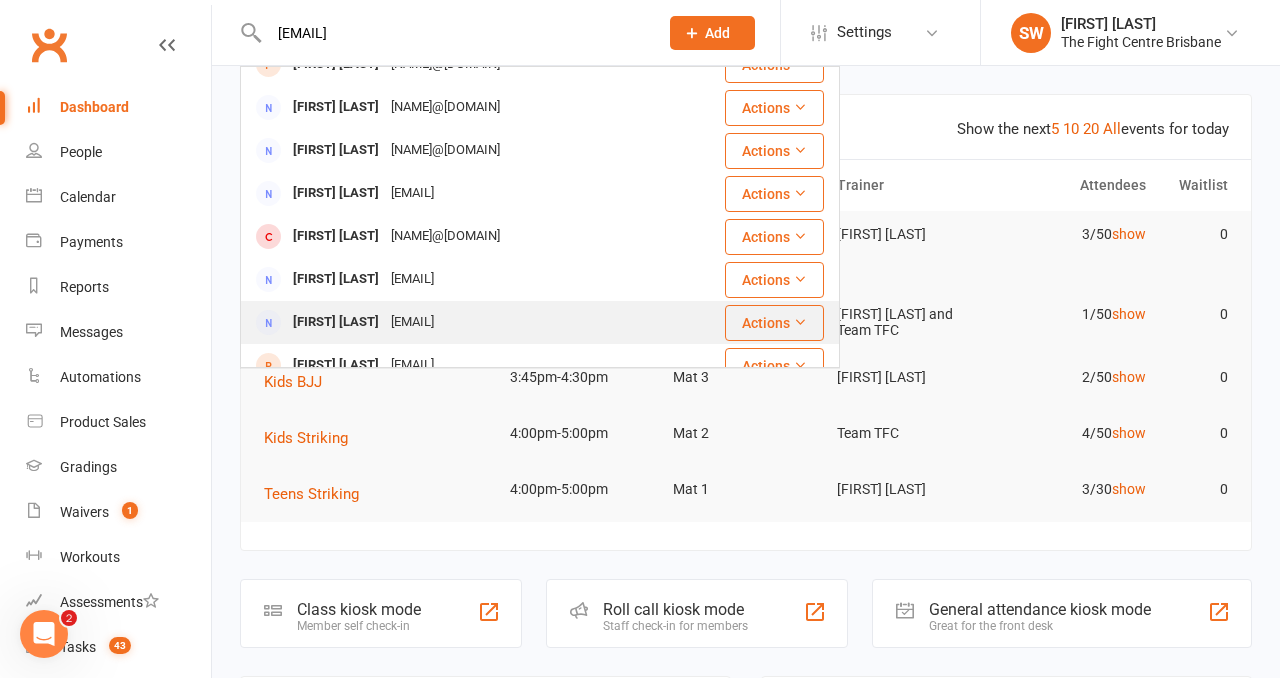 scroll, scrollTop: 0, scrollLeft: 0, axis: both 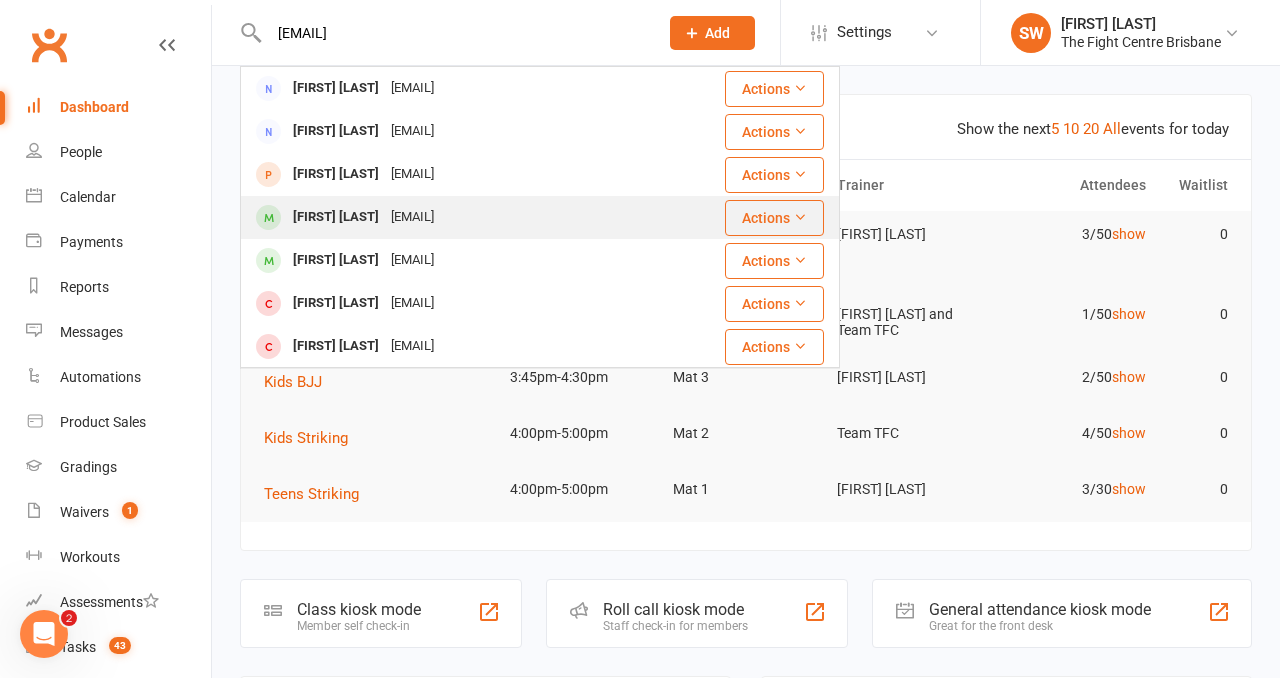 type on "[EMAIL]" 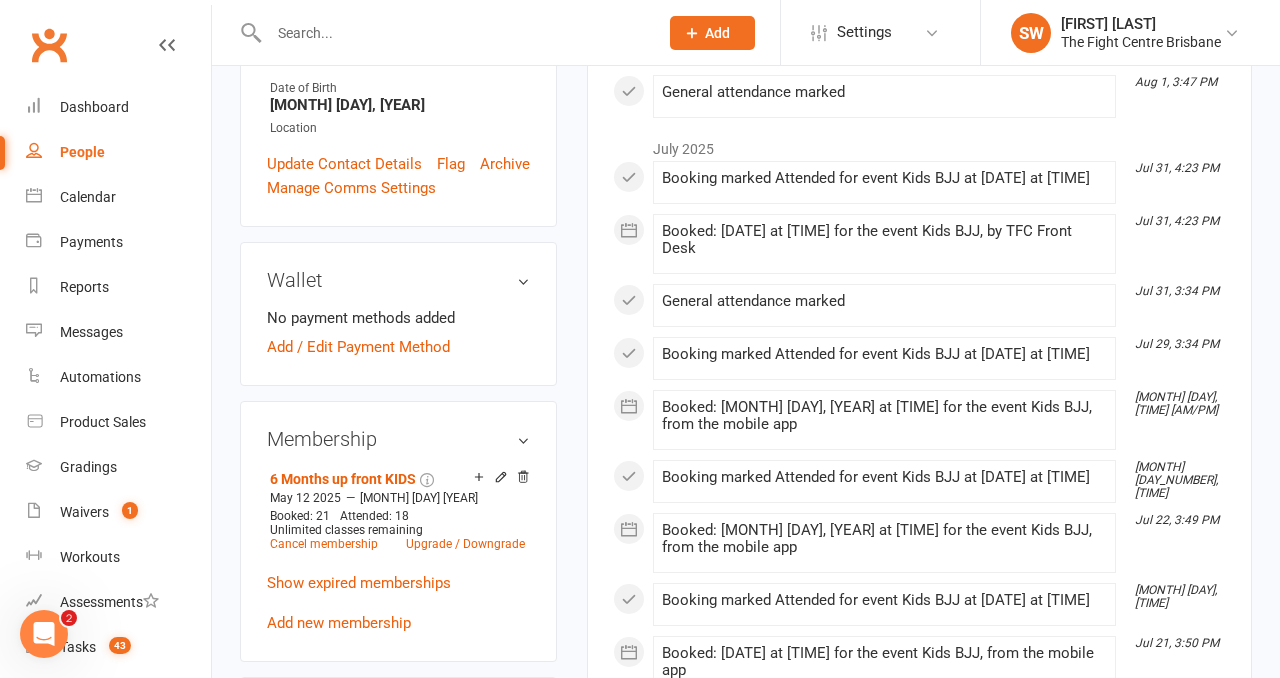 scroll, scrollTop: 508, scrollLeft: 0, axis: vertical 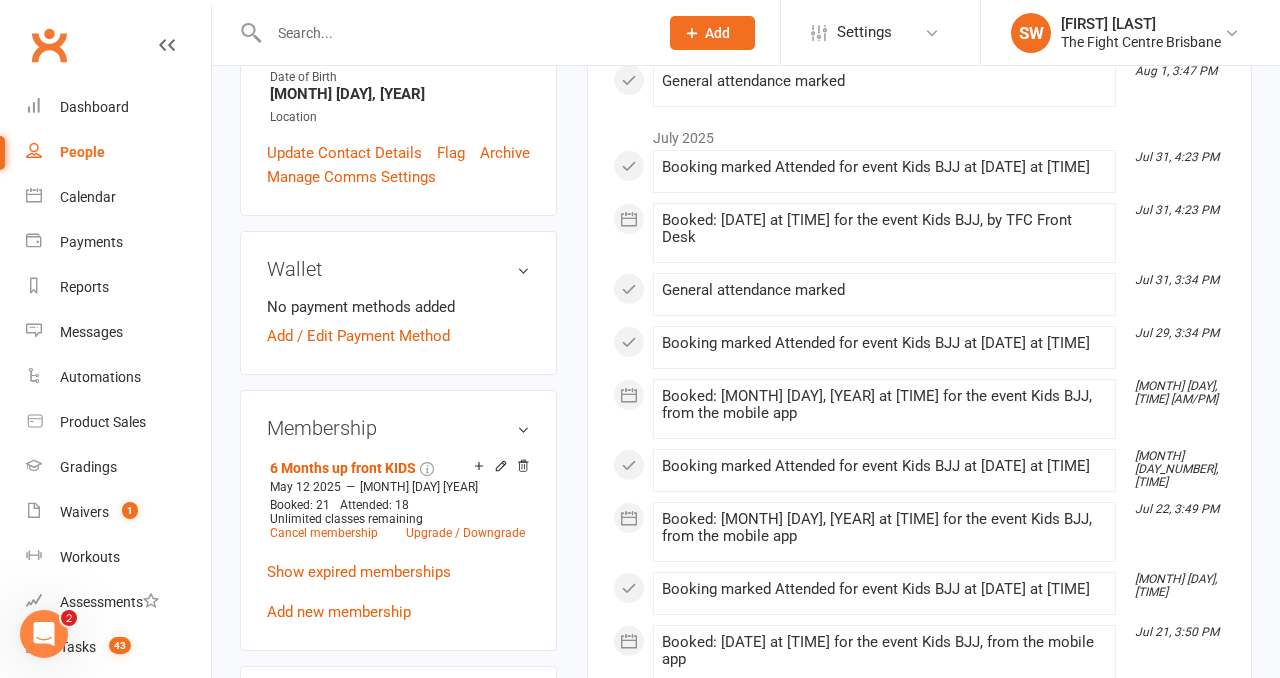 click on "upload photo change photo [NAME] Activated [MONTH] [DAY_NUMBER], [YEAR] Added [DAY_NUMBER] [MONTH], [YEAR]   Active member 7 years old  Contact information Owner   Email  [EMAIL]
Mobile Number  [PHONE]
Address  [NUMBER] [STREET] [SUBURB] [STATE] [POSTAL_CODE]
Member Number  -
Date of Birth  [MONTH] [DAY_NUMBER], [YEAR]
Location
Update Contact Details Flag Archive Manage Comms Settings
Wallet No payment methods added
Add / Edit Payment Method
Membership      6 Months up front KIDS [MONTH] [DAY_NUMBER] [YEAR] — [MONTH] [DAY_NUMBER] [YEAR] Booked: 21 Attended: 18 Unlimited classes remaining   Cancel membership Upgrade / Downgrade Show expired memberships Add new membership
Family Members   [NAME] - Parent / Guardian  [NAME] - Parent / Guardian  [NAME] - Sibling Add link to existing contact  Add link to new contact
Suspensions  Show previous suspensions Add new suspension
Promotions  edit Fighters -
Kids / Teens members -
No more check in calls -
Online training check in -
First week message -
edit Key Demographics" at bounding box center (398, 974) 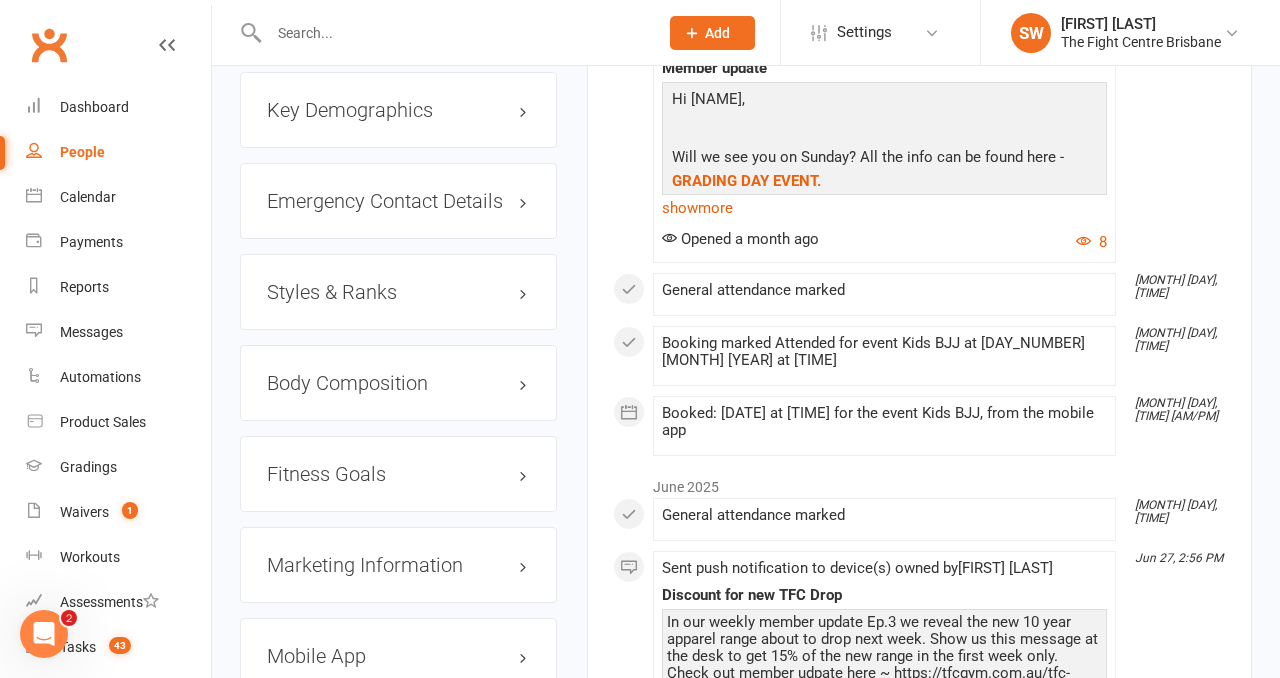 scroll, scrollTop: 2018, scrollLeft: 0, axis: vertical 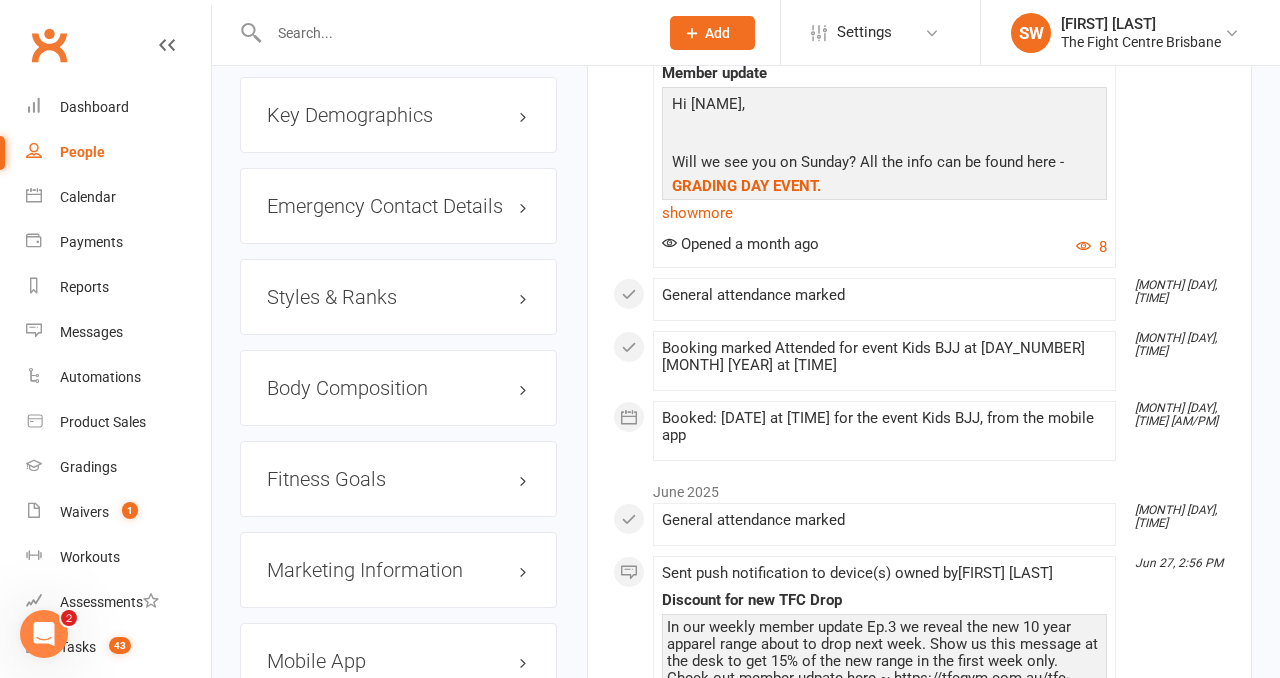 click on "Emergency Contact Details  edit" at bounding box center (398, 206) 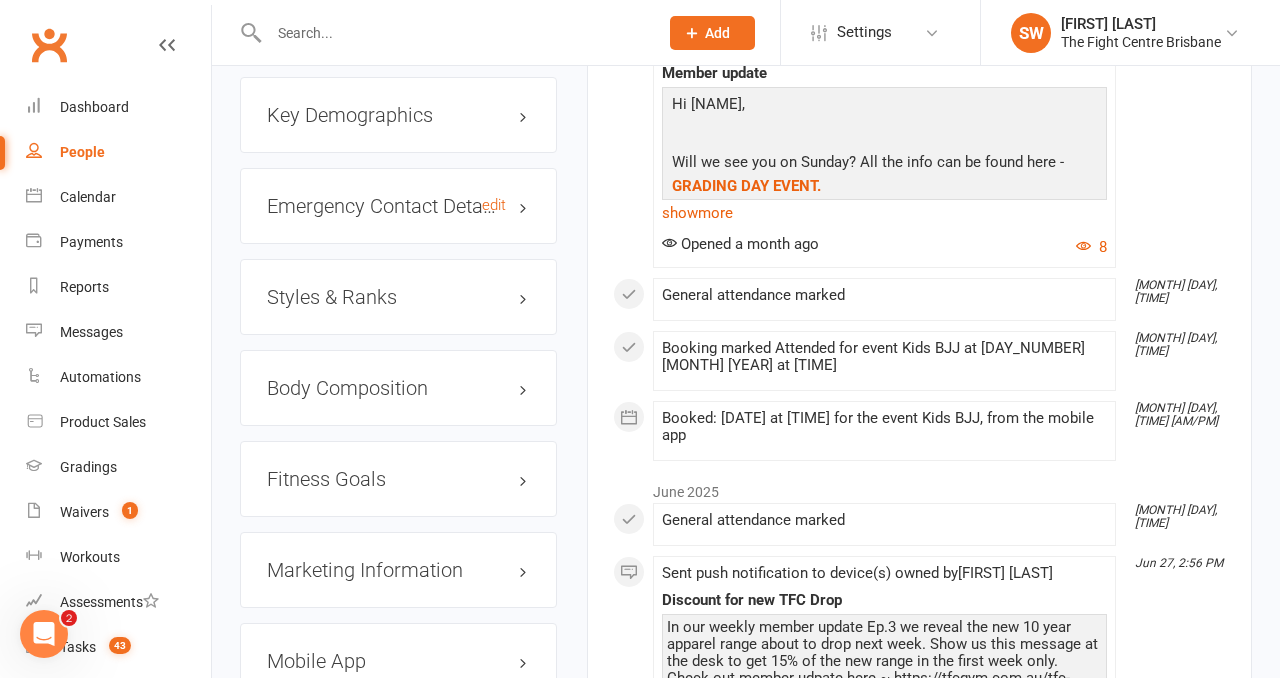 click on "Emergency Contact Details  edit" at bounding box center (398, 206) 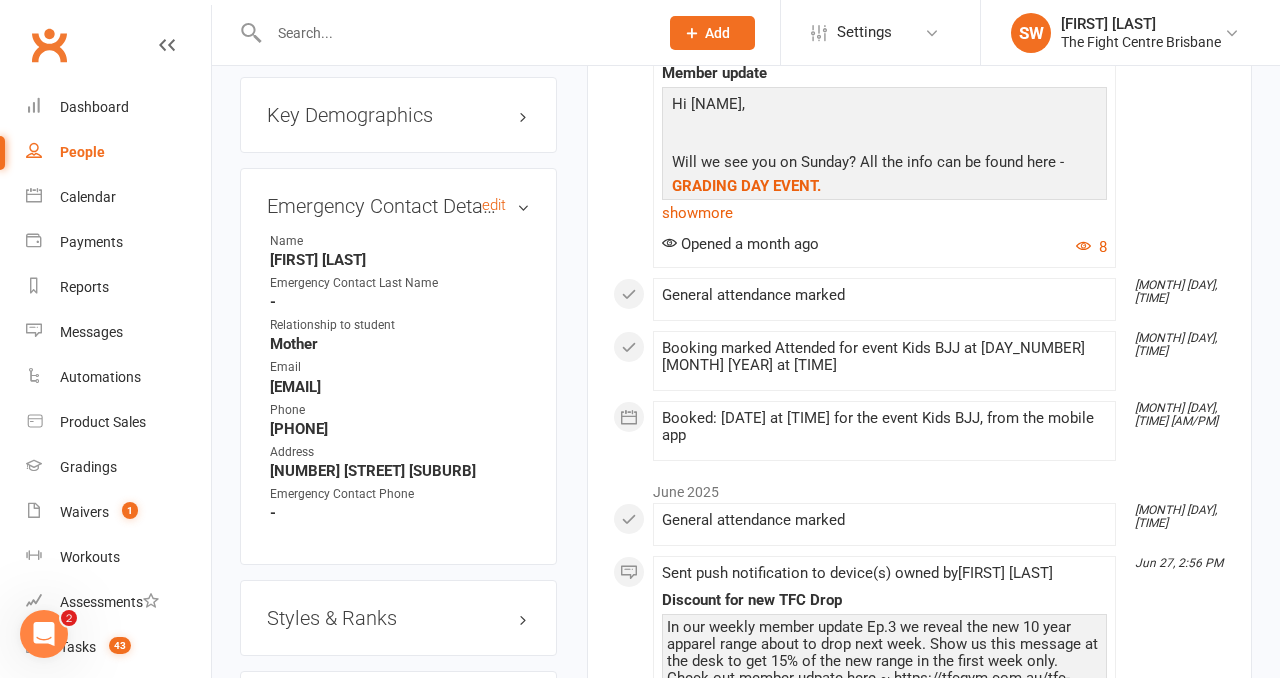 click on "Emergency Contact Details  edit" at bounding box center [398, 206] 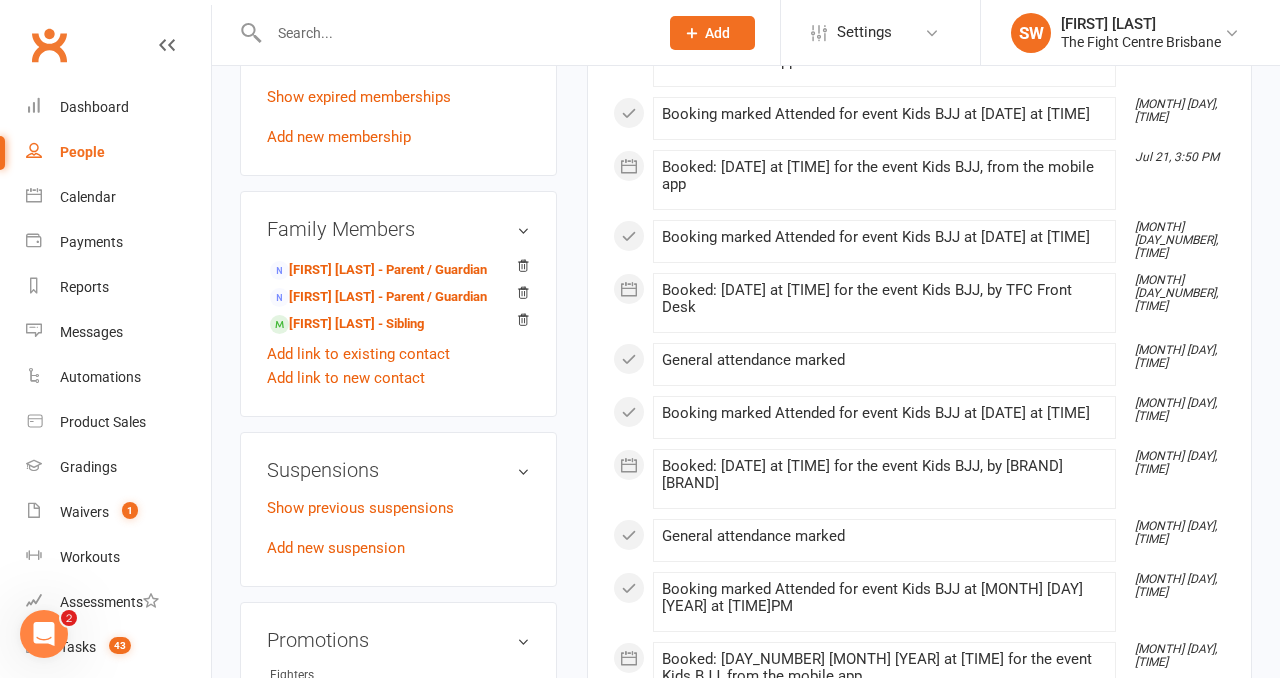scroll, scrollTop: 1050, scrollLeft: 0, axis: vertical 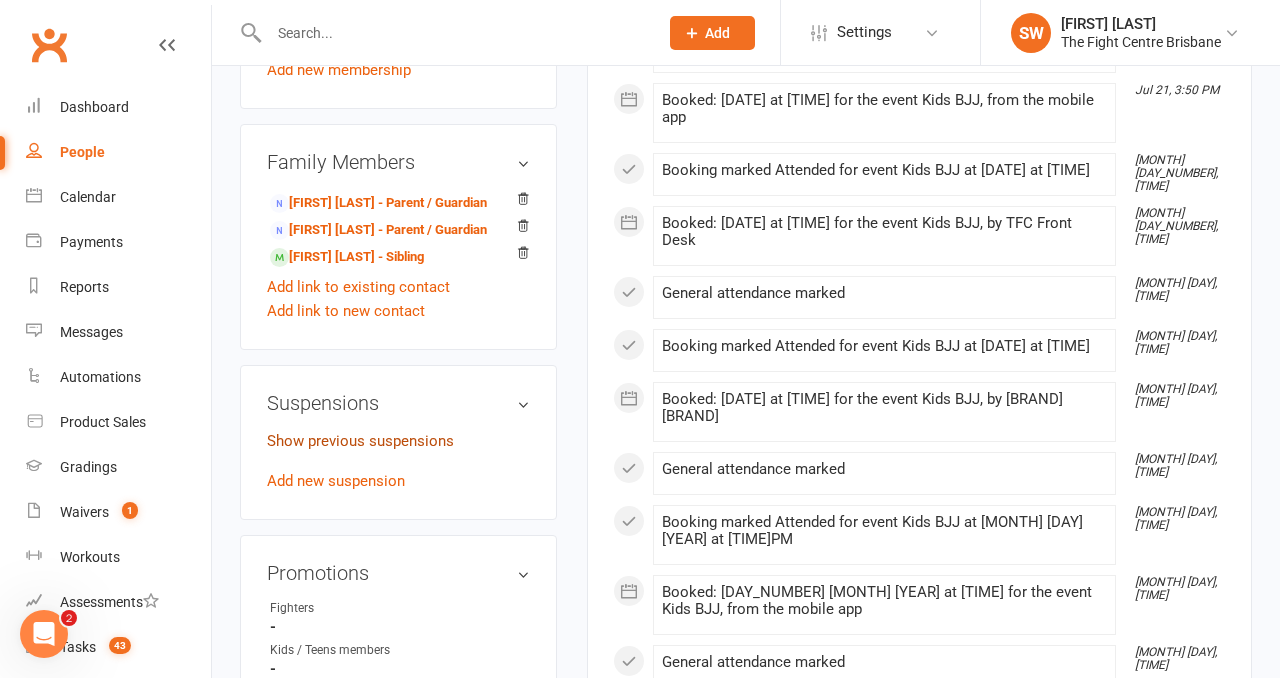 click on "Show previous suspensions" at bounding box center (360, 441) 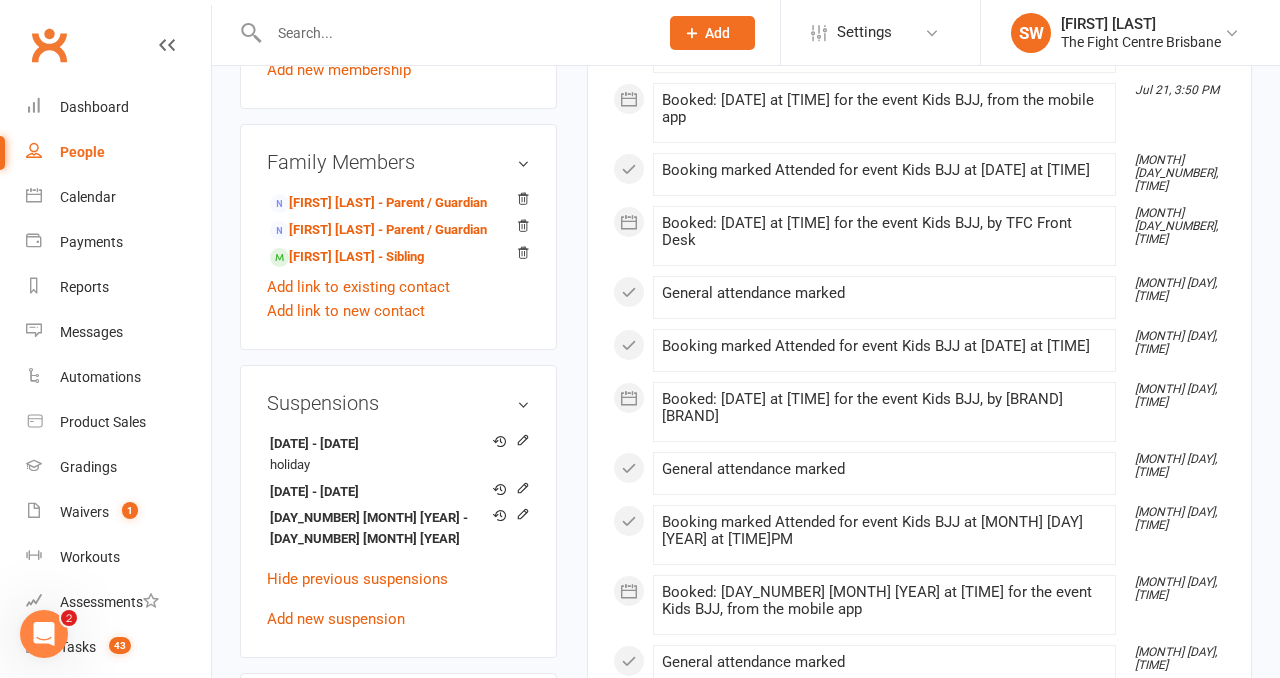 click on "✓ Memberships [MEMBERSHIP_DETAILS] Expires on [DATE], [YEAR] $ Balance $0.00 Next: n/a Last: [DATE] Last visit [DATE] [TIME] [DAYS_AGO] view attendance
Activity Notes Comms Attendance Payments Waivers Tasks Automations Workouts Gradings / Promotions Mobile App Credit balance
All activities Bookings / Attendances Communications Notes Failed SMSes Gradings Members Memberships Mobile App POS Sales Payments Credit Vouchers Prospects Reports Automations Tasks Waivers Workouts Kiosk Mode Consent Assessments Contact Flags Family Relationships Activity This Month [DATE] [TIME] Booking marked Attended for event Kids BJJ (No Gi) at [DATE] at [TIME]   [DATE] [TIME] Booked: [DATE] at [TIME] for the event Kids BJJ (No Gi), via kiosk drop-in   [DATE] [TIME] General attendance marked   [MONTH] [YEAR] [DATE] [TIME] Booking marked Attended for event Kids BJJ at [DATE] at [TIME]   [DATE] [TIME] Booked: [DATE] at [TIME] for the event Kids BJJ, by TFC Front Desk   [DATE] [TIME]" at bounding box center (919, 1227) 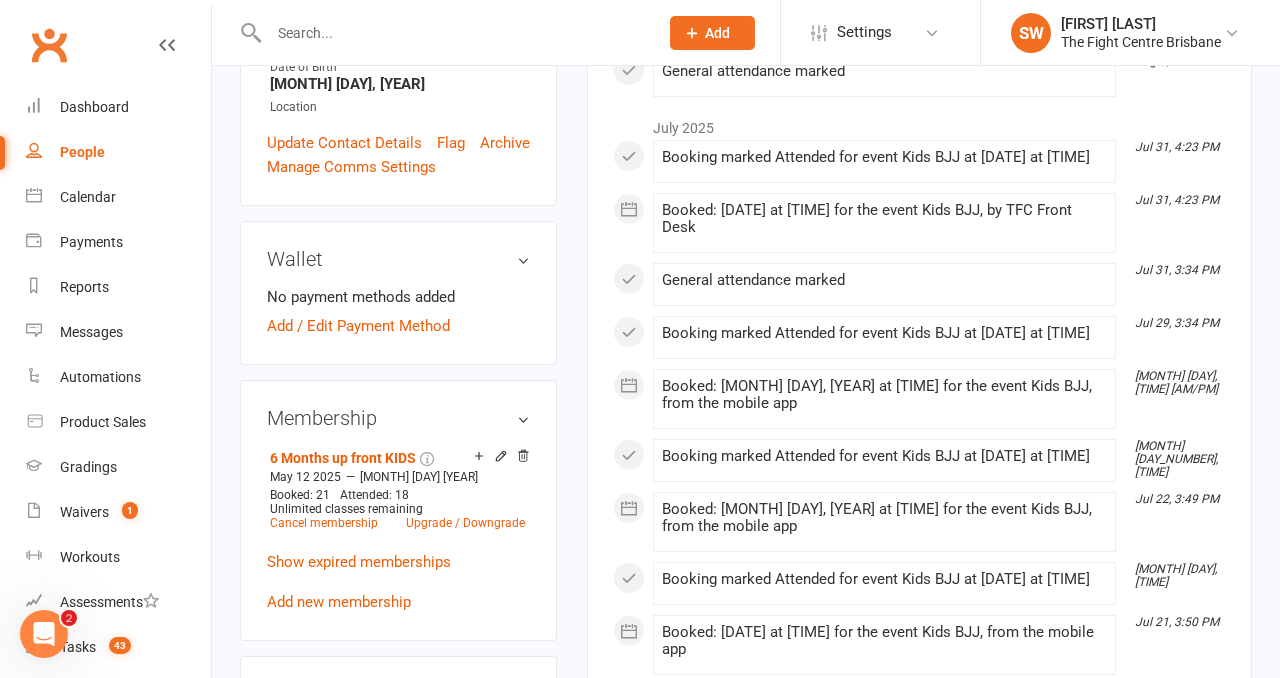 scroll, scrollTop: 374, scrollLeft: 0, axis: vertical 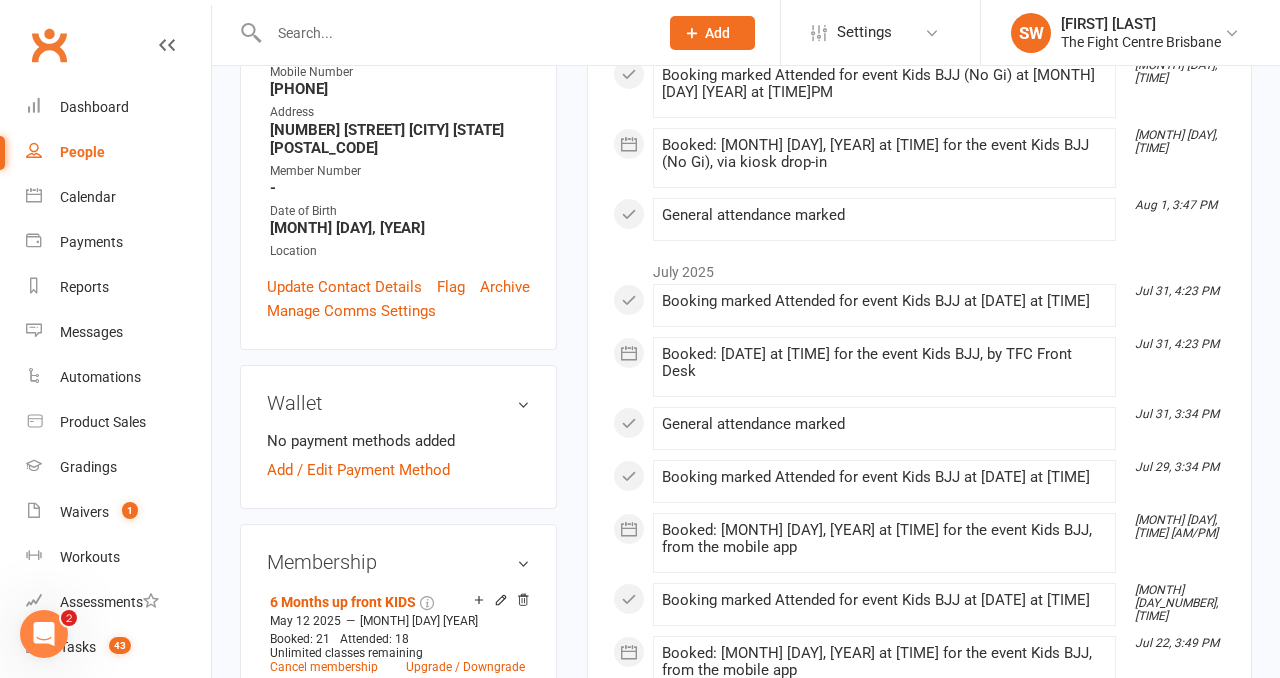 click at bounding box center [453, 33] 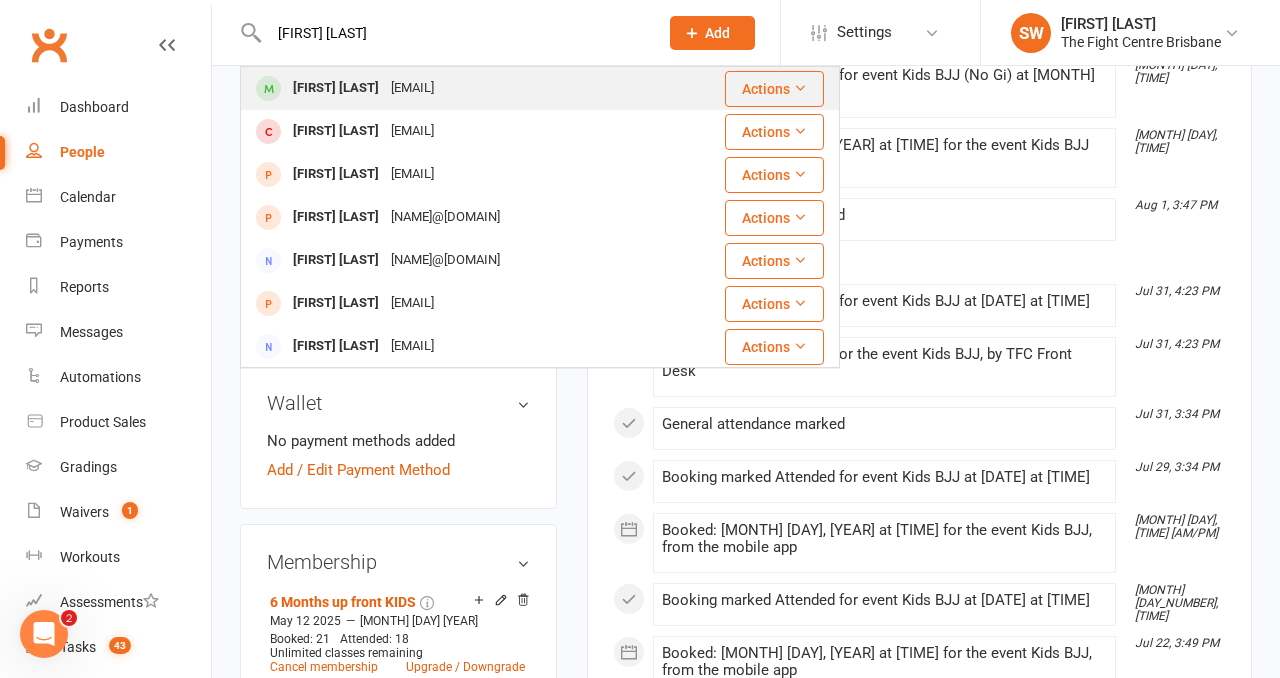 type on "[FIRST] [LAST]" 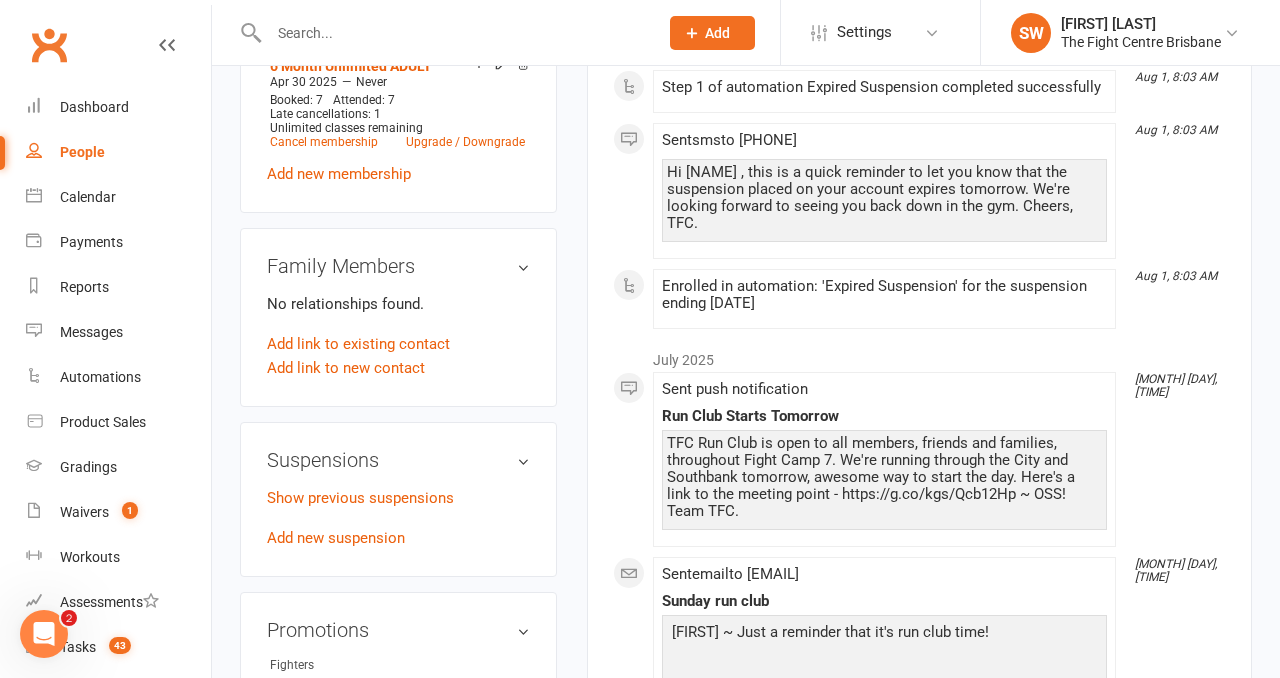 scroll, scrollTop: 1023, scrollLeft: 0, axis: vertical 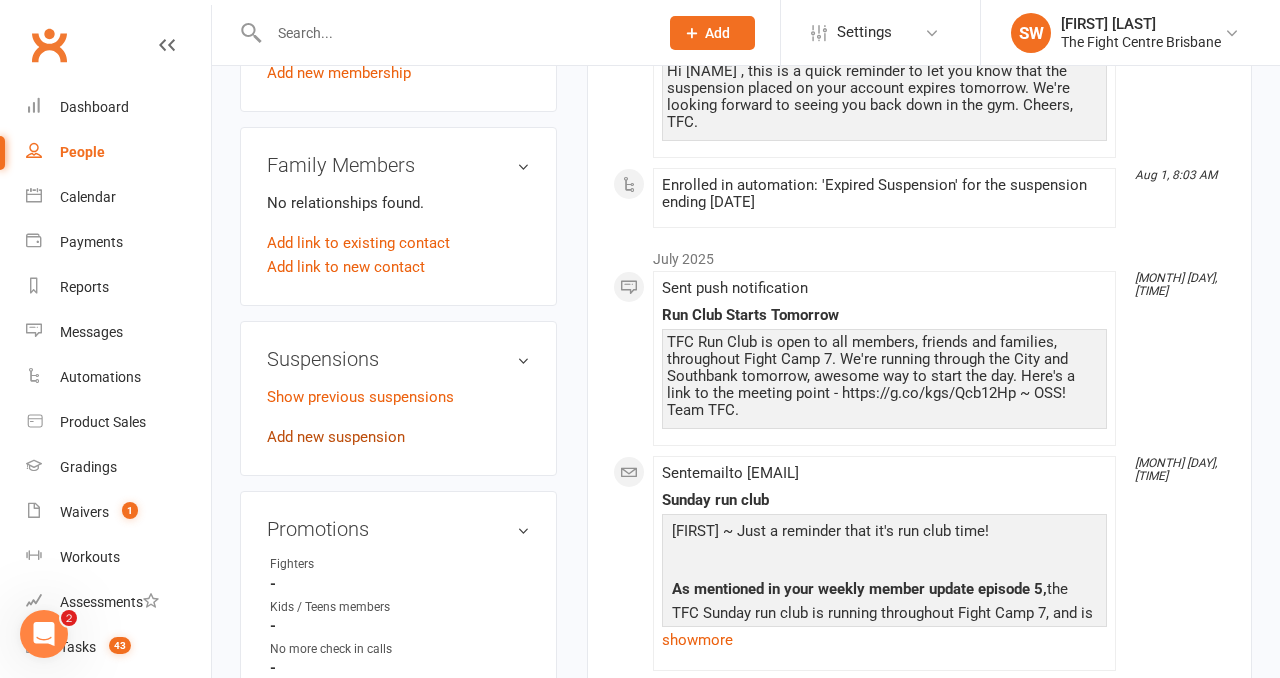click on "Add new suspension" at bounding box center [336, 437] 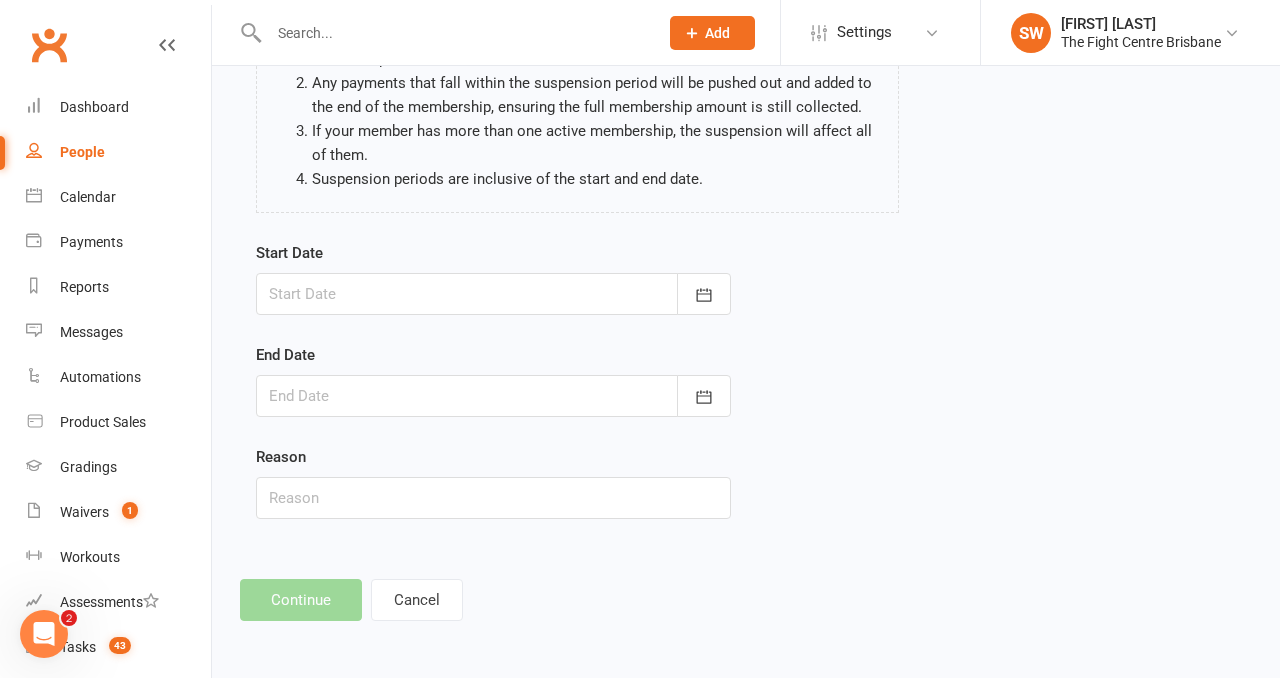 scroll, scrollTop: 0, scrollLeft: 0, axis: both 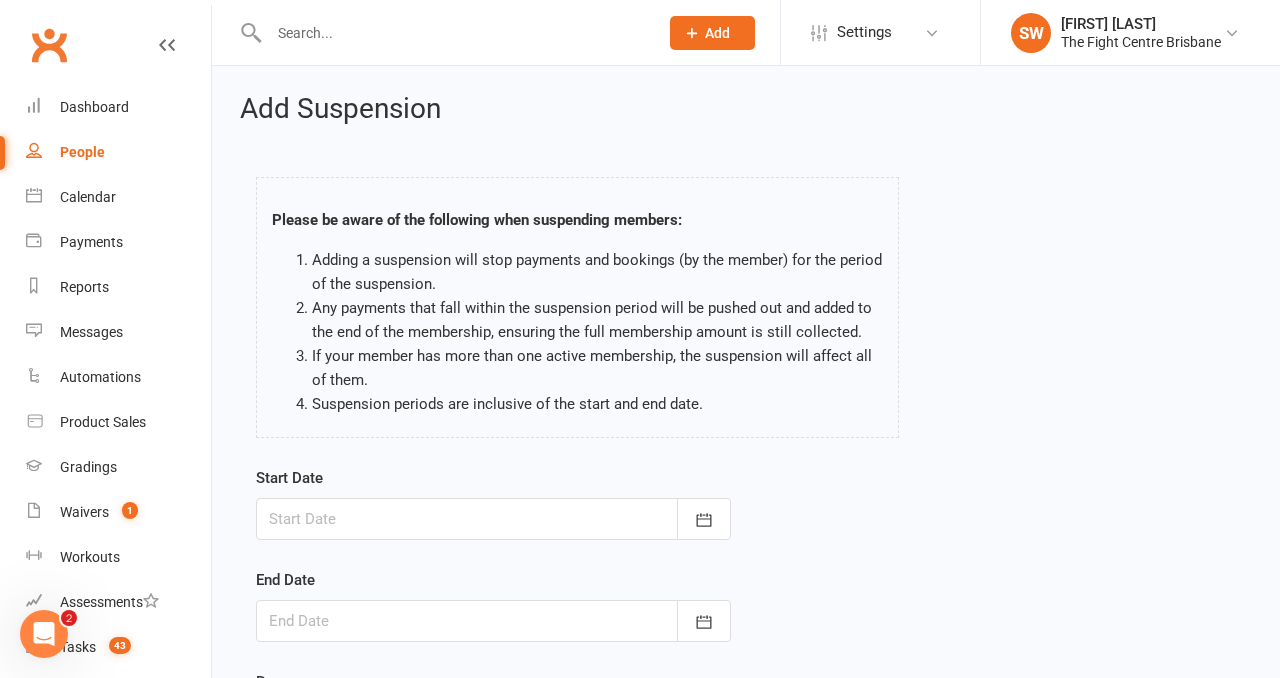 click at bounding box center (493, 519) 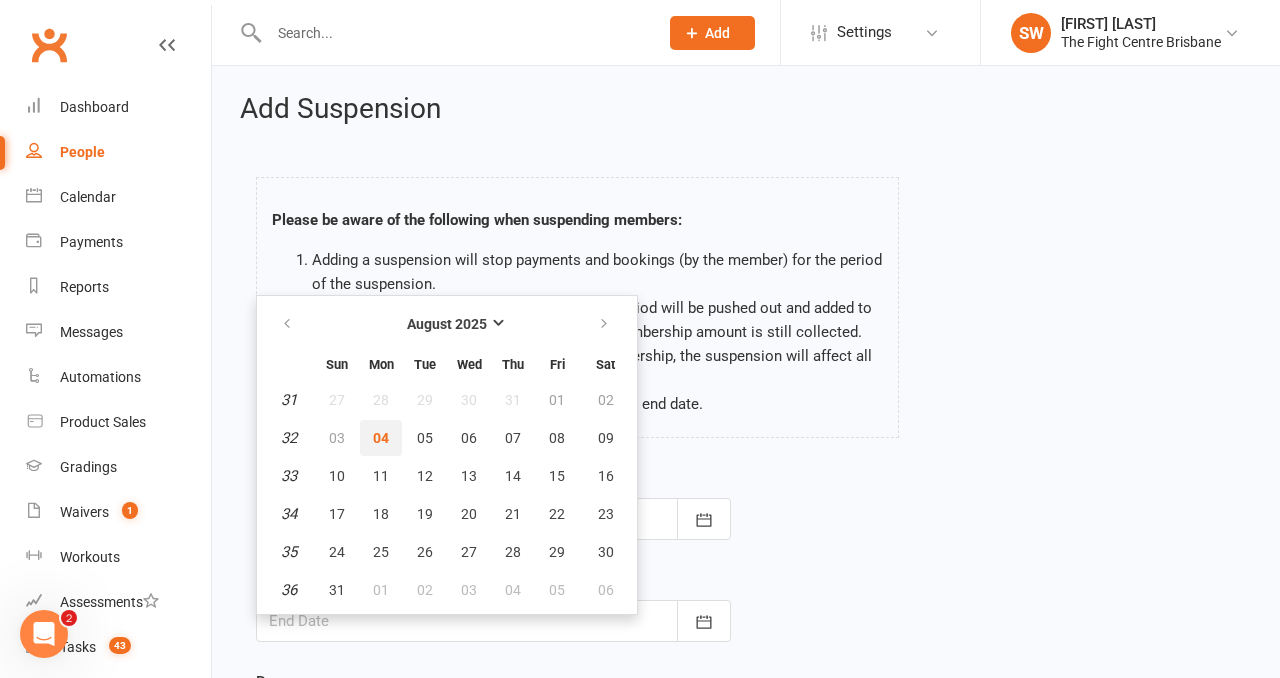 click on "04" at bounding box center [381, 438] 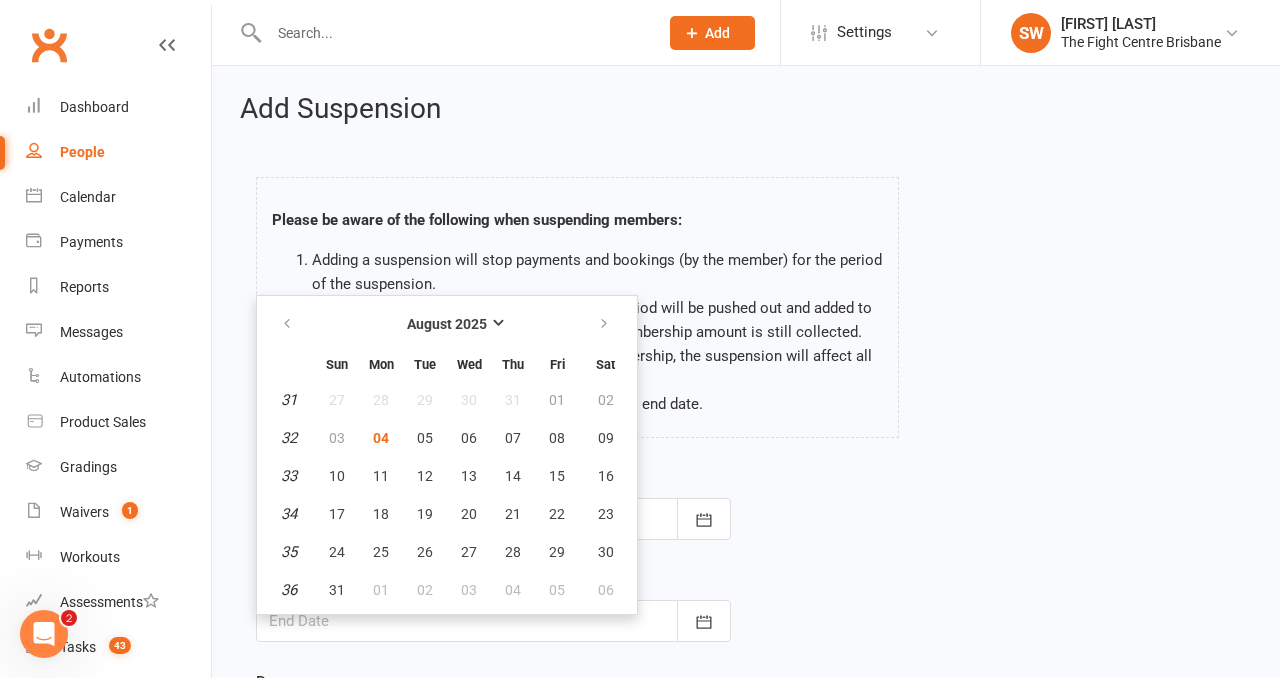 type on "04 Aug 2025" 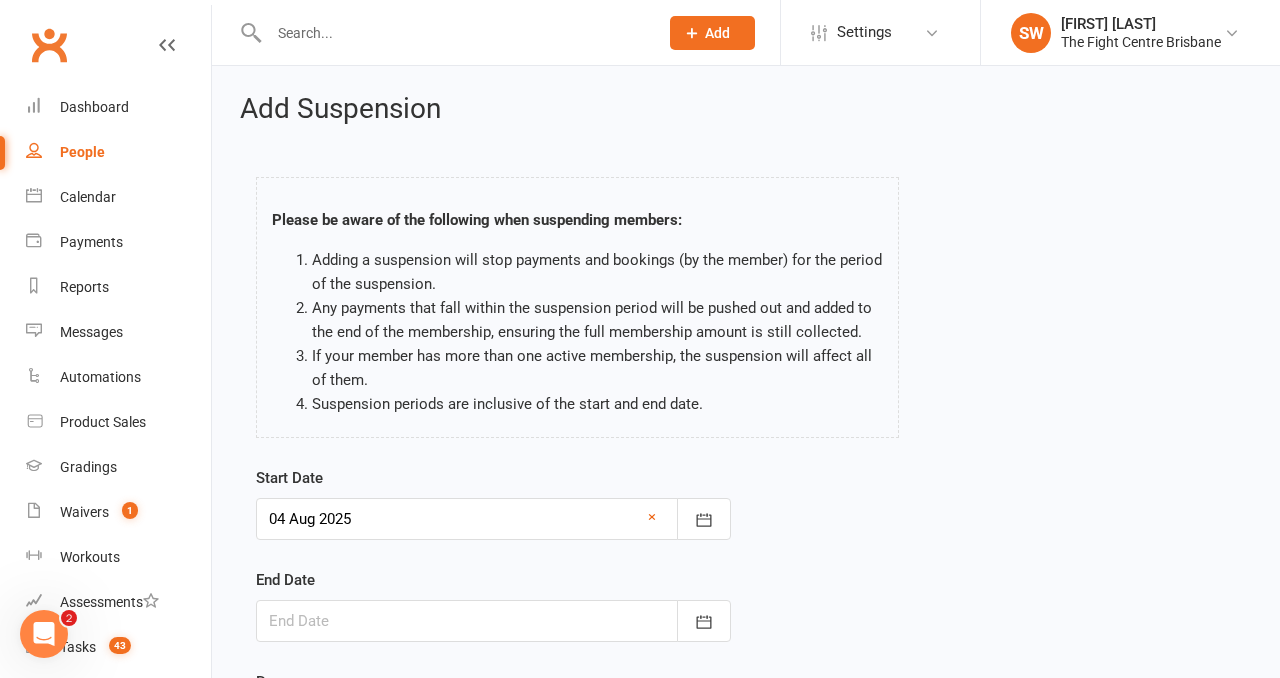 scroll, scrollTop: 182, scrollLeft: 0, axis: vertical 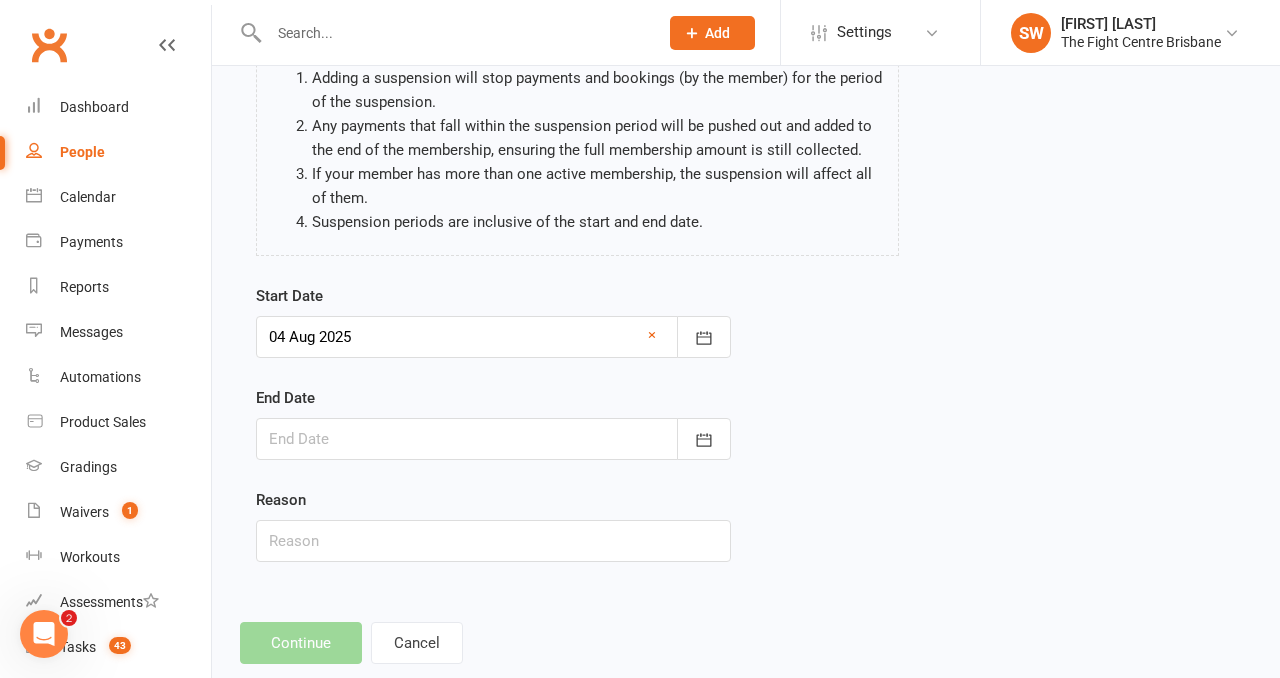 click at bounding box center [493, 439] 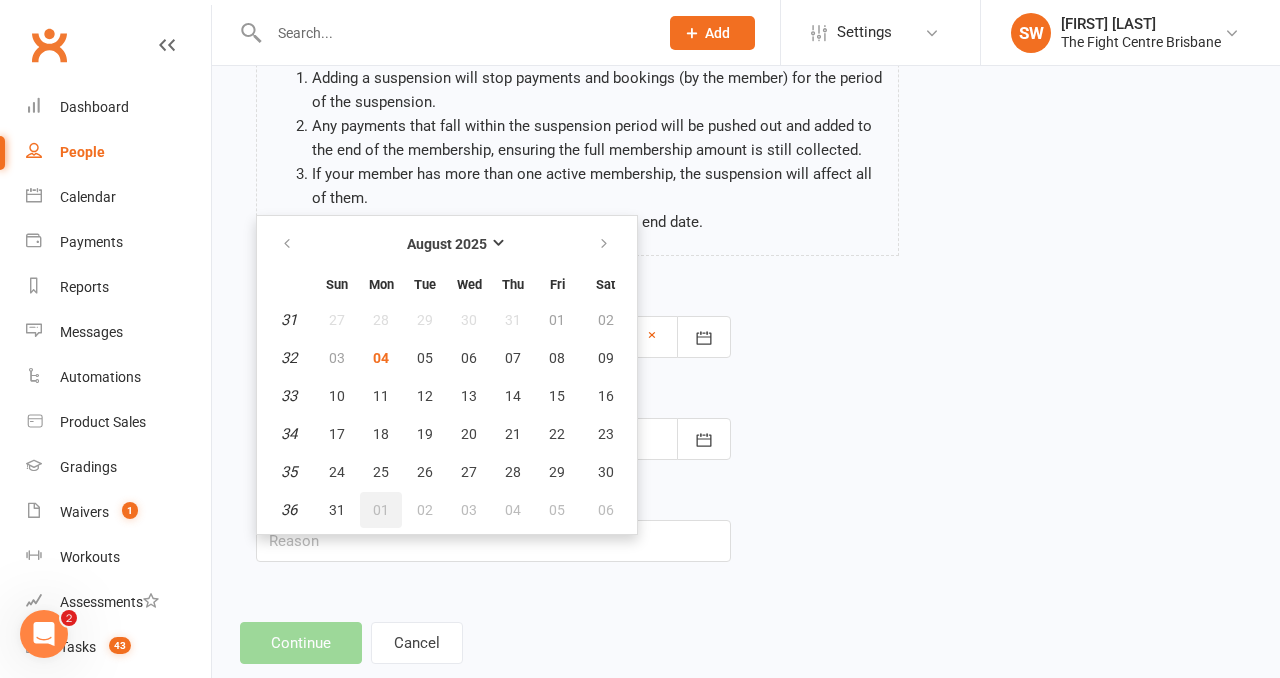 click on "01" at bounding box center (381, 510) 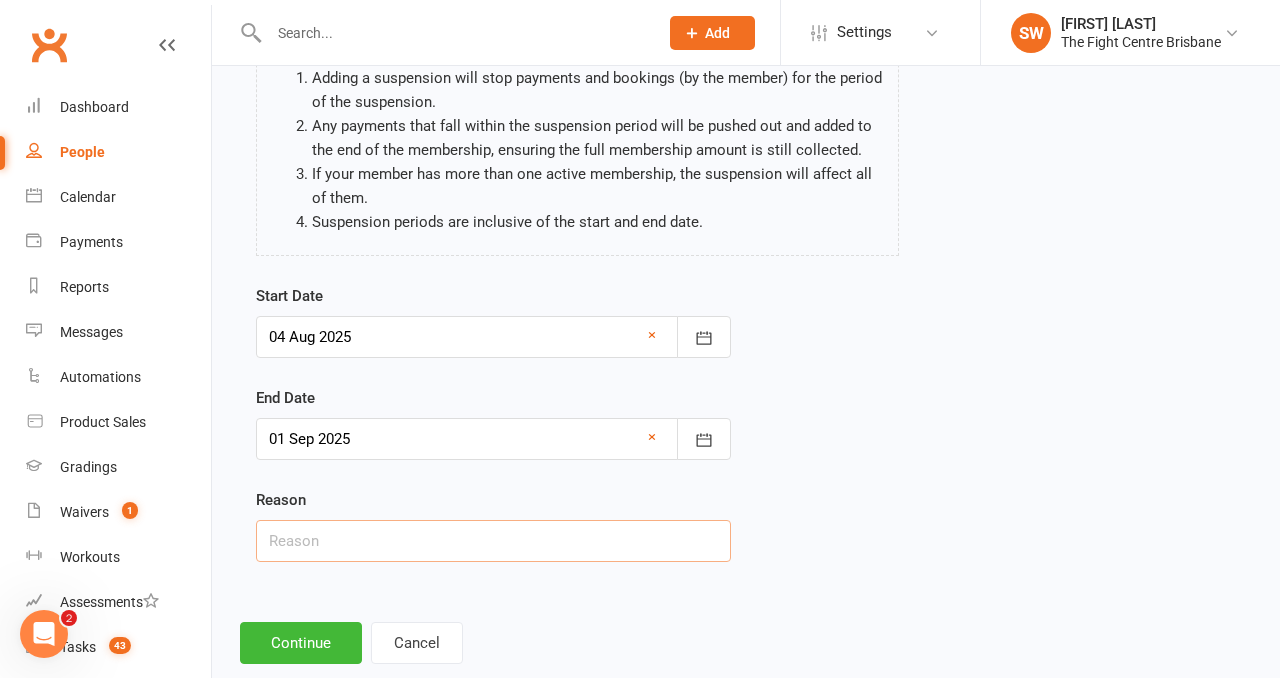 click at bounding box center [493, 541] 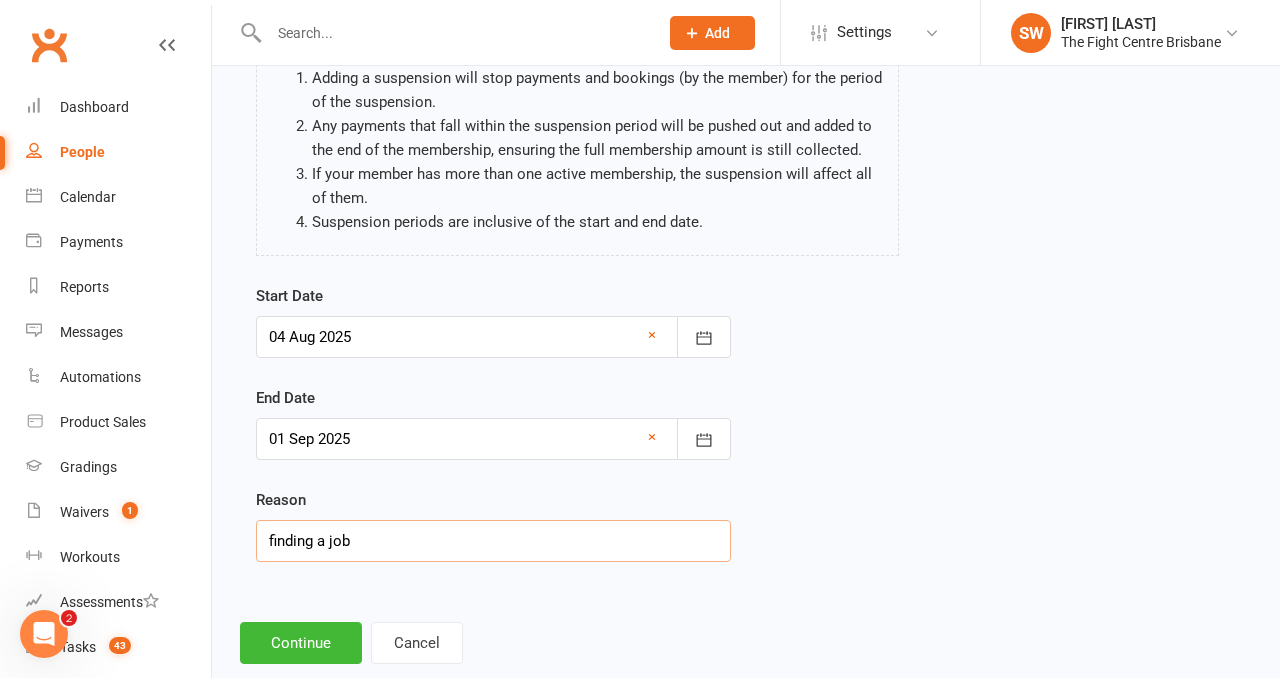 scroll, scrollTop: 225, scrollLeft: 0, axis: vertical 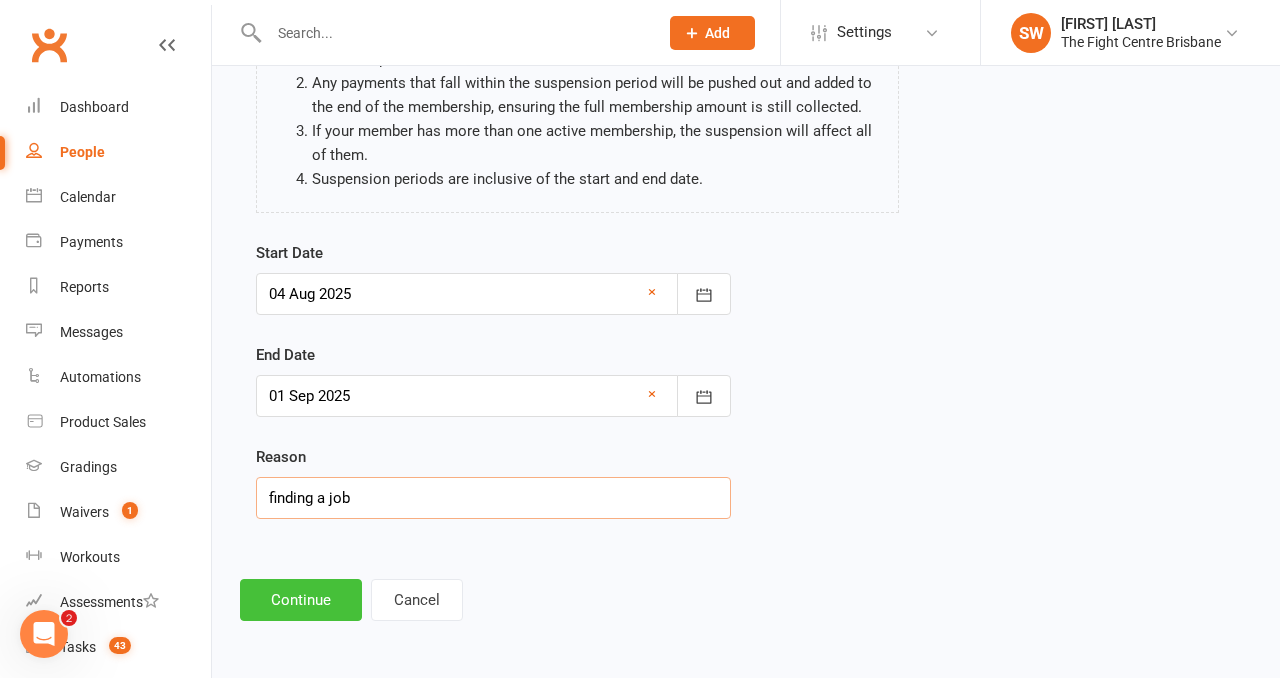 type on "finding a job" 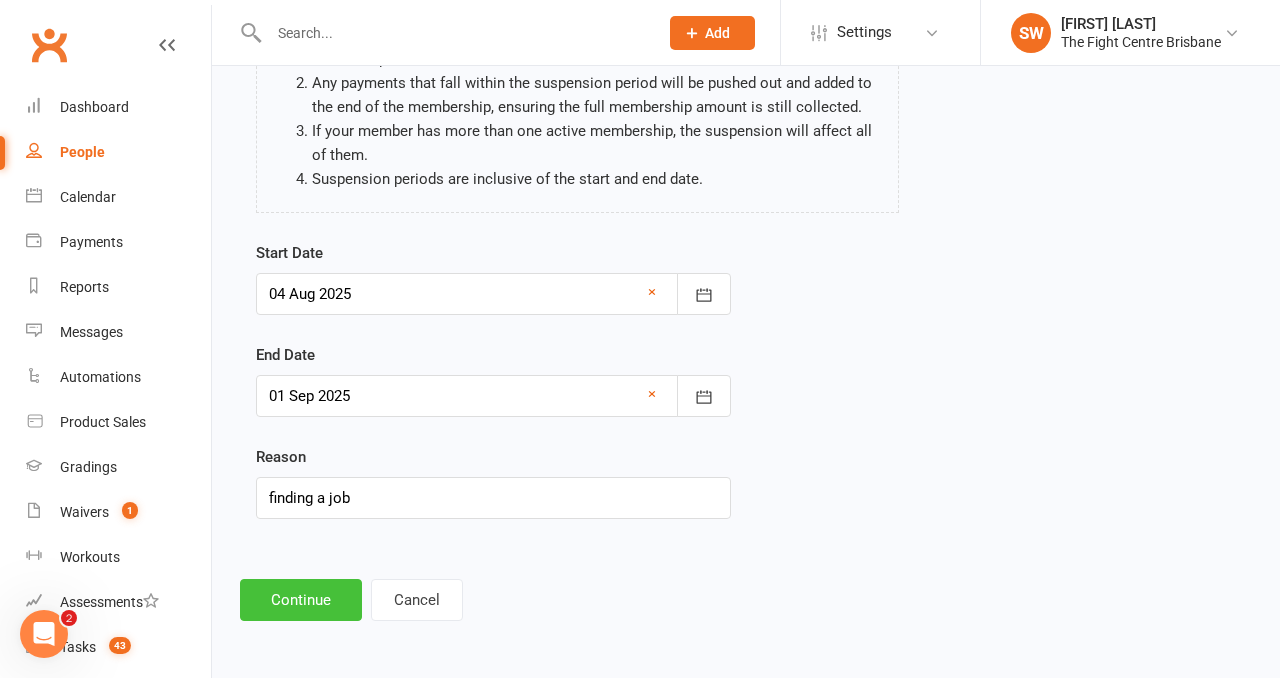 click on "Continue" at bounding box center (301, 600) 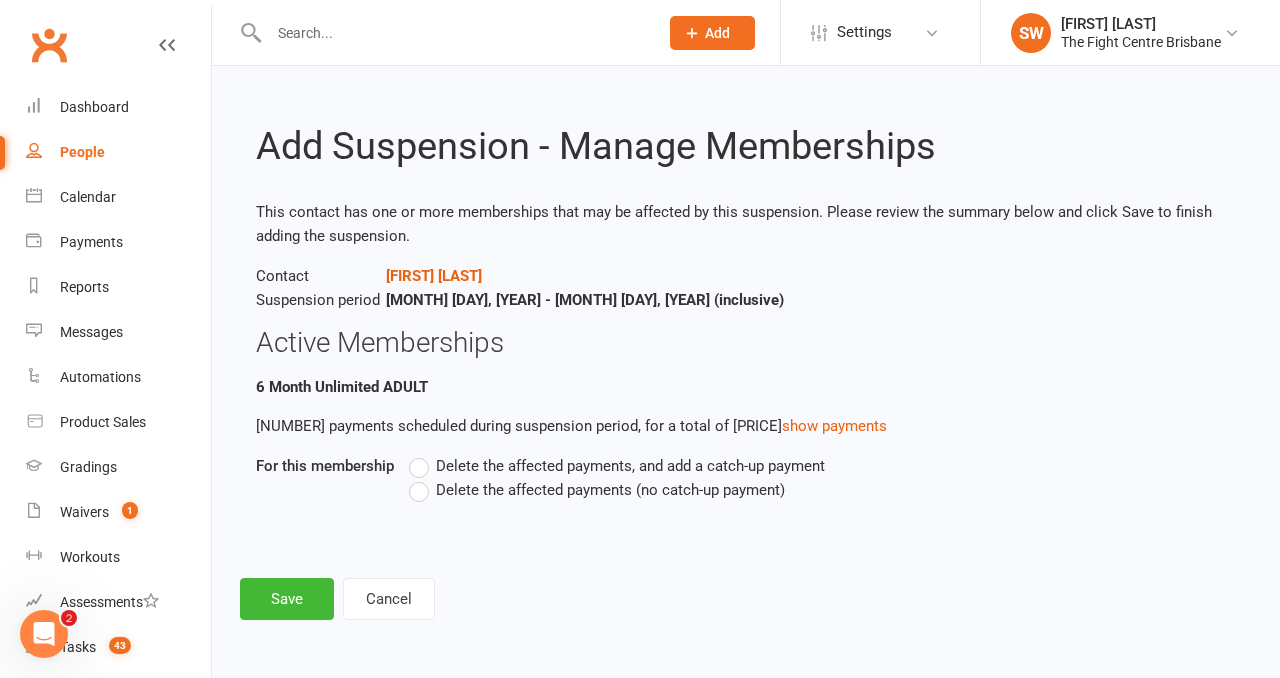 scroll, scrollTop: 0, scrollLeft: 0, axis: both 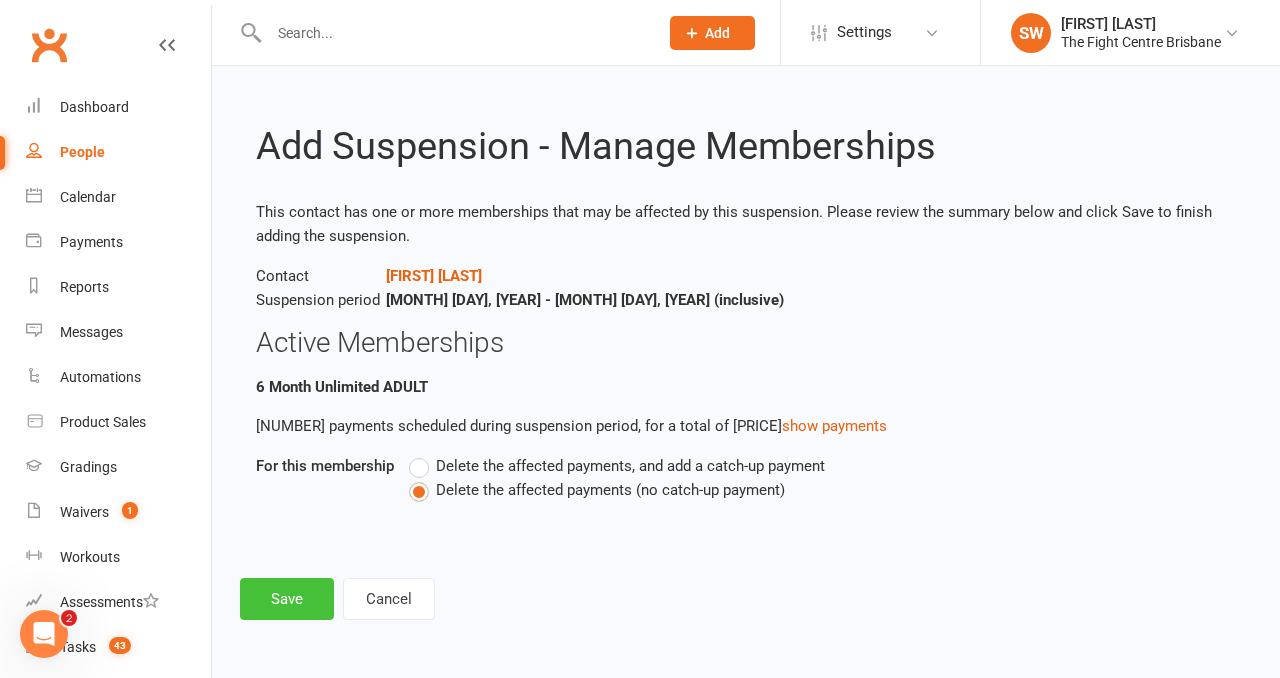 click on "Save" at bounding box center [287, 599] 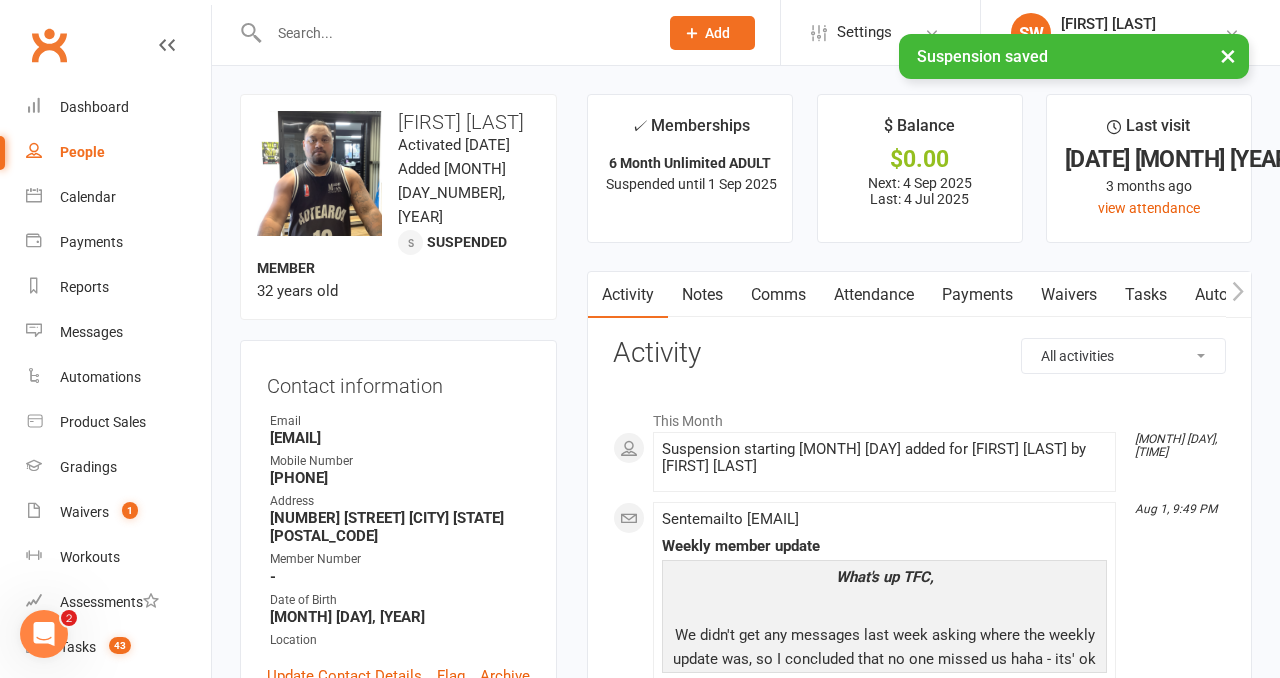 click on "Notes" at bounding box center (702, 295) 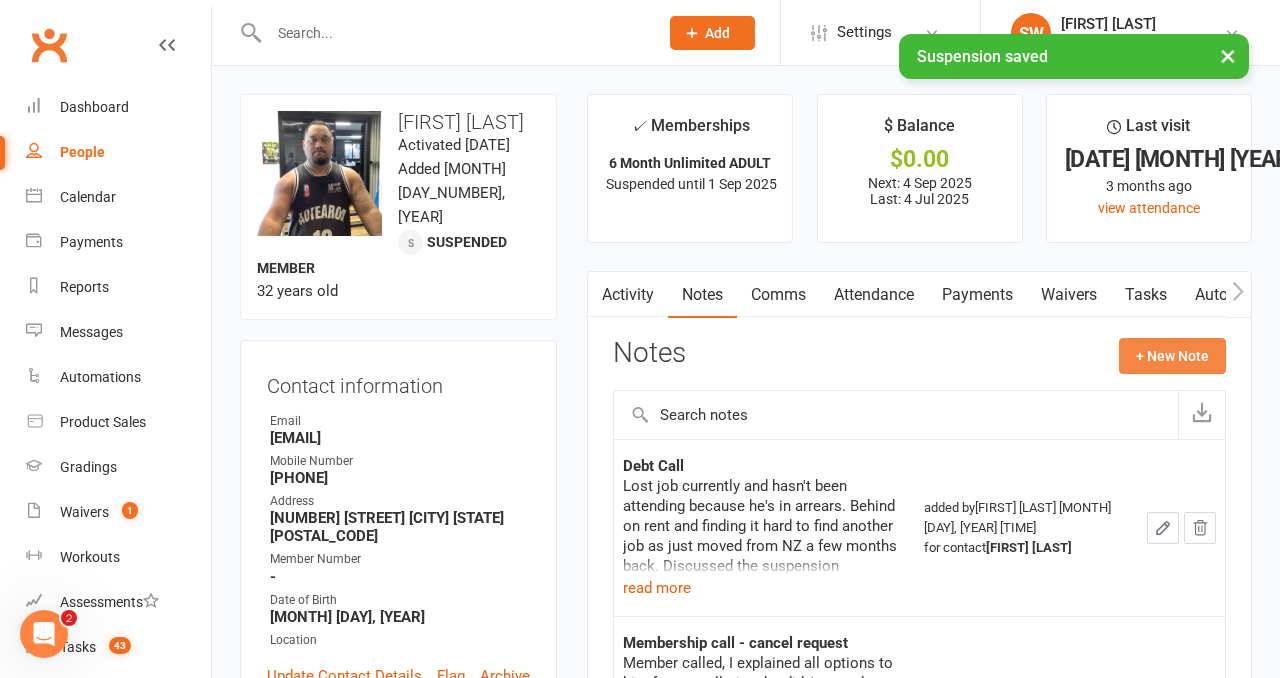 click on "+ New Note" at bounding box center (1172, 356) 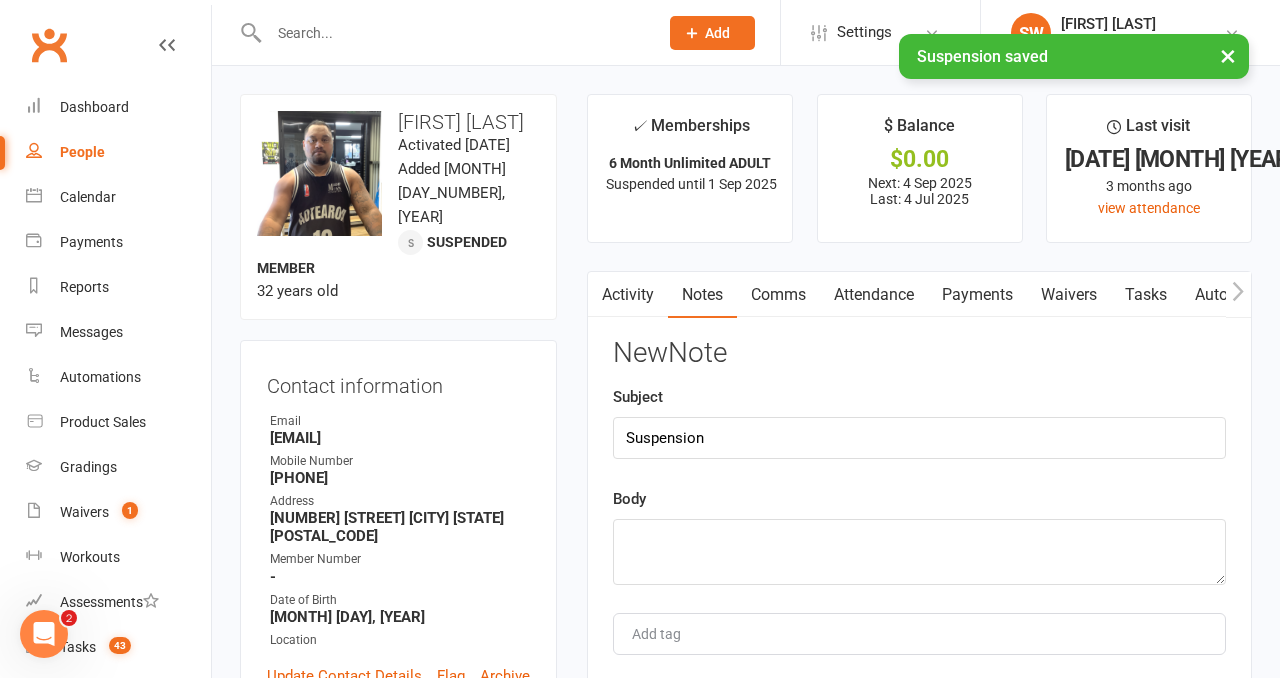 type on "Suspension" 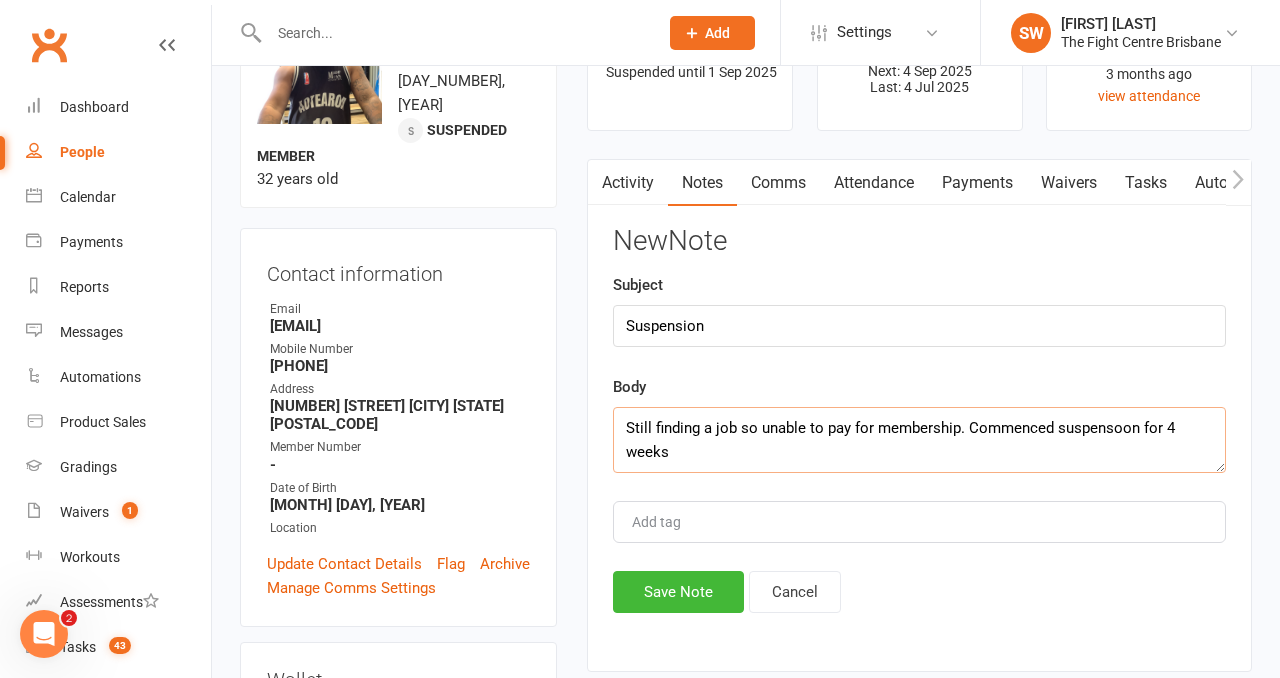 scroll, scrollTop: 119, scrollLeft: 0, axis: vertical 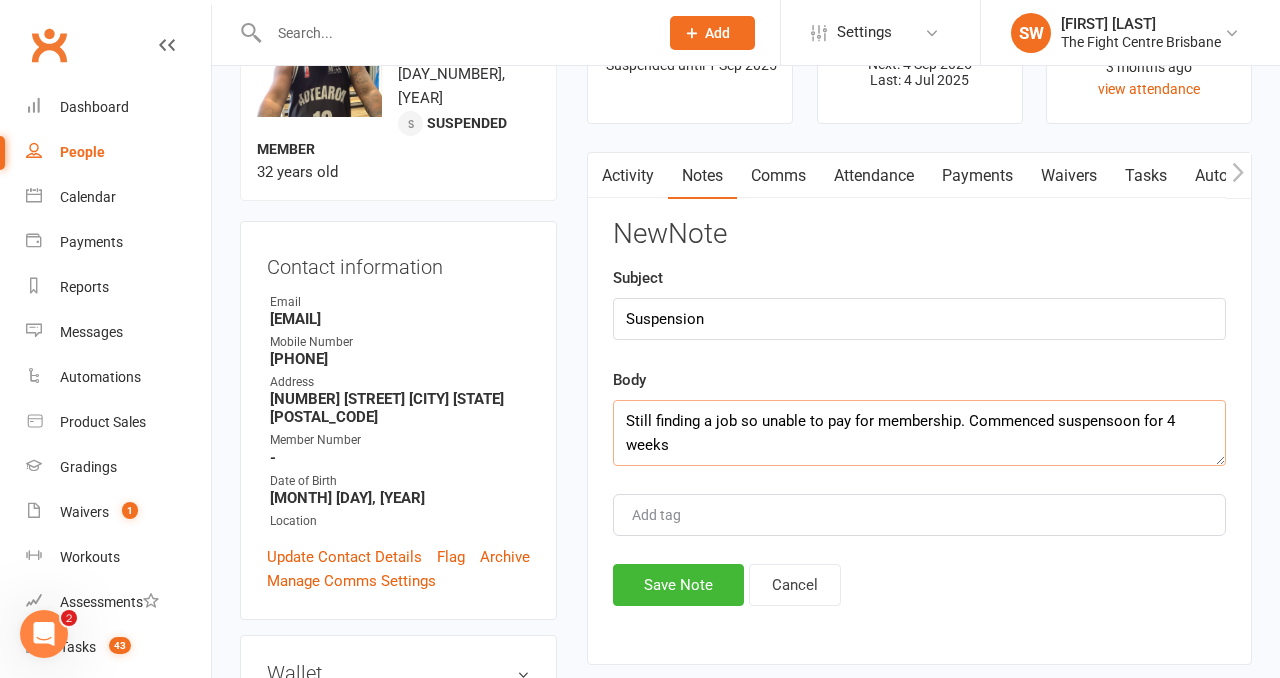 type on "Still finding a job so unable to pay for membership. Commenced suspensoon for 4 weeks" 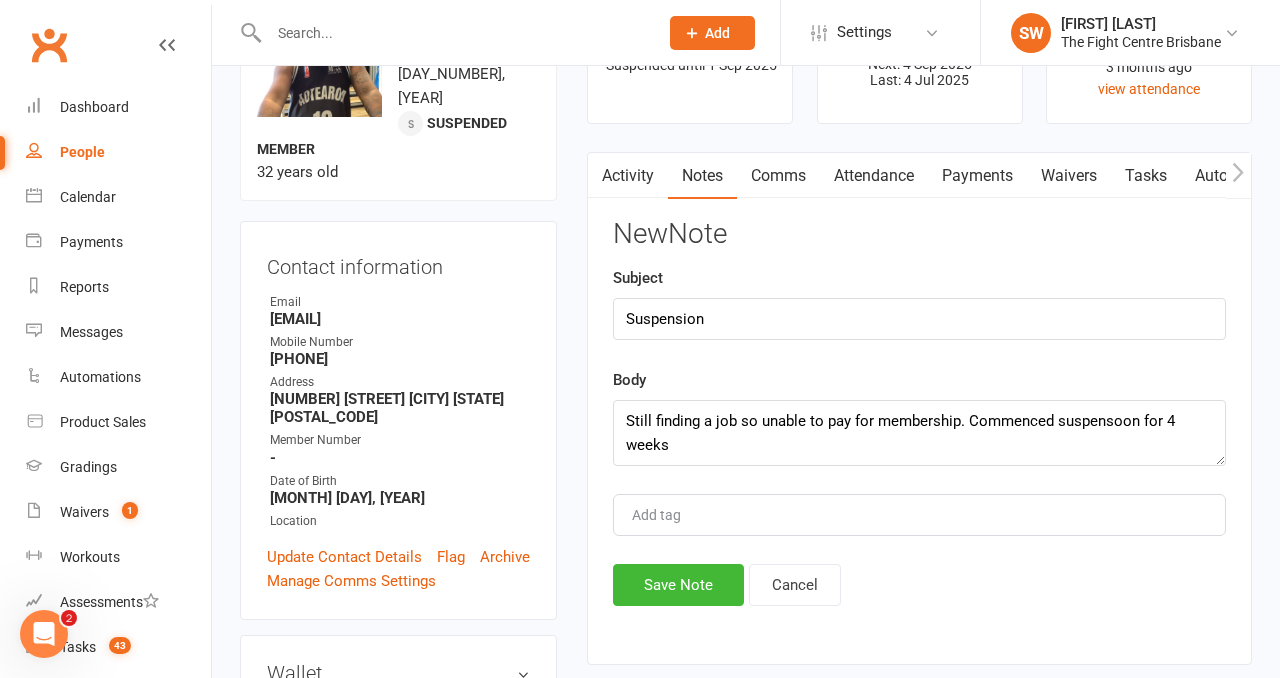 click on "Activity Notes Comms Attendance Payments Waivers Tasks Automations Workouts Gradings / Promotions Mobile App Credit balance
Notes + New Note Debt Call Lost job currently and hasn't been attending because he's in arrears.
Behind on rent and finding it hard to find another job as just moved from NZ a few months back.
Discussed the suspension availability to his and place account on hold for 4 weeks  read more added by  [FIRST] [LAST]   [MONTH] [DAY], [TIME] for contact  [FIRST] [LAST] Membership call - cancel request Member called, I explained all options to him for cancellation, he didn't sound very onto it, by the end of the call he said he is moving to NZ tomorrow, I sent him the link to submit a form anyway and said up to you, otherwise it will just go to debt. read more added by  [FIRST] [LAST]   [MONTH] [DAY], [TIME] for contact  [FIRST] [LAST] New  Note Subject Suspension Body Add tag Save Note Cancel" at bounding box center (919, 408) 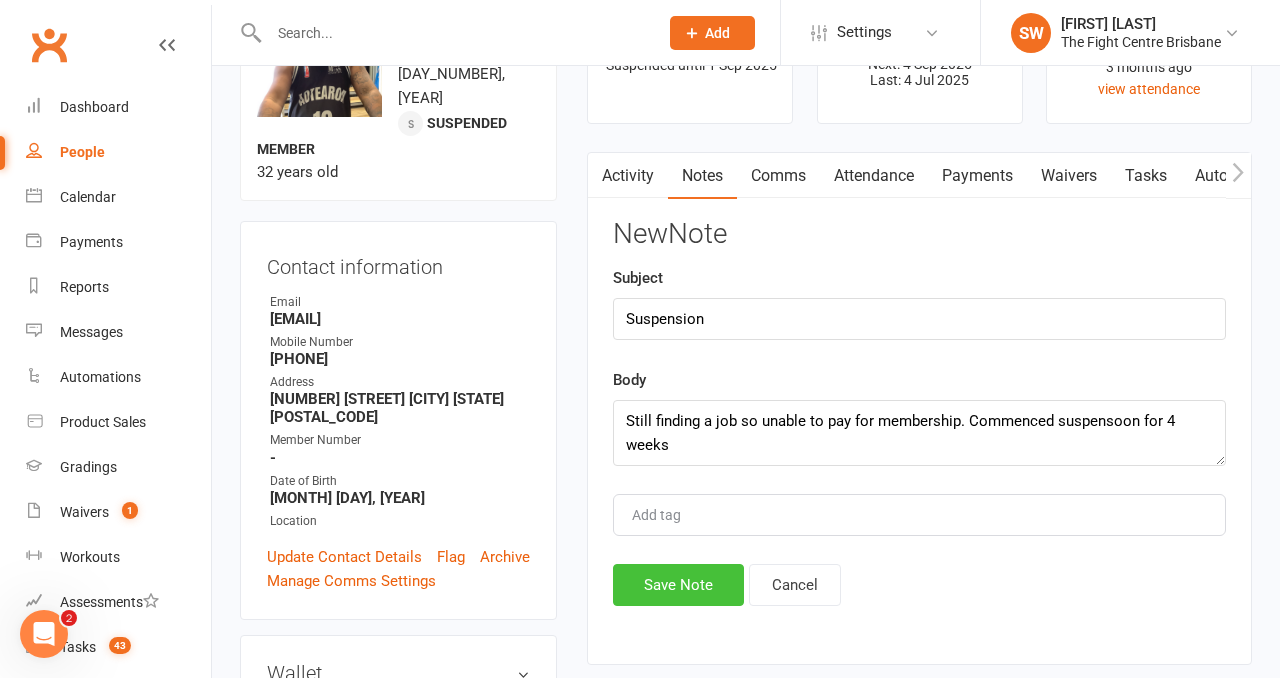 click on "Save Note" at bounding box center [678, 585] 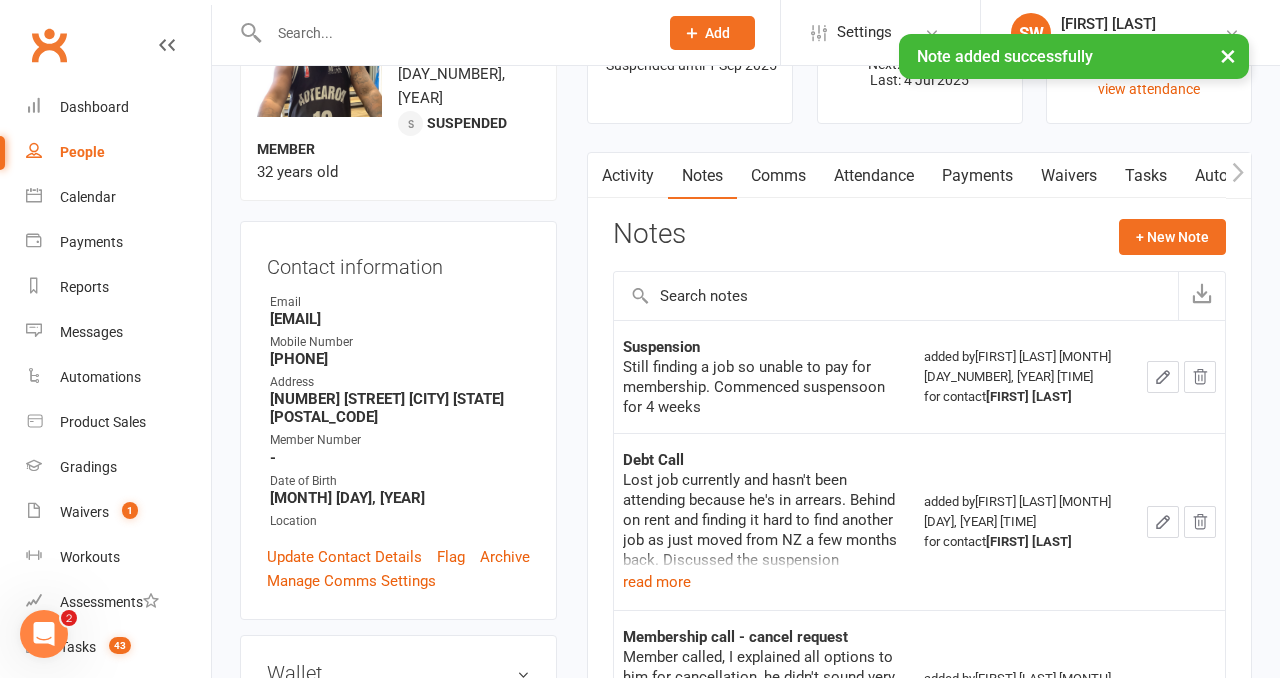 click on "upload photo change photo [FIRST] [LAST] Activated [DATE] [MONTH], [YEAR] Added [DATE] [MONTH], [YEAR] Suspended member [AGE] years old Contact information Owner Email [EMAIL] Mobile Number [PHONE] Address [NUMBER] [STREET] [CITY] [STATE] [POSTAL_CODE] Member Number - Date of Birth [MONTH] [DAY], [YEAR] Location Update Contact Details Flag Archive Manage Comms Settings Wallet Credit card [FIRST] [LAST] xxxx xxxx xxxx [LAST_FOUR_DIGITS] [MM]/[YY] Add / Edit Payment Method Membership 6 Month Unlimited ADULT [MONTH] [DAY] [YEAR] — Never Booked: 7 Attended: 7 Late cancellations: 1 Unlimited classes remaining Cancel membership Upgrade / Downgrade Add new membership Family Members No relationships found. Add link to existing contact Add link to new contact Suspensions [MONTH] [DAY] [YEAR] - [MONTH] [DAY] [YEAR] finding a job Show previous suspensions Add new suspension Promotions edit Fighters - Kids / Teens members - No more check in calls - Online training check in - First week message - Email / SMS Subscriptions" at bounding box center [398, 1367] 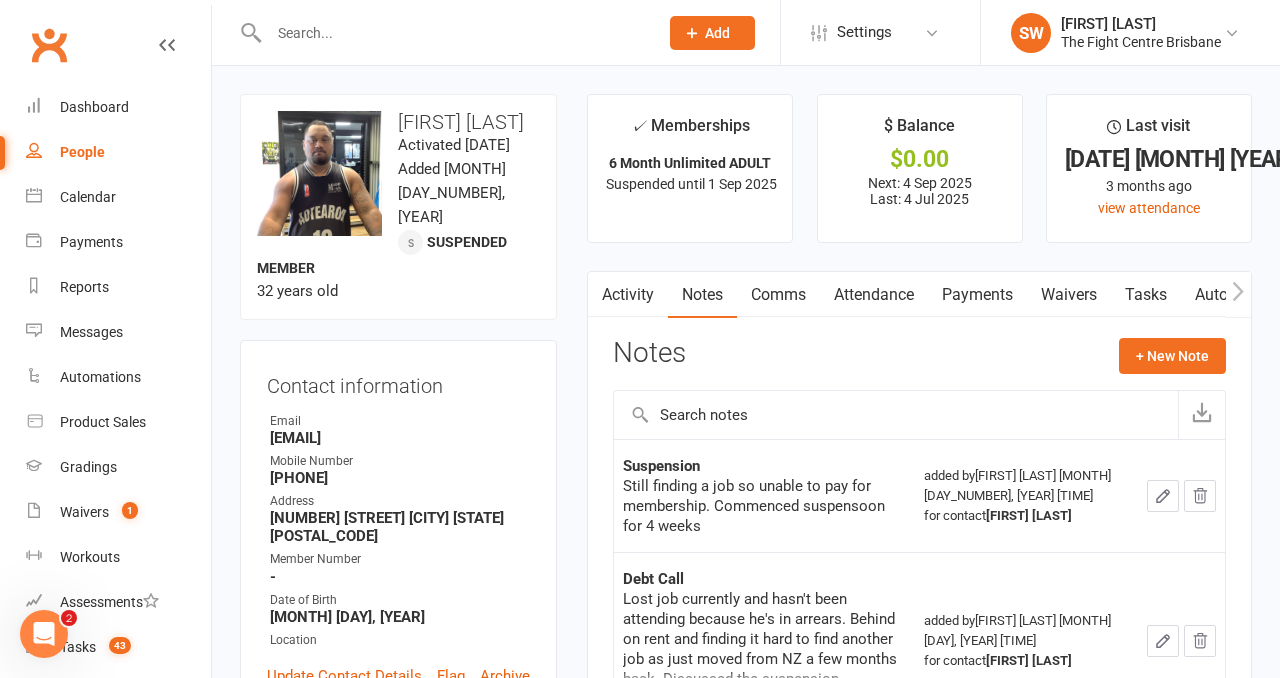 click at bounding box center [442, 32] 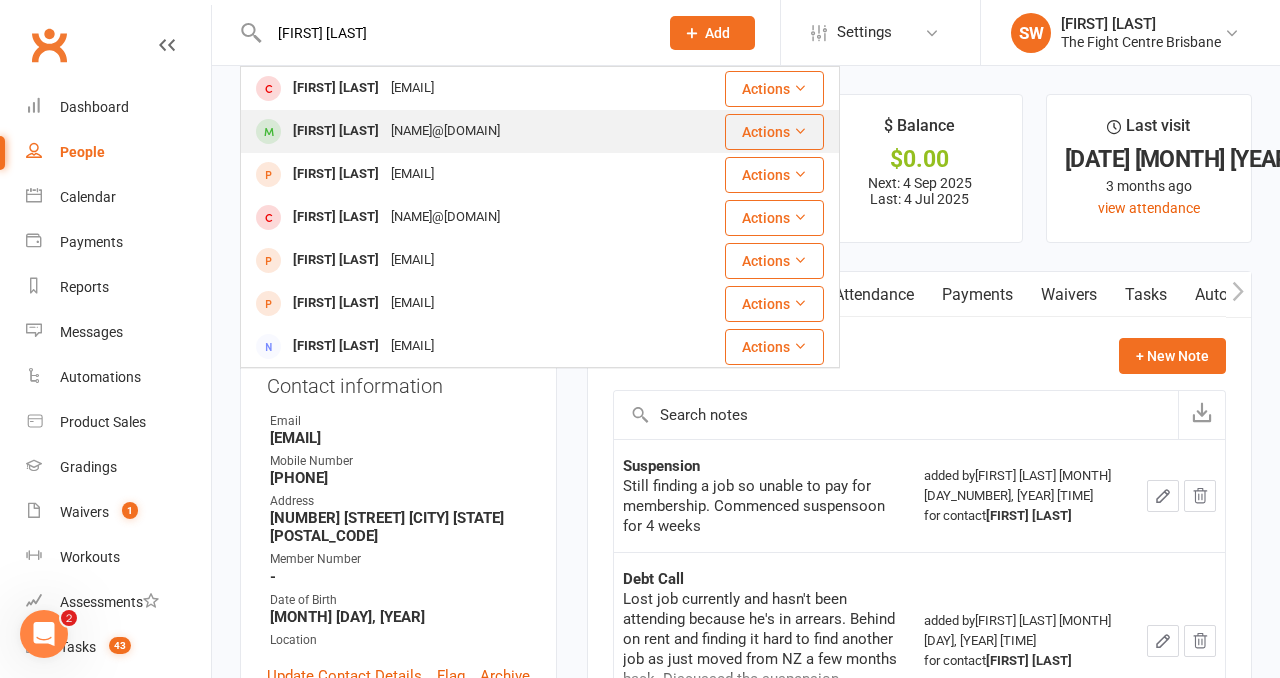 type on "[FIRST] [LAST]" 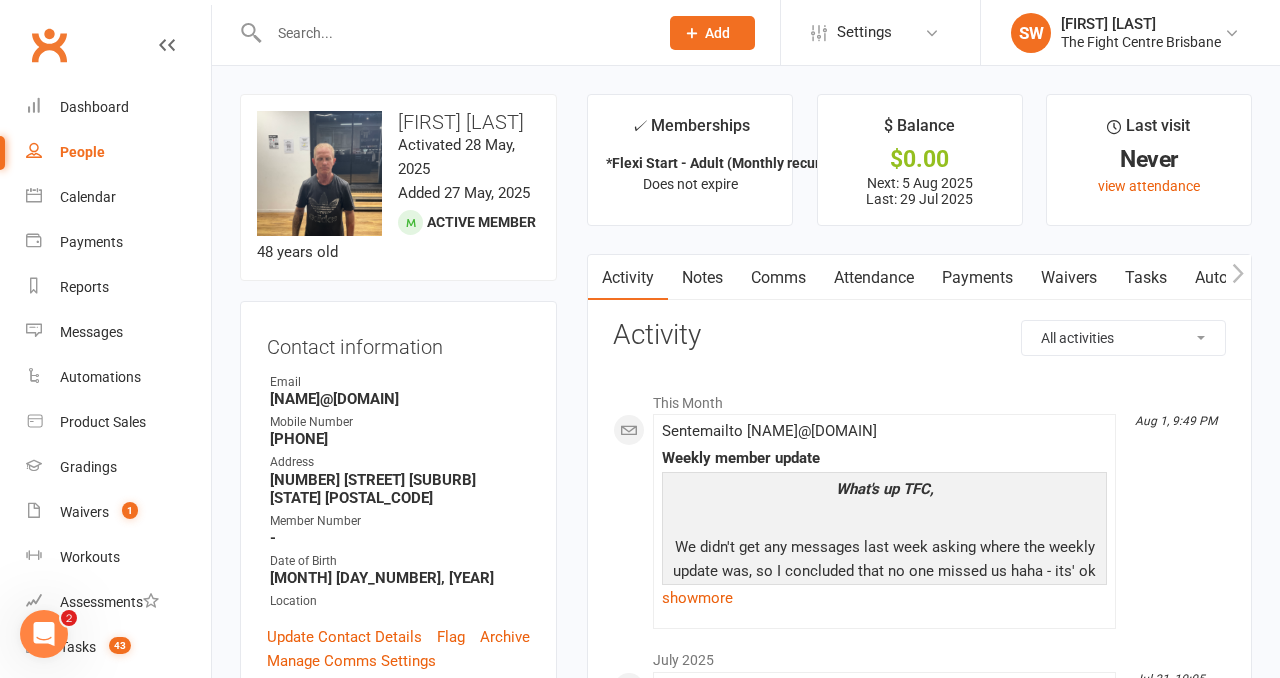 click on "✓ Memberships *Flexi Start - Adult (Monthly recurring) Does not expire $ Balance $0.00 Next: [DATE] Last: [DATE] Last visit Never view attendance
Activity Notes Comms Attendance Payments Waivers Tasks Automations Workouts Gradings / Promotions Mobile App Credit balance
All activities Bookings / Attendances Communications Notes Failed SMSes Gradings Members Memberships Mobile App POS Sales Payments Credit Vouchers Prospects Reports Automations Tasks Waivers Workouts Kiosk Mode Consent Assessments Contact Flags Family Relationships Activity This Month [MONTH] [DAY], [TIME]   Sent  email  to   [EMAIL]   Weekly member update What's up TFC,   We didn't get any messages last week asking where the weekly update was, so I concluded that no one missed us haha - its' ok though, we were under the pump with the start of Fight Camp 7.   As many of you will be aware  TFC has the largest combat sports membership base in Australia,     OSS! ~ Team TFC.         show  more [MONTH] [YEAR]     Sent" at bounding box center (919, 2113) 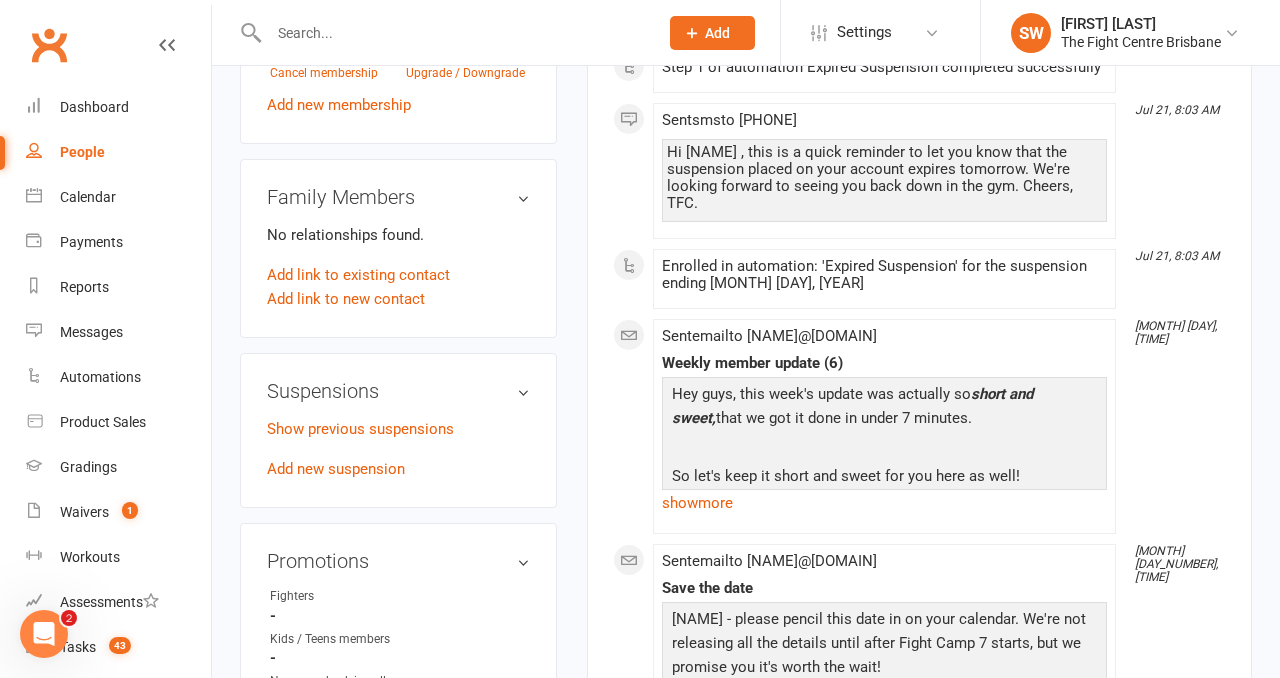 scroll, scrollTop: 959, scrollLeft: 0, axis: vertical 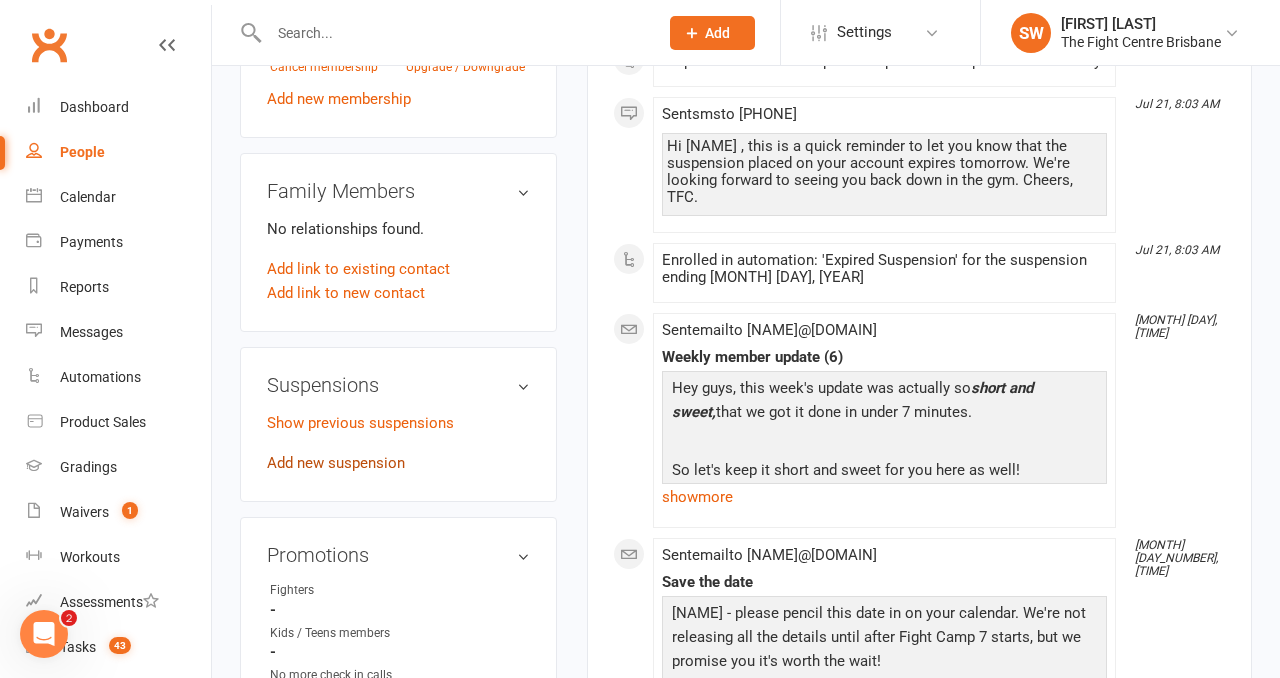 click on "Add new suspension" at bounding box center (336, 463) 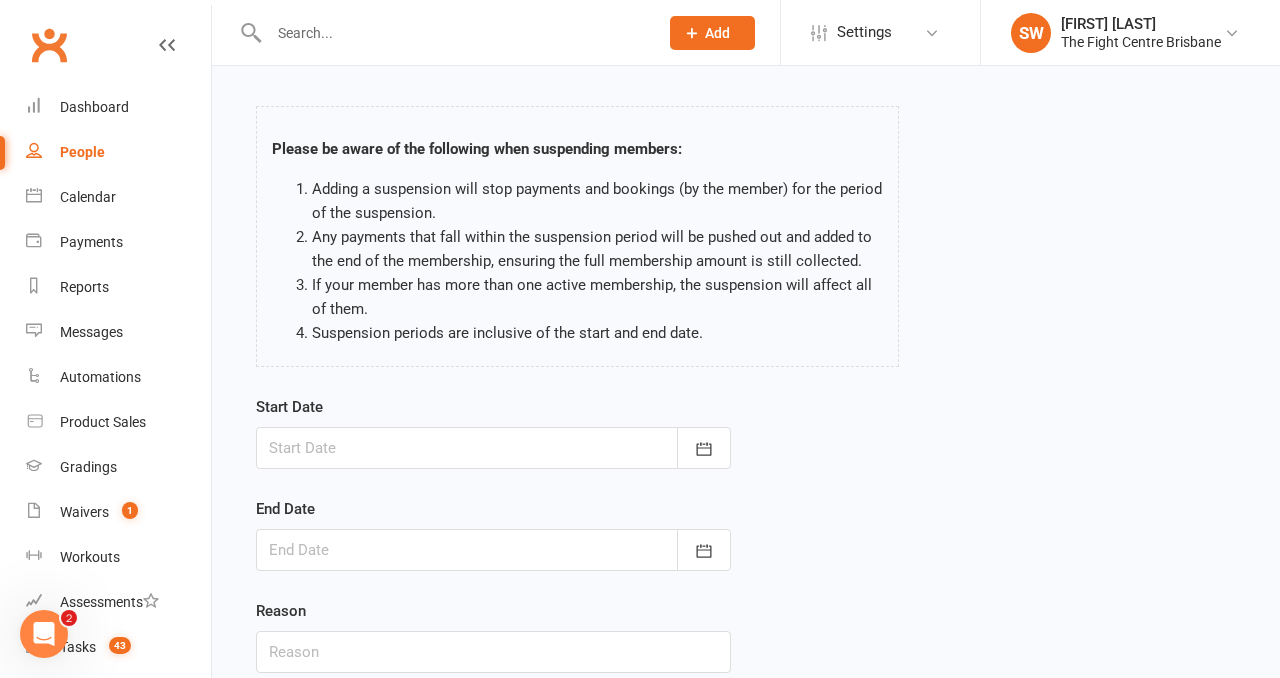 scroll, scrollTop: 77, scrollLeft: 0, axis: vertical 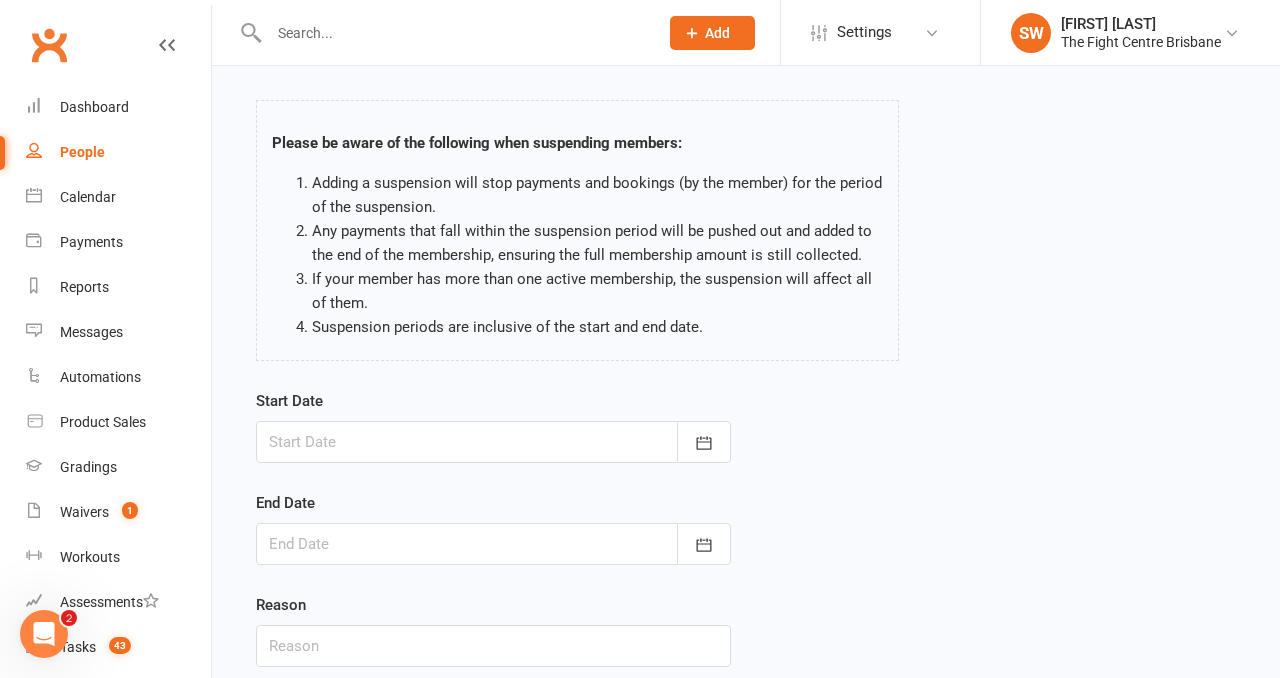 click at bounding box center [493, 442] 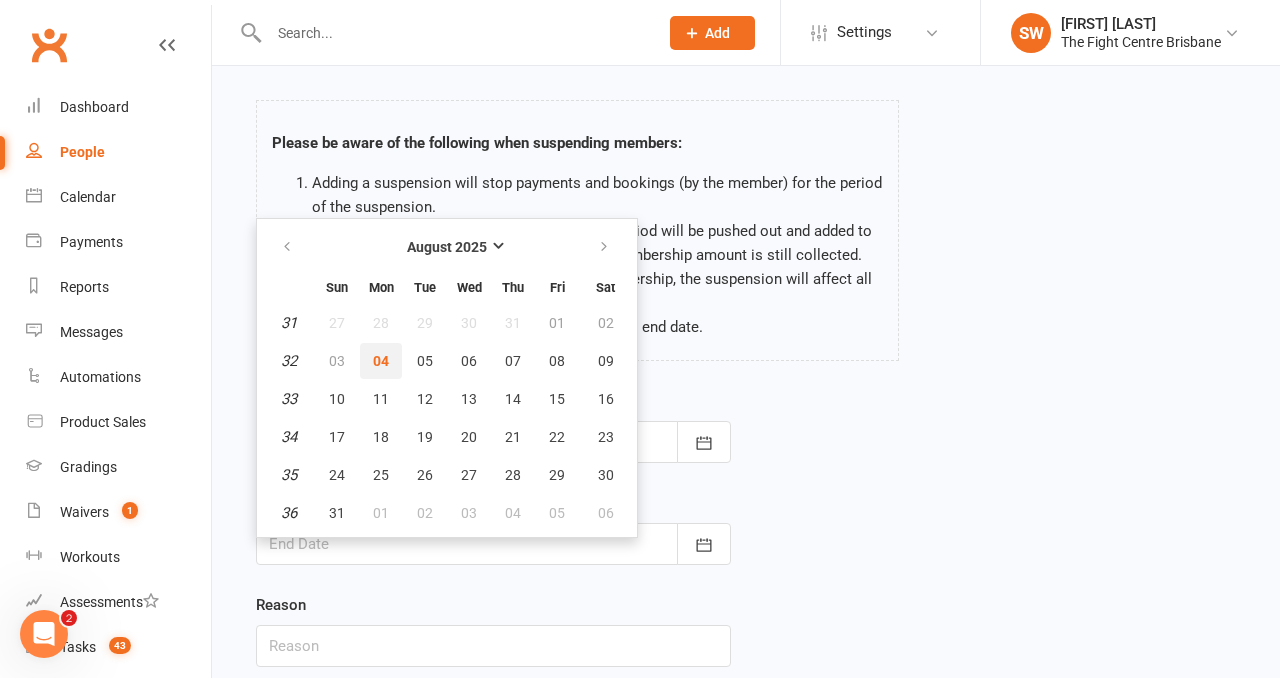 click on "04" at bounding box center [381, 361] 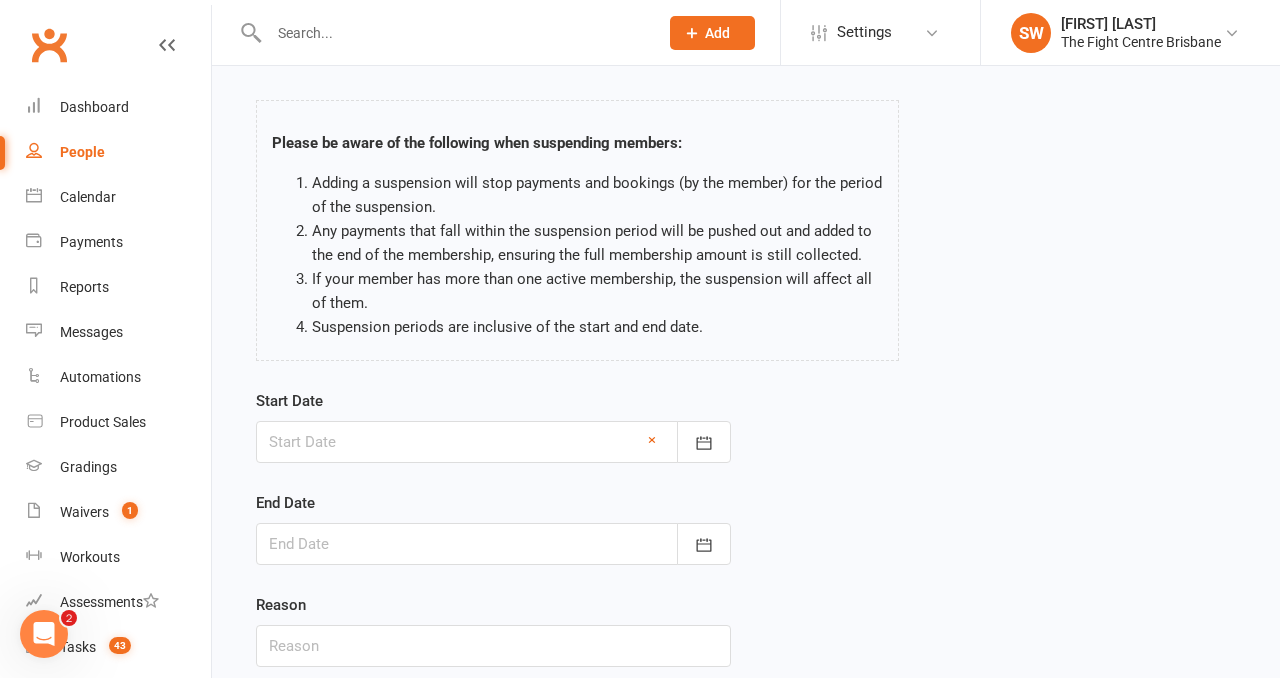 type on "04 Aug 2025" 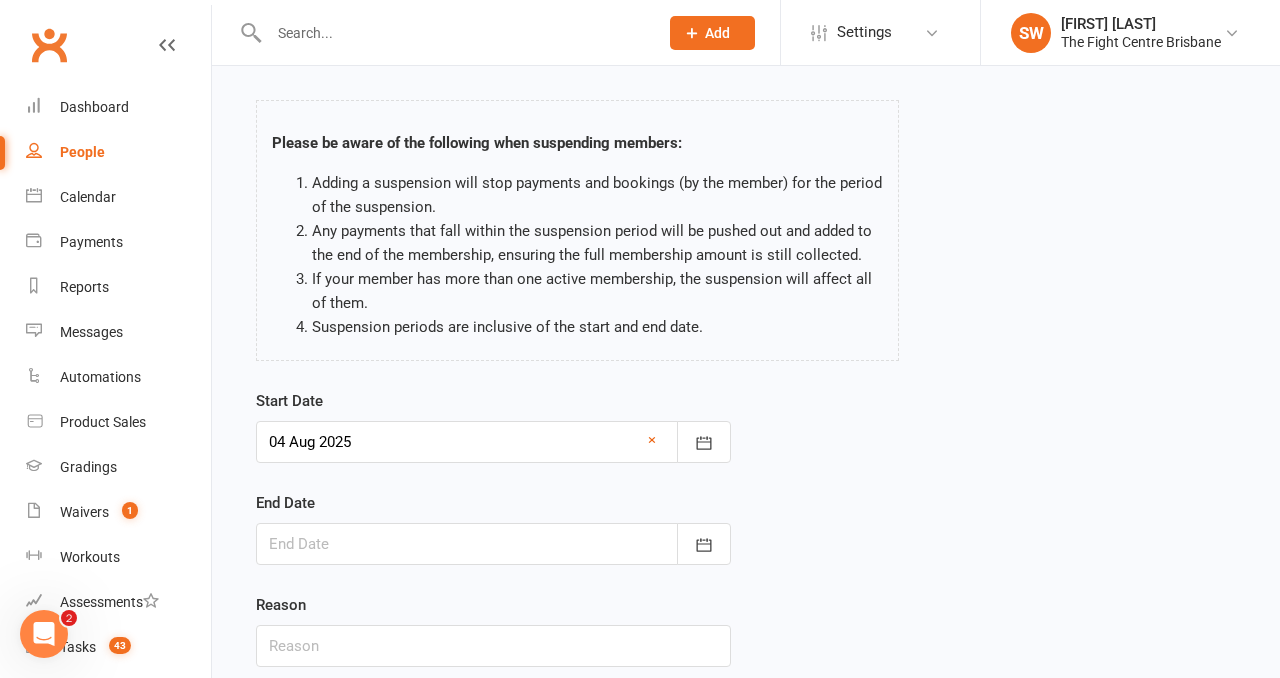 click at bounding box center [493, 544] 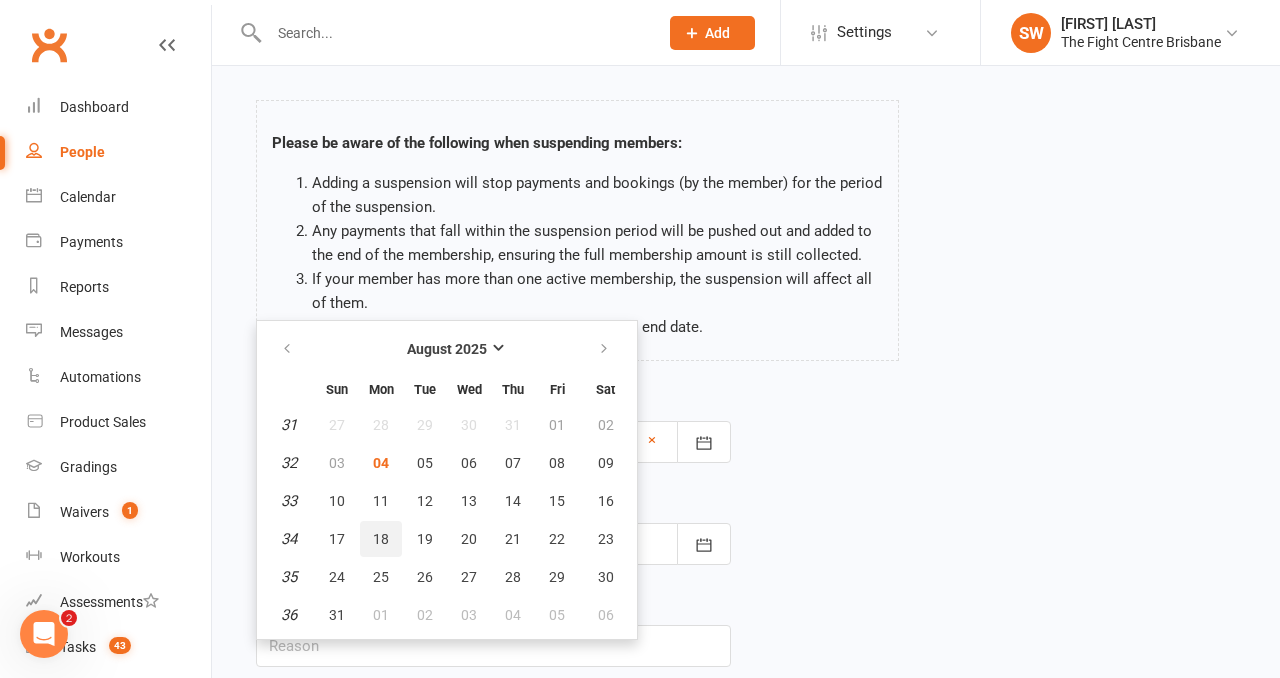 click on "18" at bounding box center [381, 539] 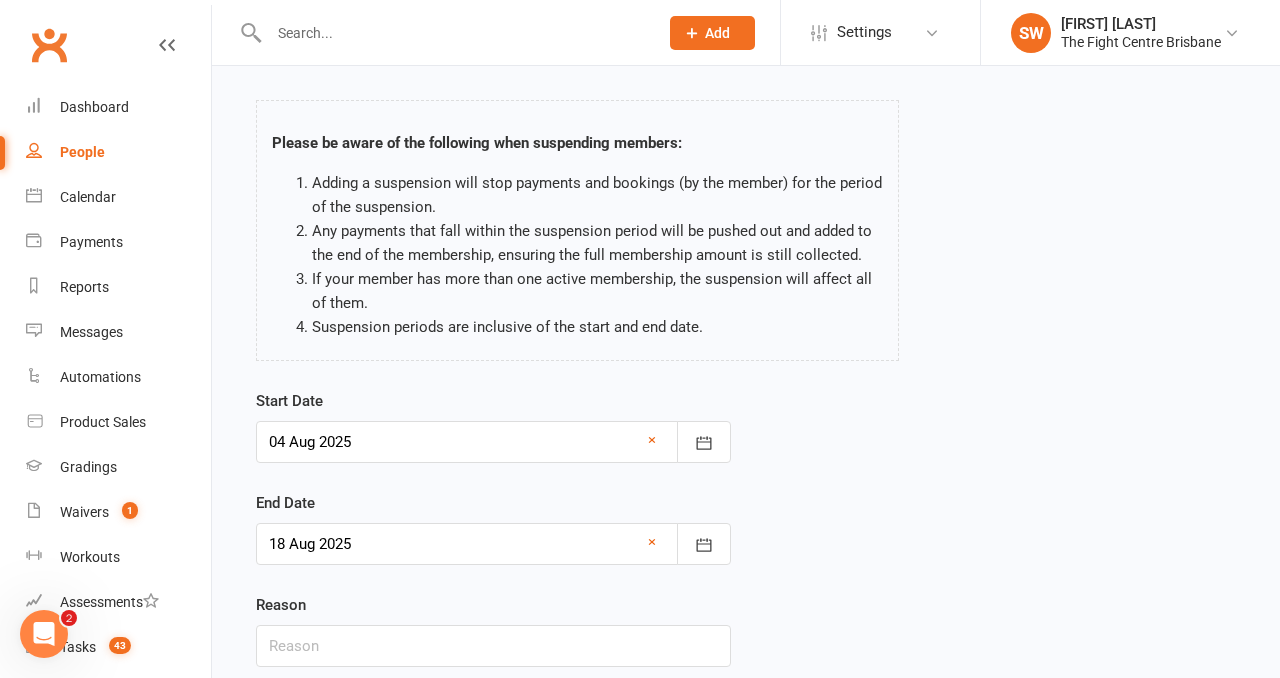 scroll, scrollTop: 162, scrollLeft: 0, axis: vertical 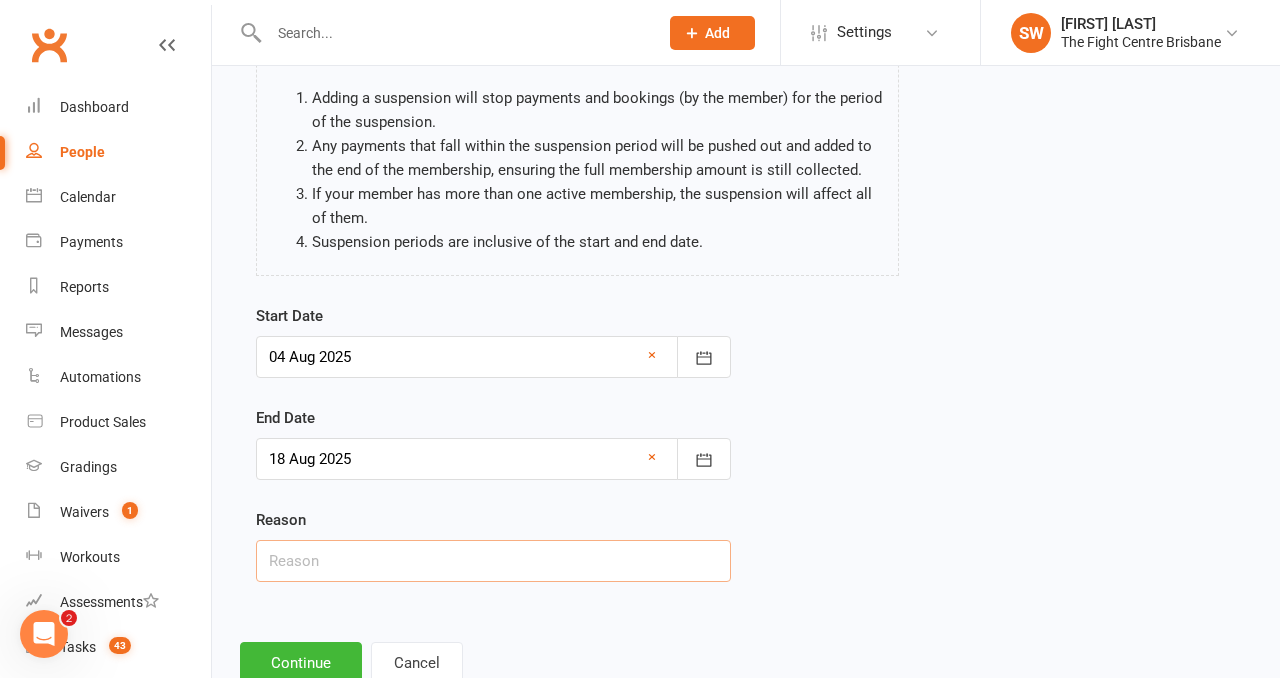 click at bounding box center (493, 561) 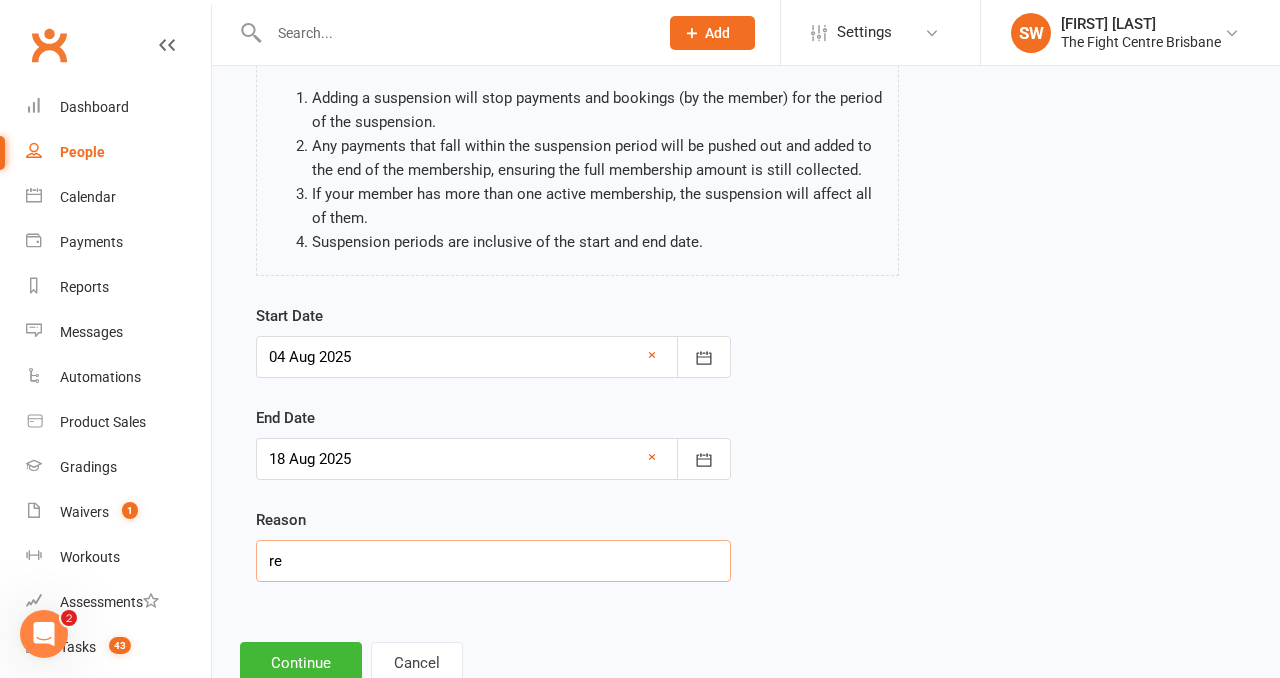 type on "r" 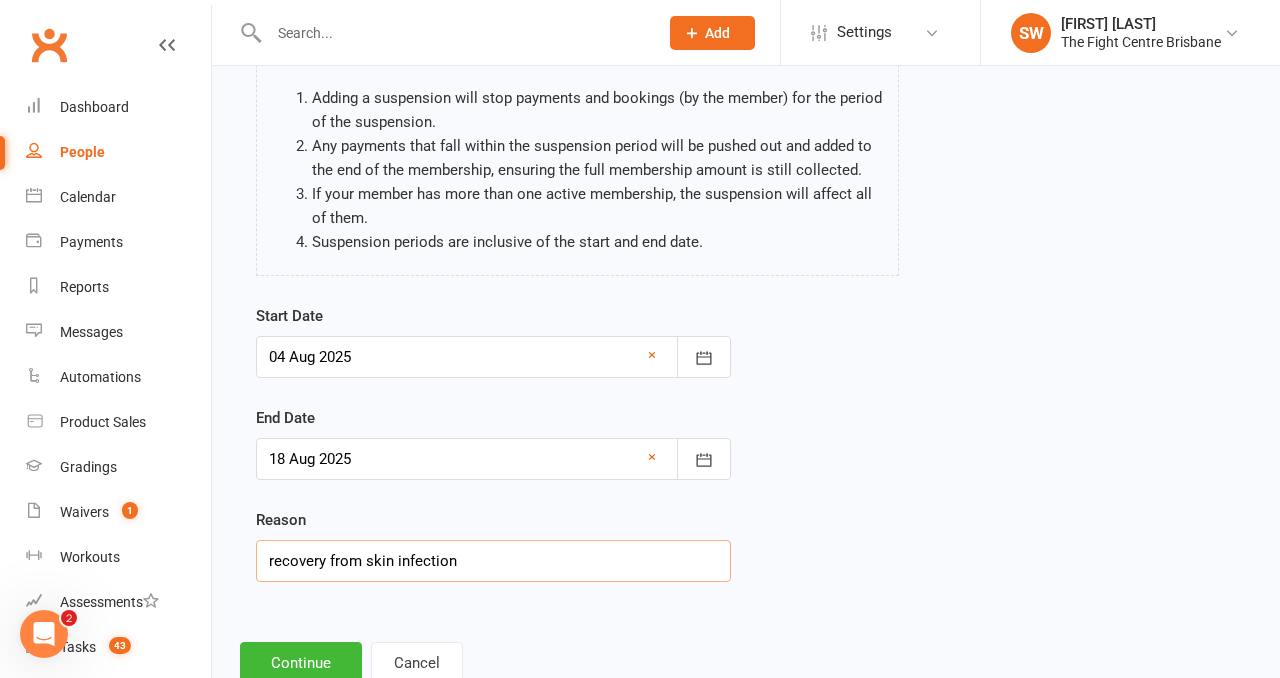 drag, startPoint x: 397, startPoint y: 560, endPoint x: 362, endPoint y: 559, distance: 35.014282 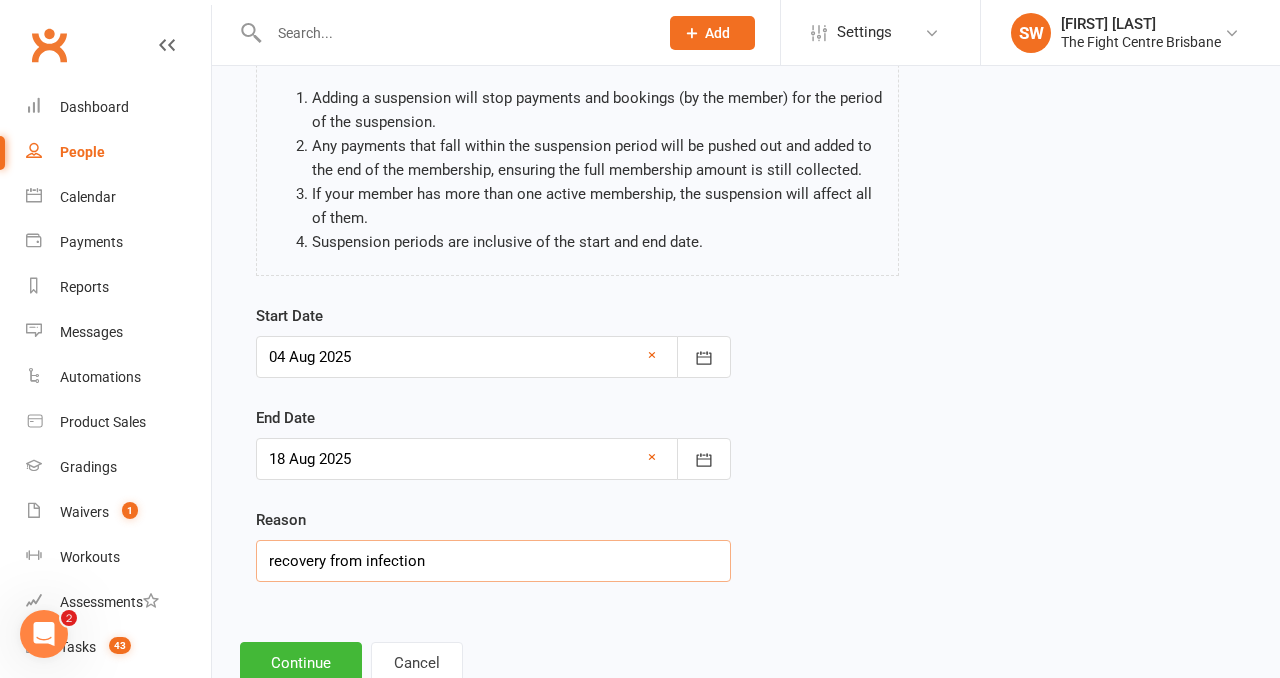 type on "recovery from infection" 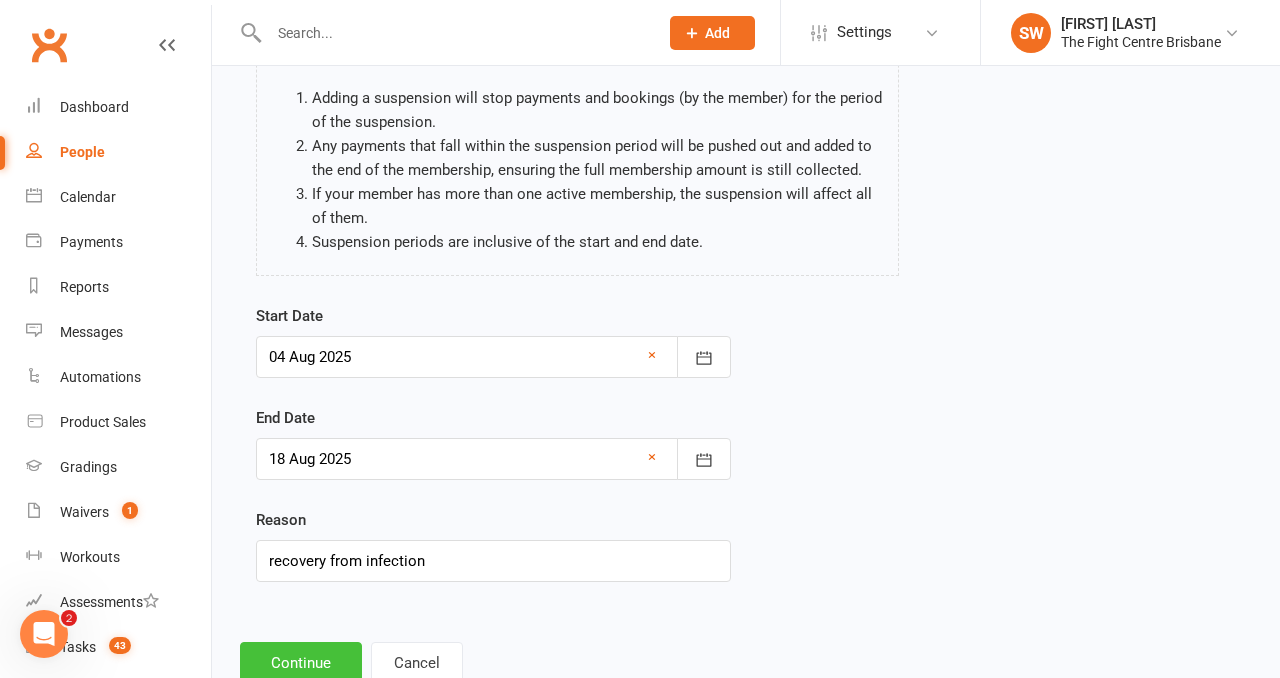 click on "Continue" at bounding box center [301, 663] 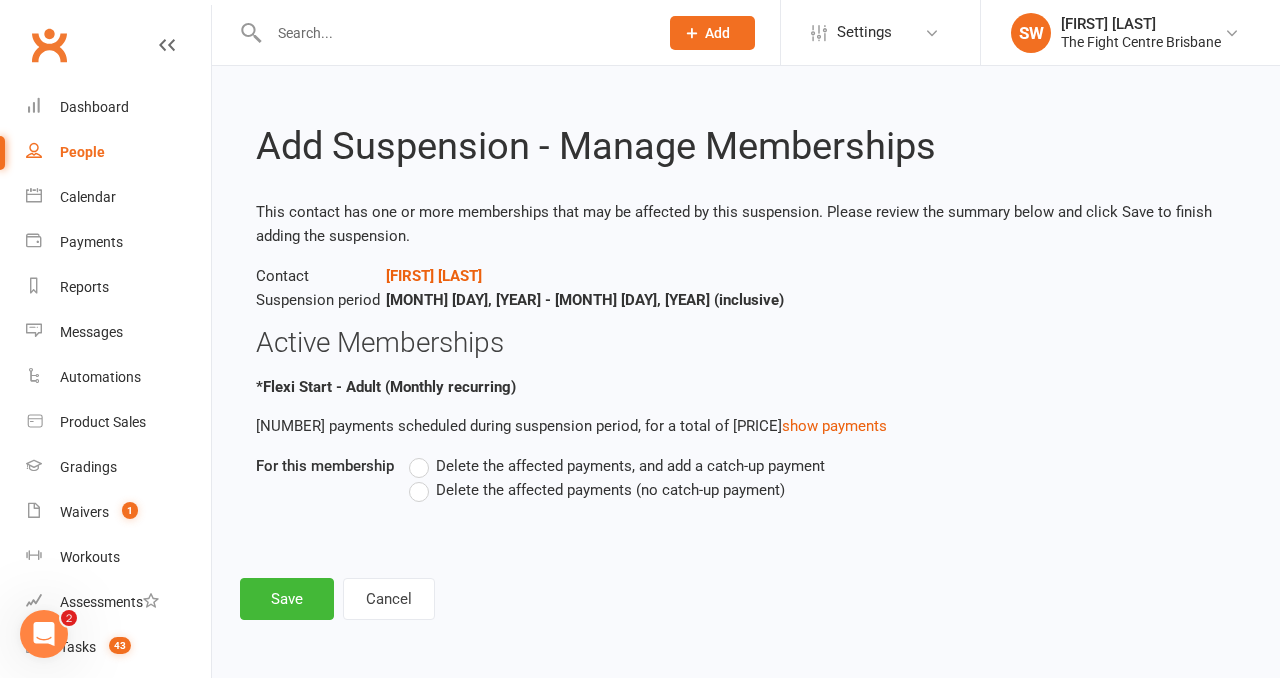 scroll, scrollTop: 0, scrollLeft: 0, axis: both 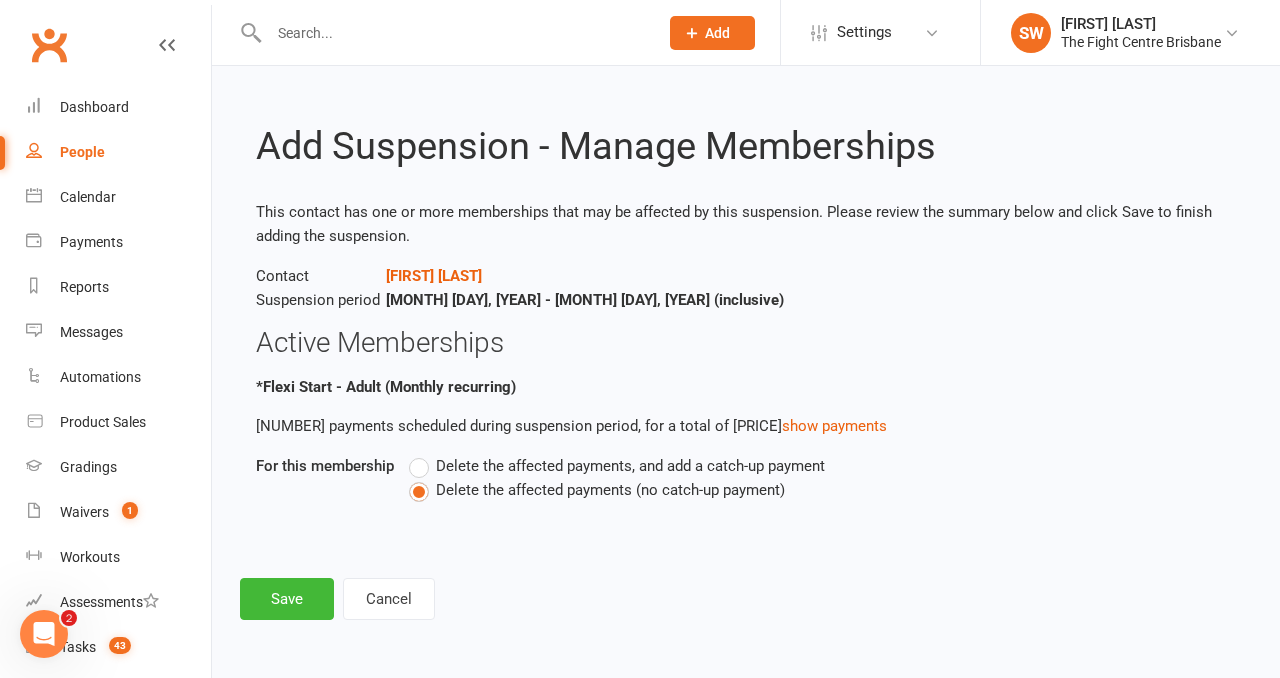 click on "Add Suspension - Manage Memberships This contact has one or more memberships that may be affected by this suspension. Please review the summary below and click Save to finish adding the suspension. Contact [NAME] Suspension period [MONTH] [DAY_NUMBER], [YEAR] - [MONTH] [DAY_NUMBER], [YEAR] (inclusive) Active Memberships *Flexi Start - Adult (Monthly recurring) 2 payments scheduled during suspension period, for a total of $130.00  show payments For this membership Delete the affected payments, and add a catch-up payment Delete the affected payments (no catch-up payment) Save   Cancel" at bounding box center [746, 357] 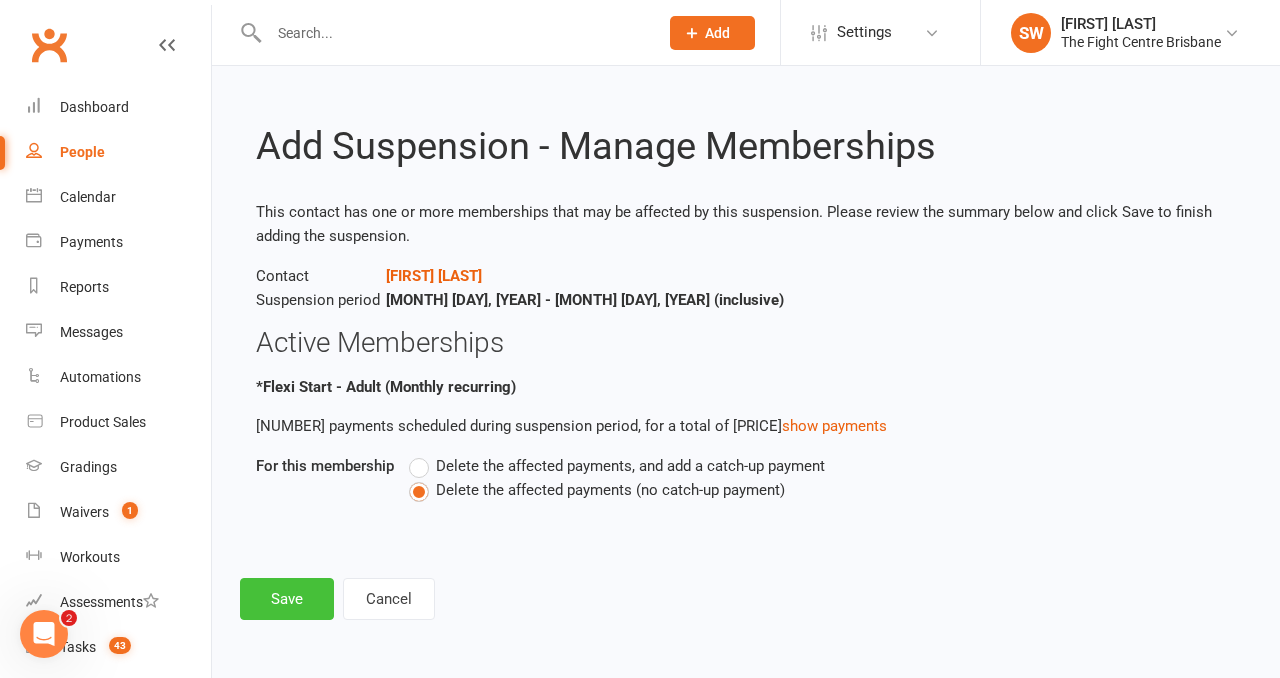 click on "Save" at bounding box center [287, 599] 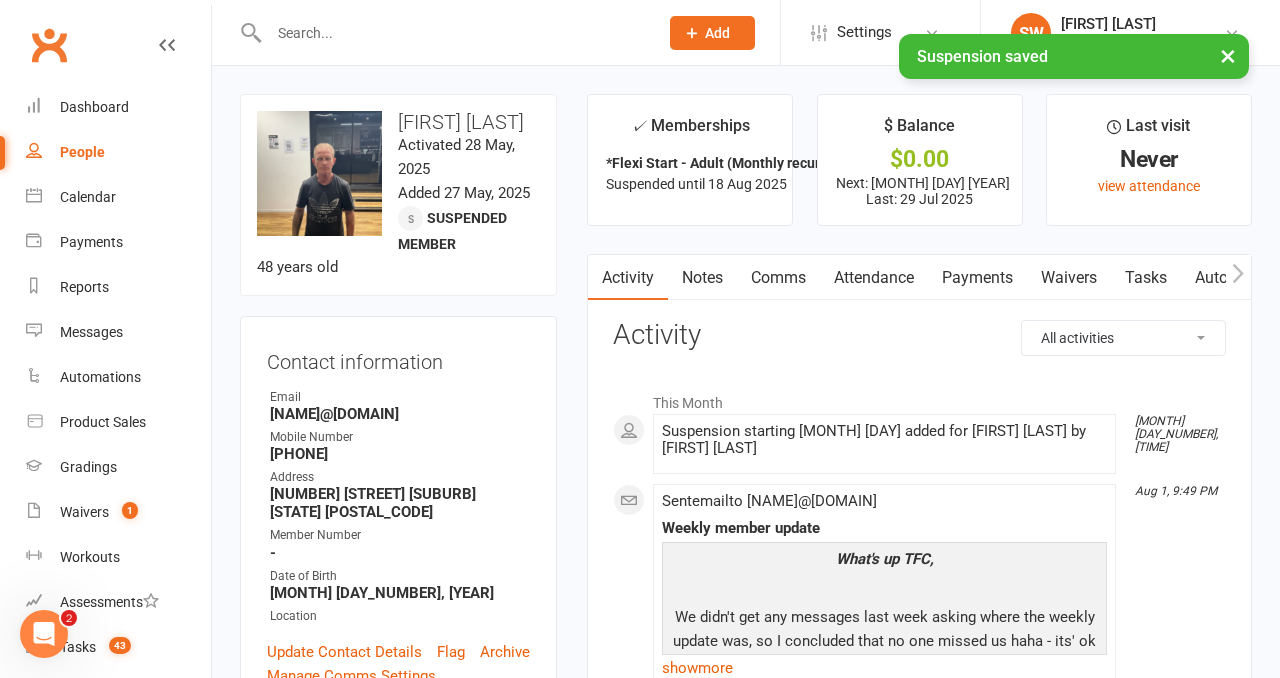 click on "Notes" at bounding box center [702, 278] 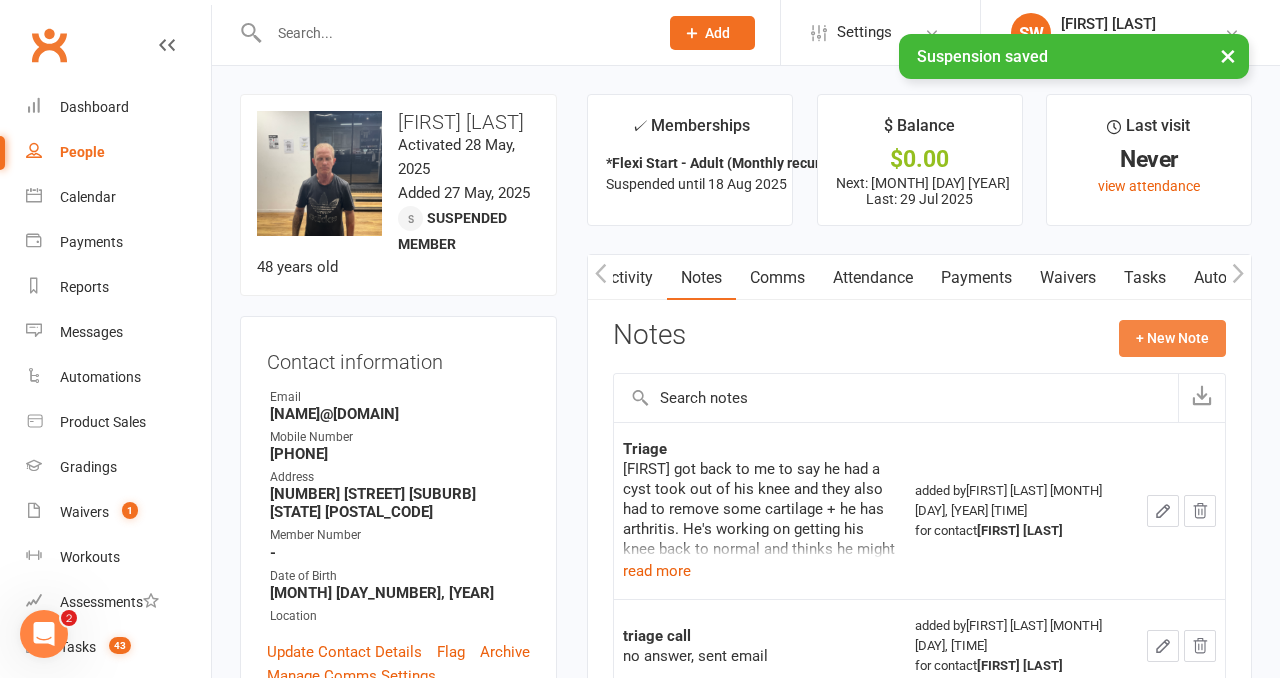 click on "+ New Note" at bounding box center [1172, 338] 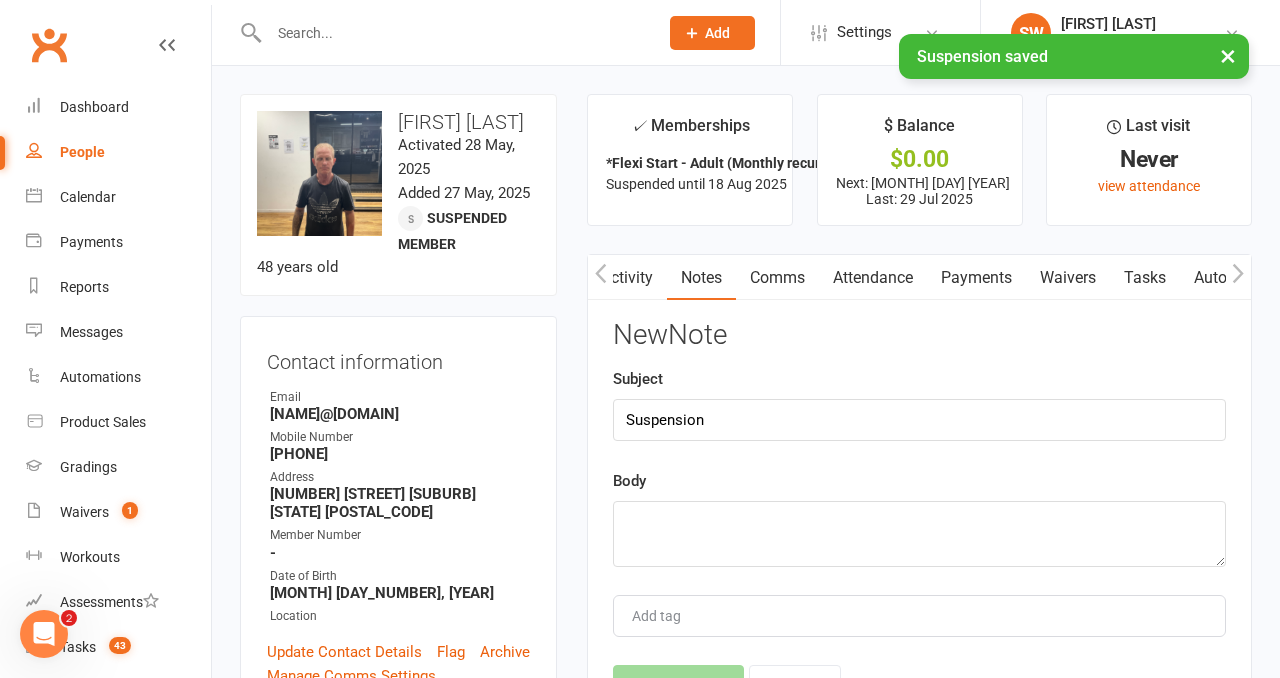 type on "Suspension" 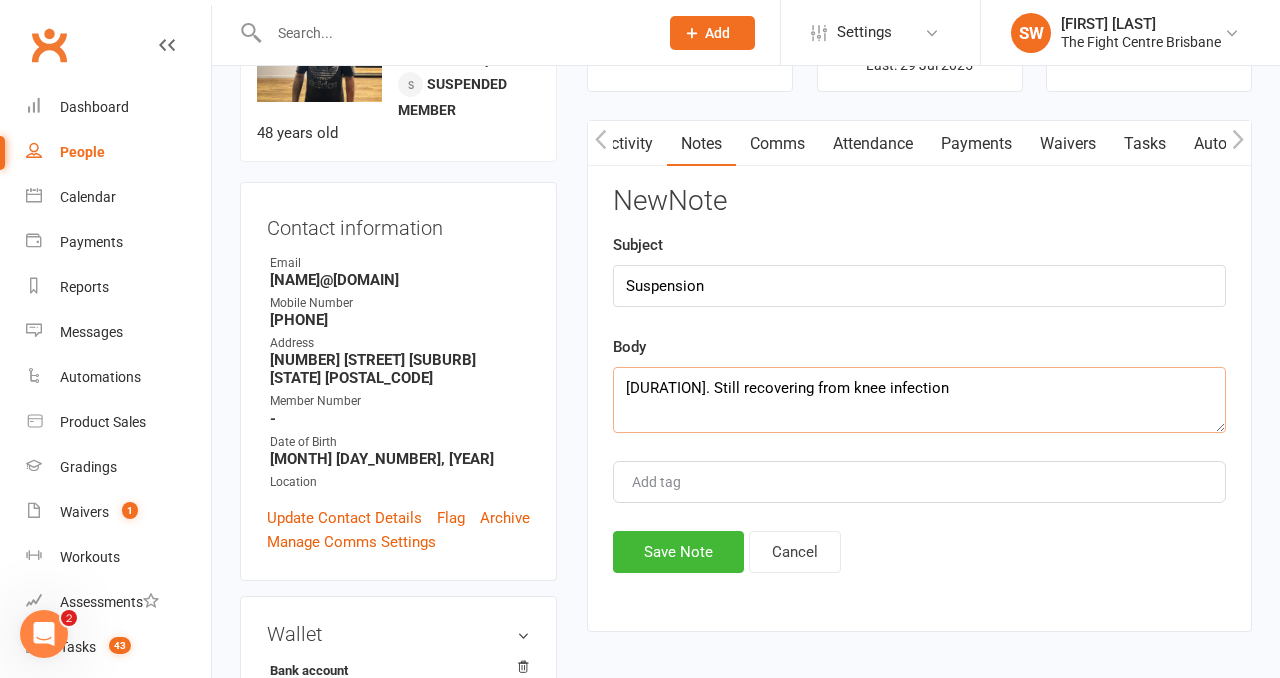 scroll, scrollTop: 133, scrollLeft: 0, axis: vertical 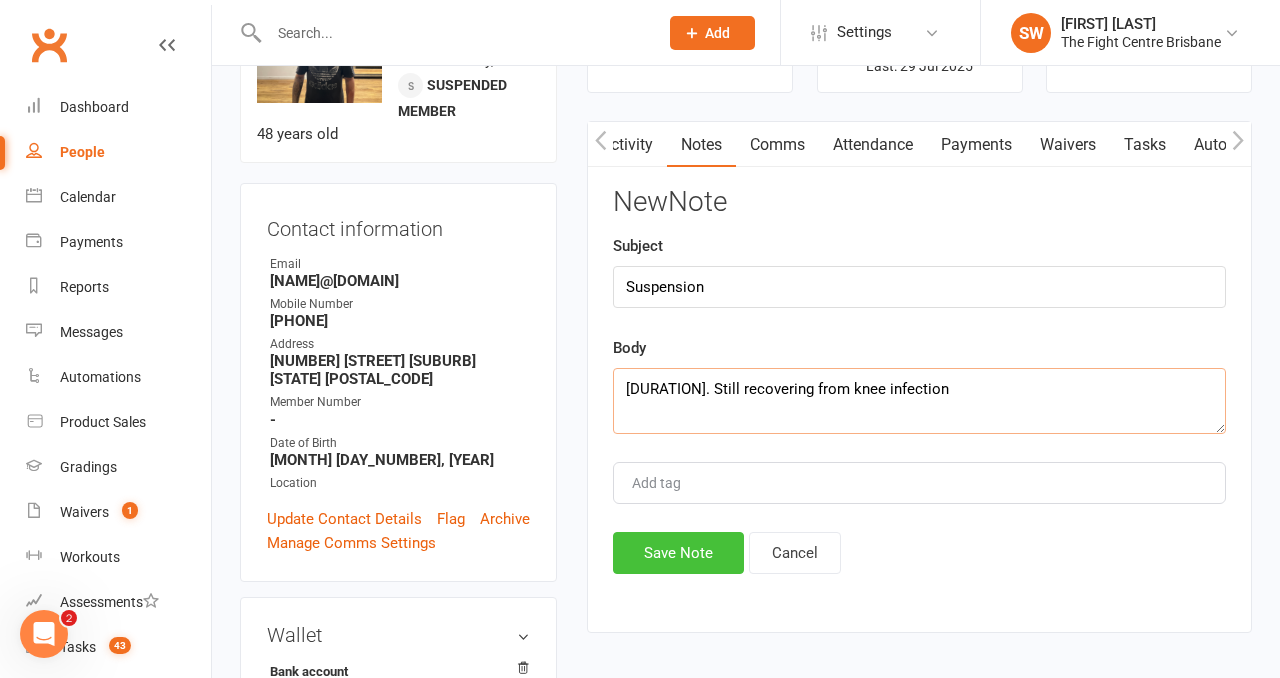 type on "[DURATION]. Still recovering from knee infection" 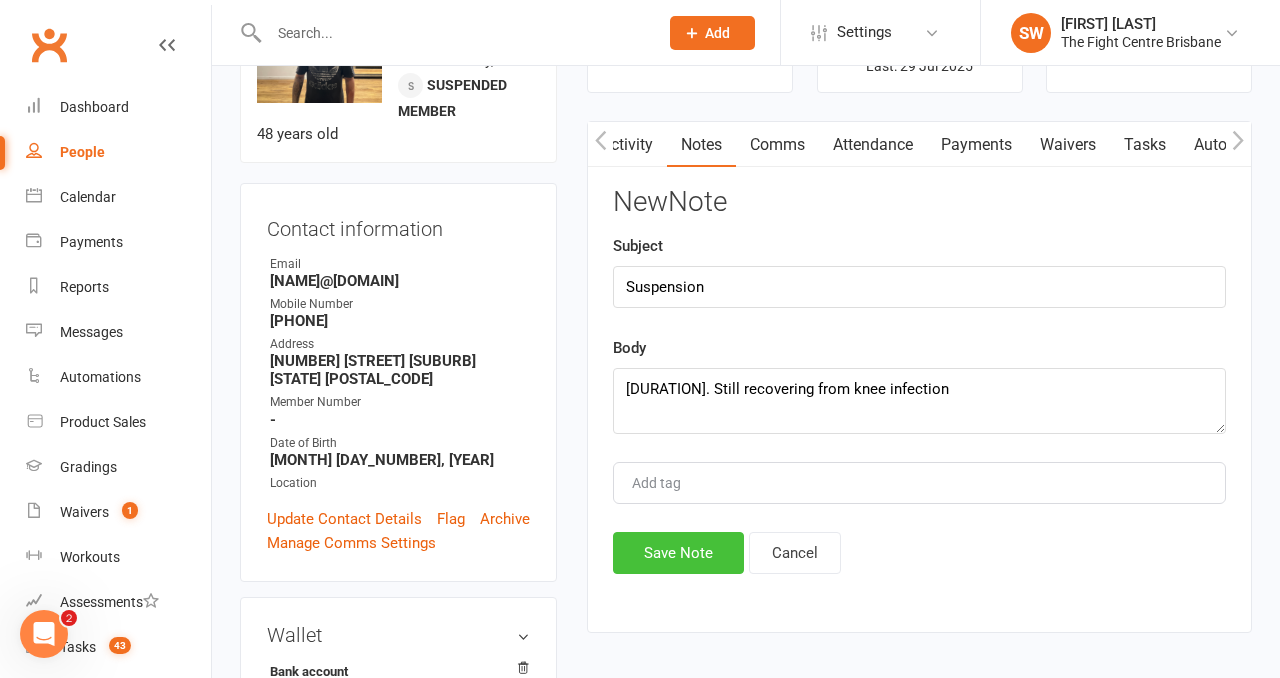 click on "Save Note" at bounding box center (678, 553) 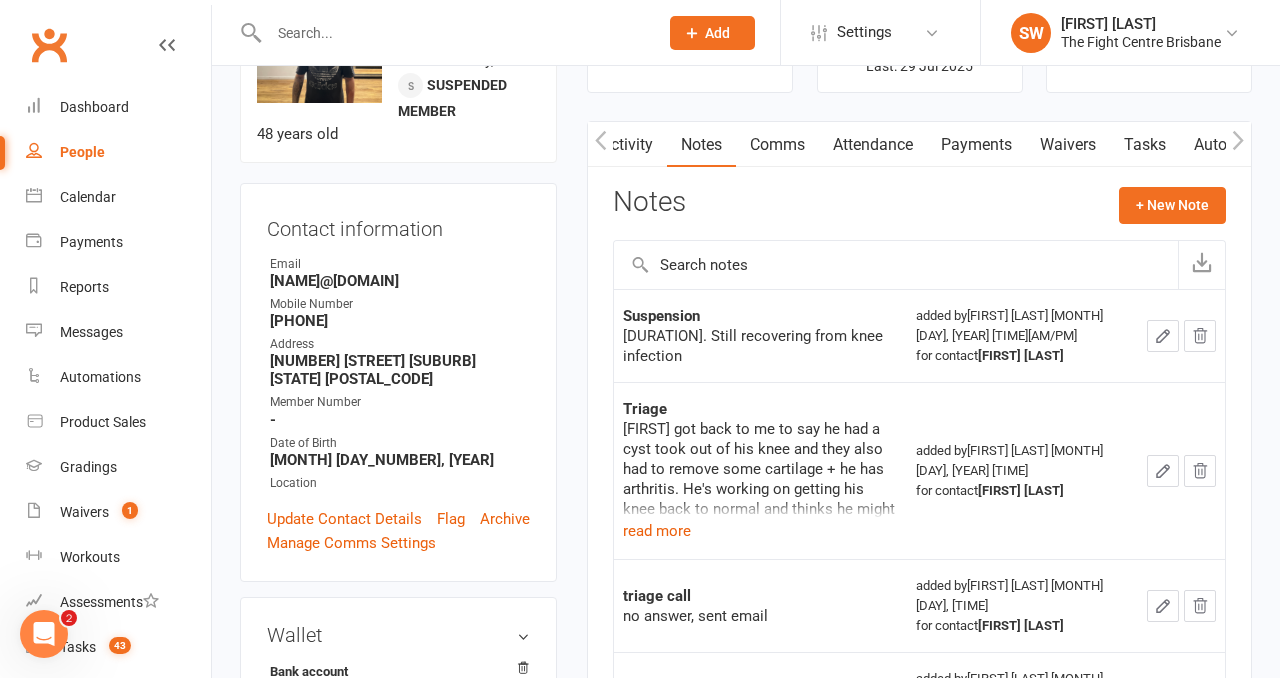 click at bounding box center [453, 33] 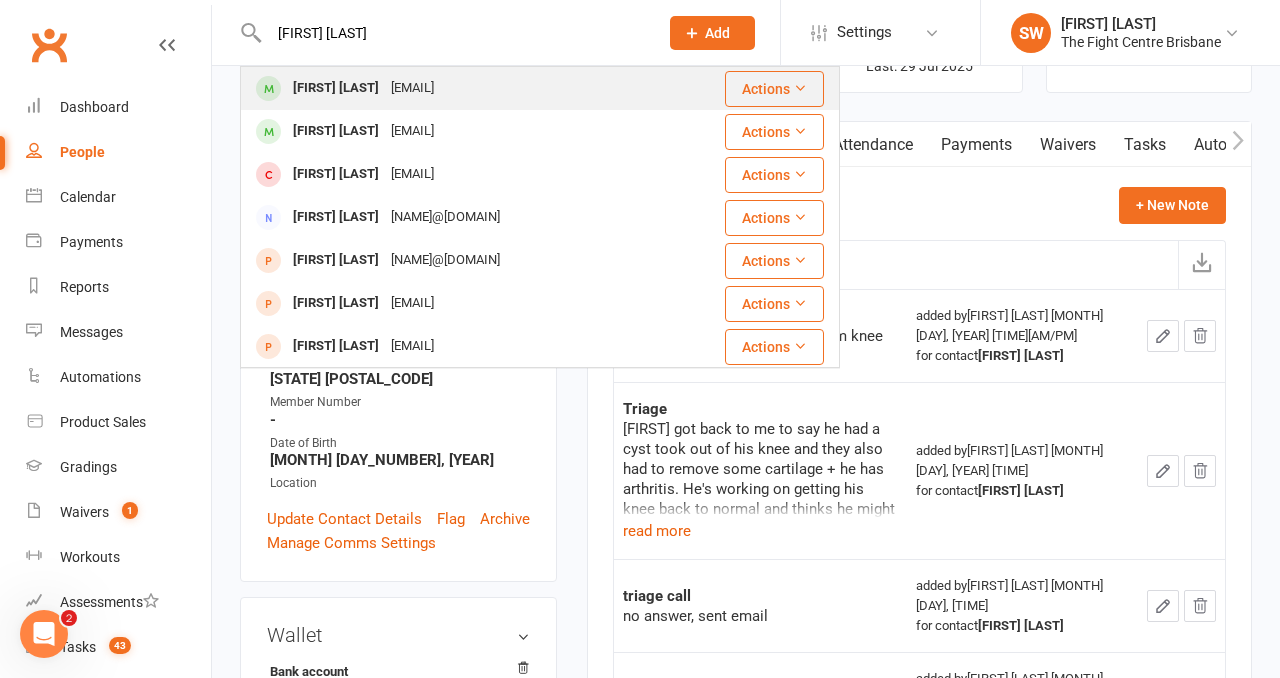 type on "[FIRST] [LAST]" 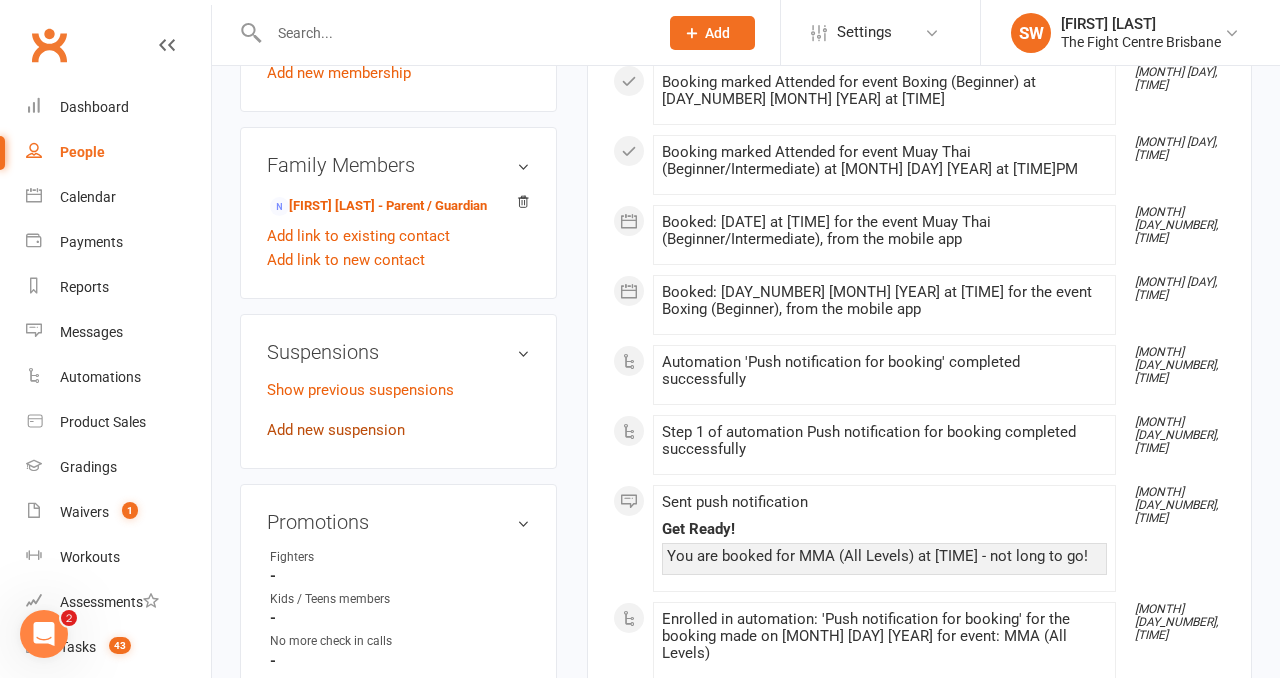 scroll, scrollTop: 1046, scrollLeft: 0, axis: vertical 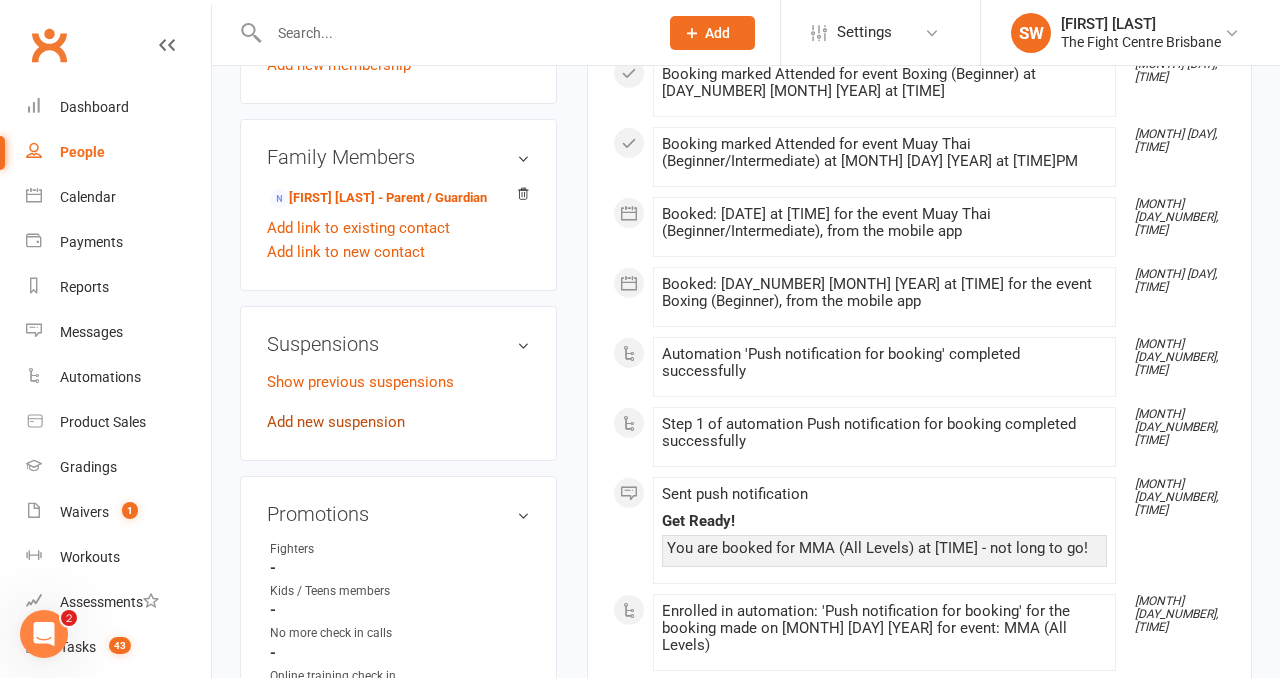 click on "Add new suspension" at bounding box center [336, 422] 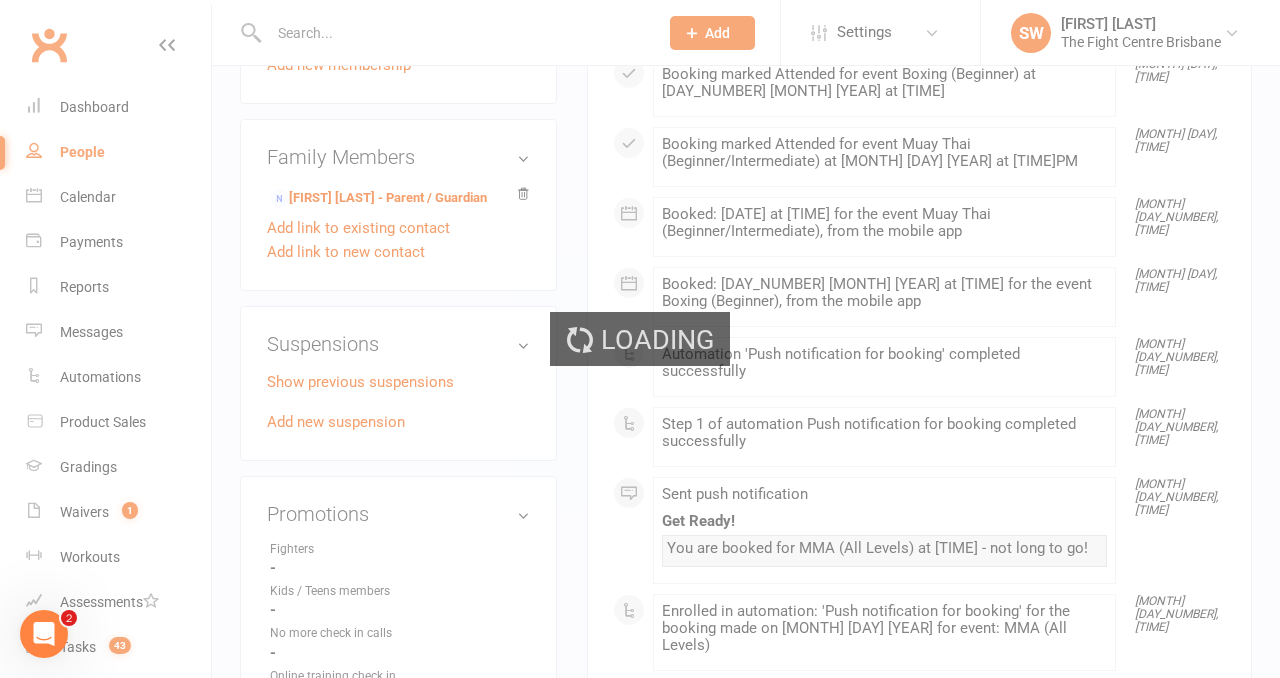 scroll, scrollTop: 0, scrollLeft: 0, axis: both 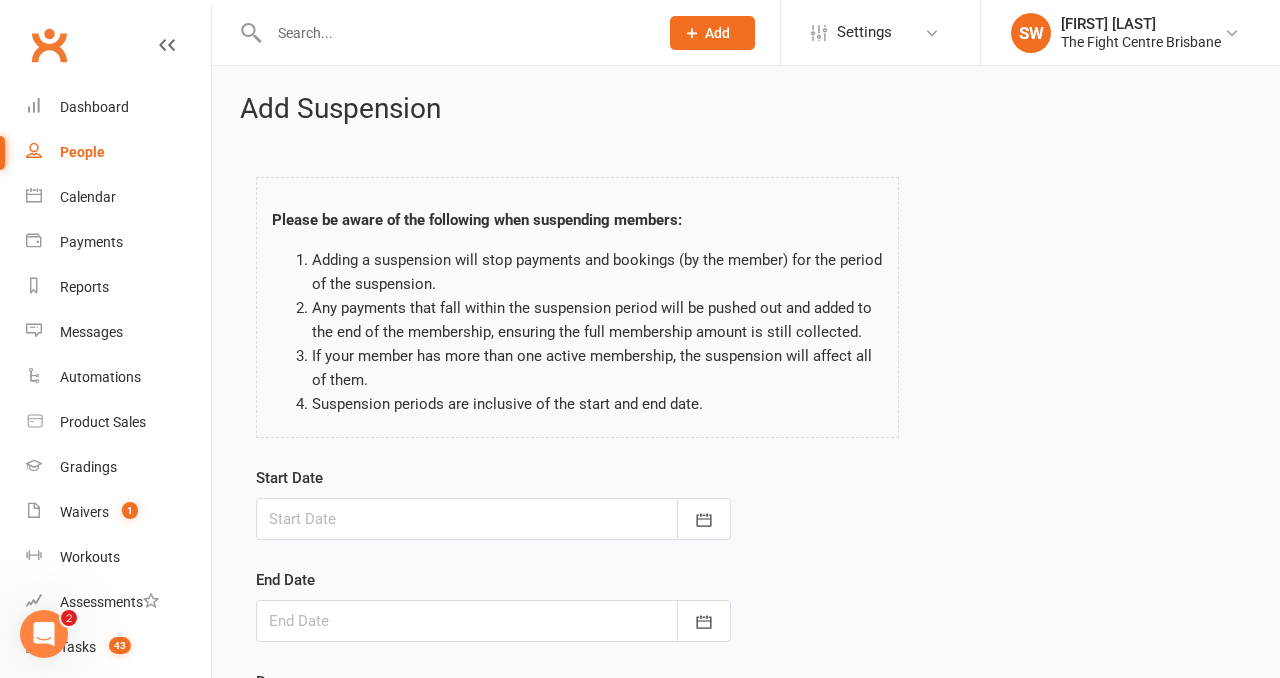 click at bounding box center [493, 519] 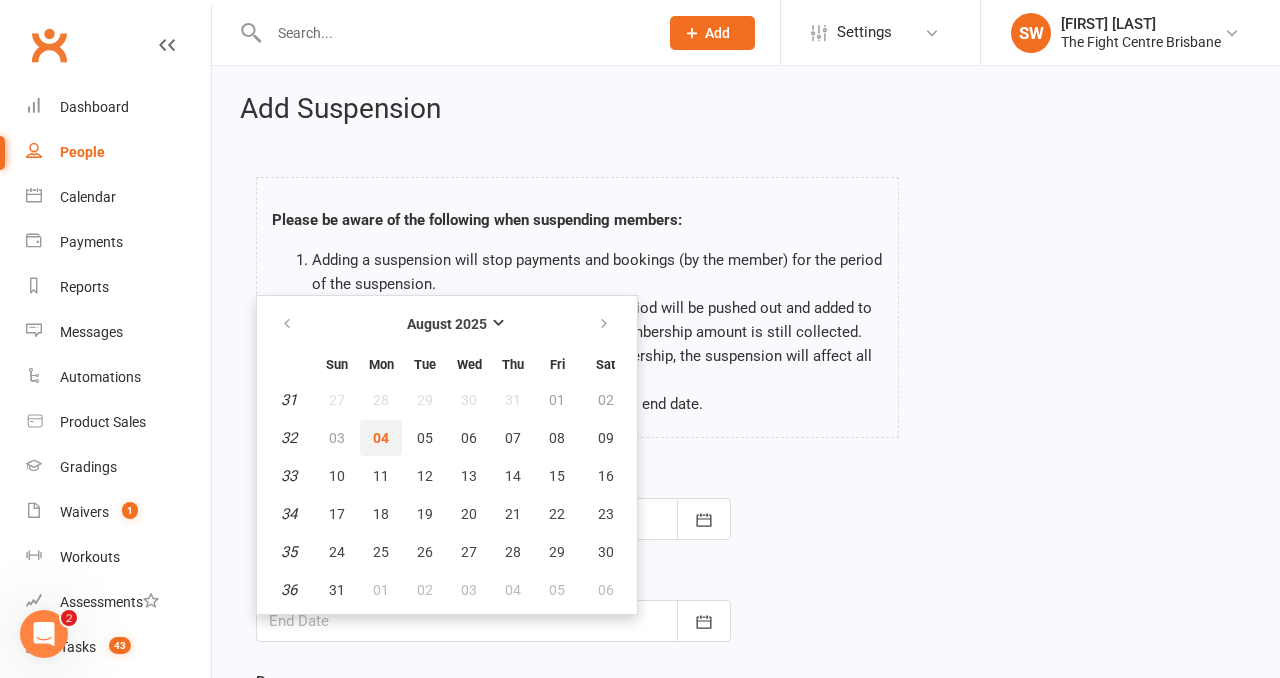 click on "04" at bounding box center (381, 438) 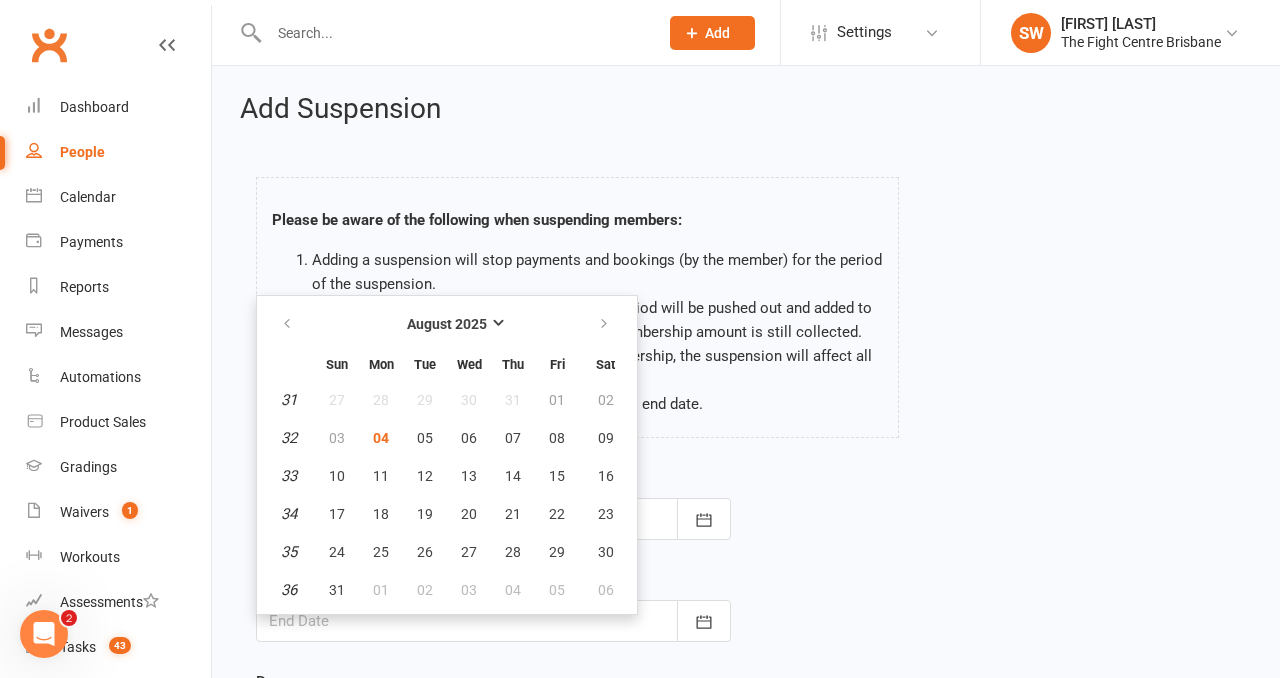 type on "04 Aug 2025" 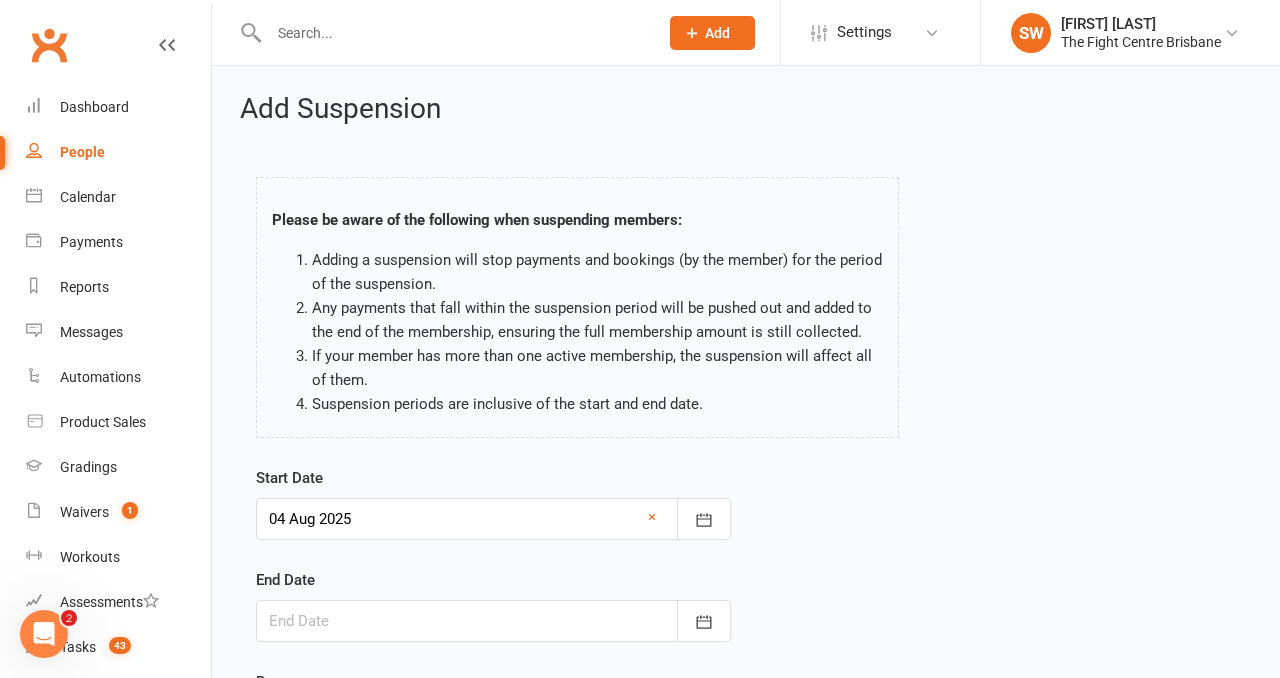 click at bounding box center (493, 621) 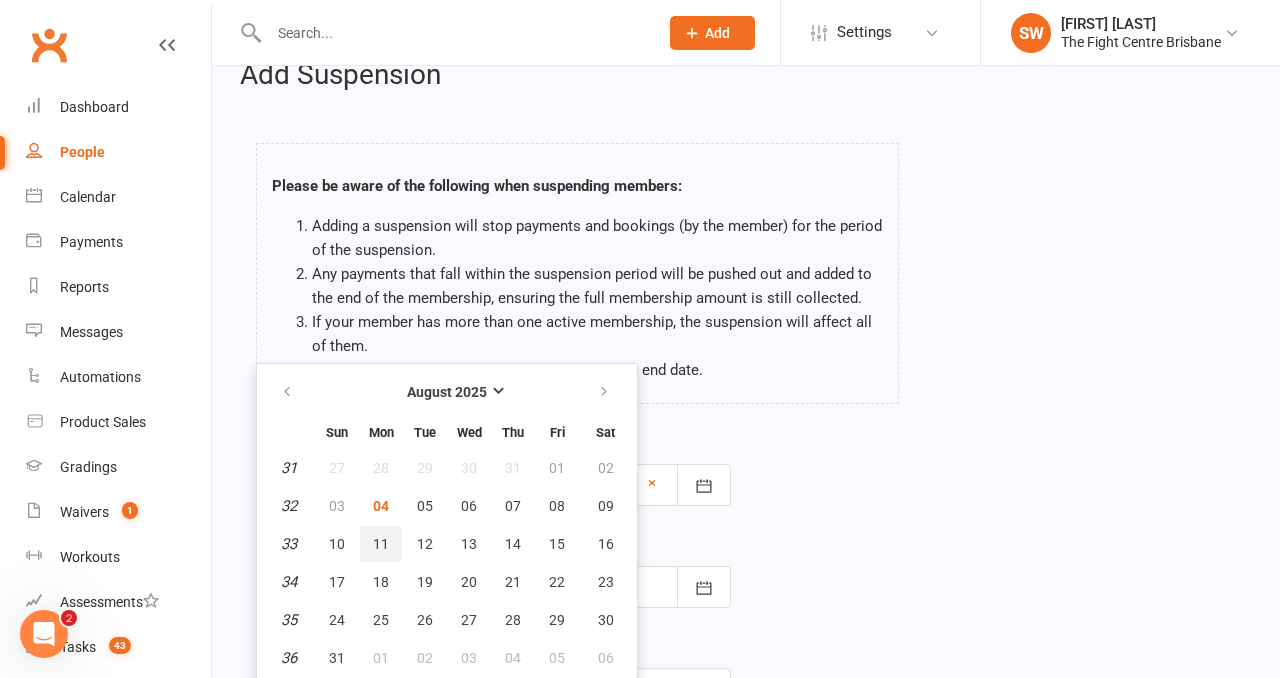 click on "11" at bounding box center (381, 544) 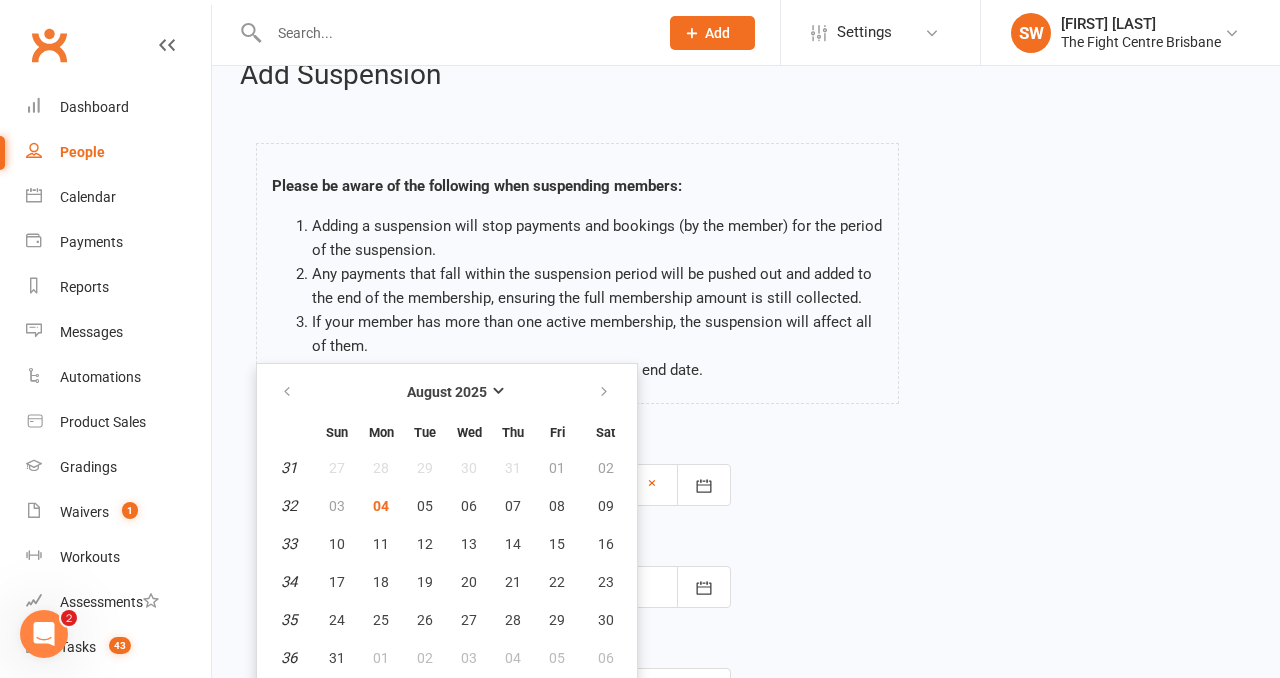 type on "11 Aug 2025" 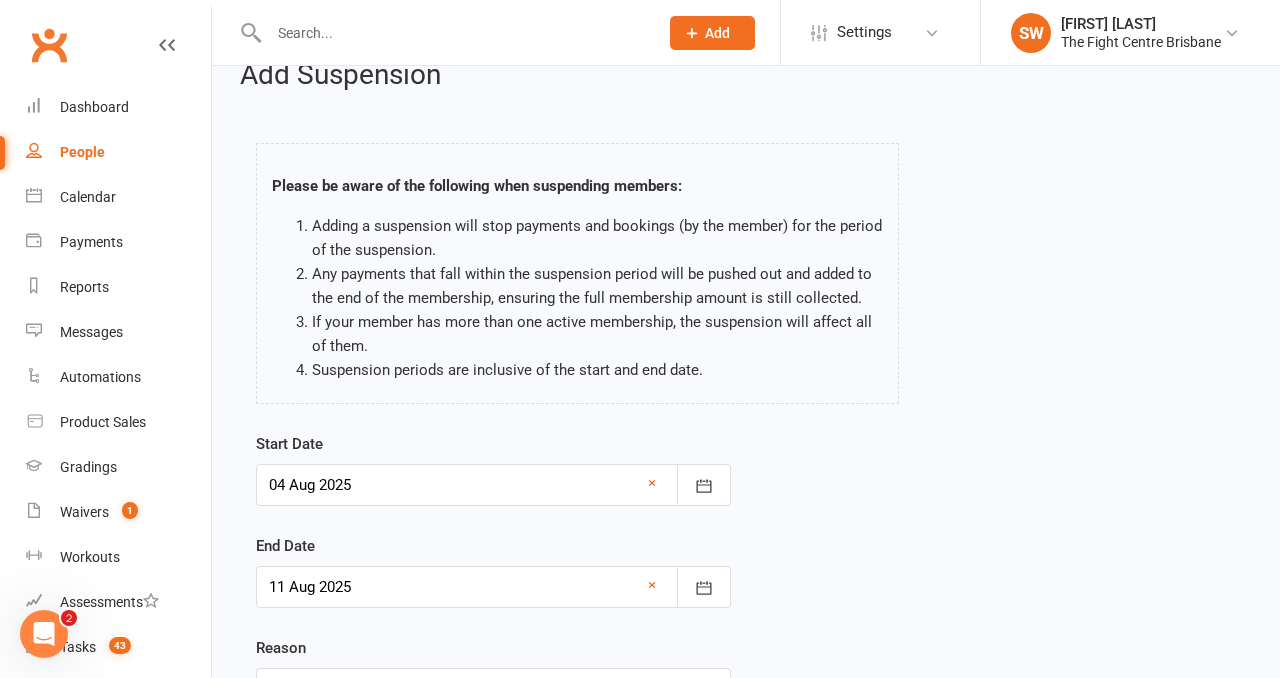 scroll, scrollTop: 141, scrollLeft: 0, axis: vertical 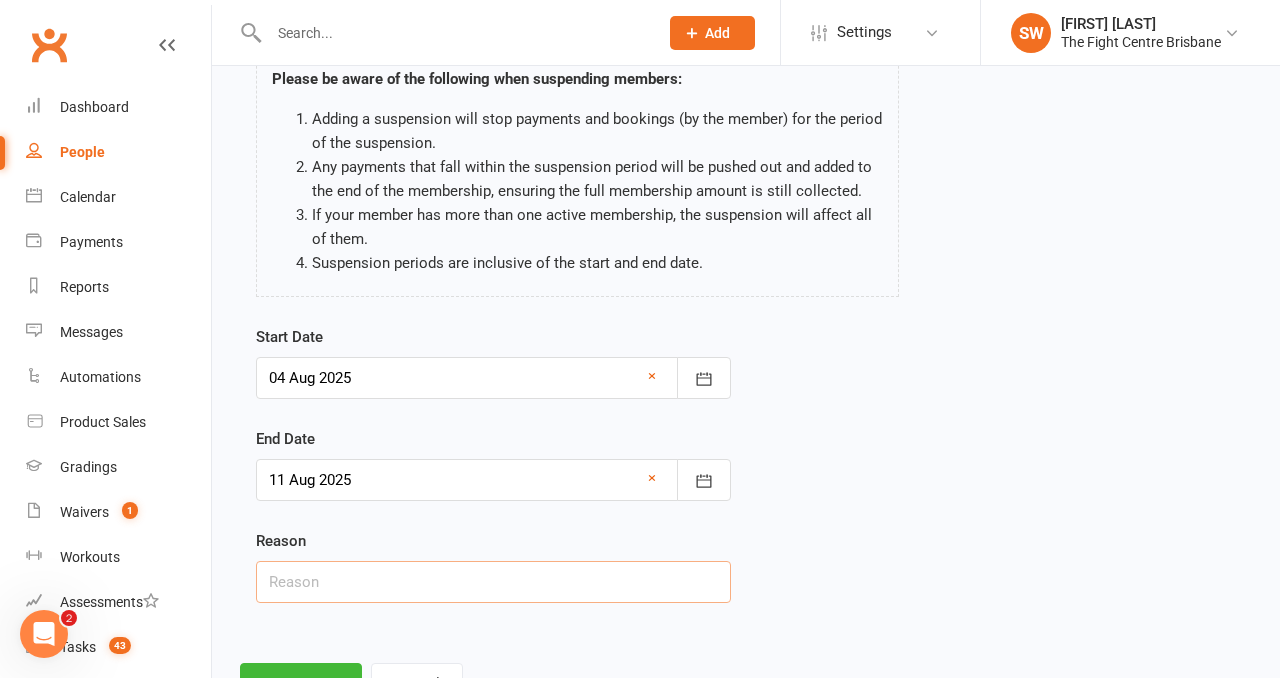 click at bounding box center [493, 582] 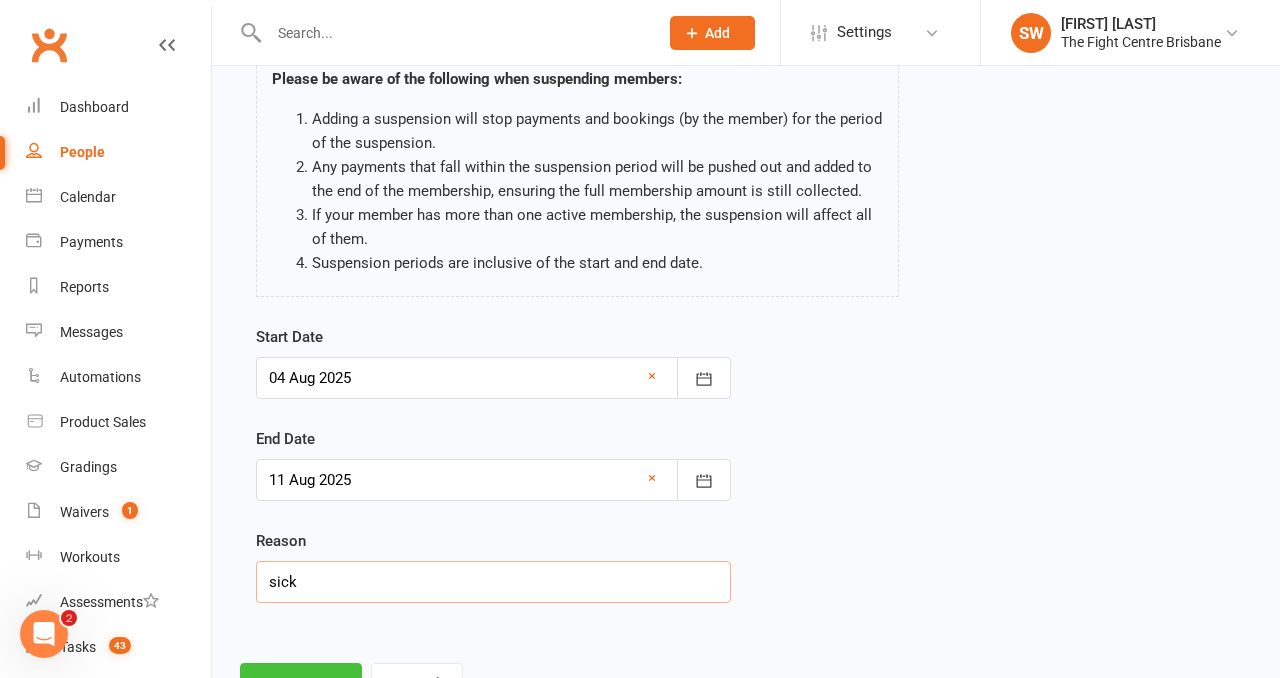 type on "sick" 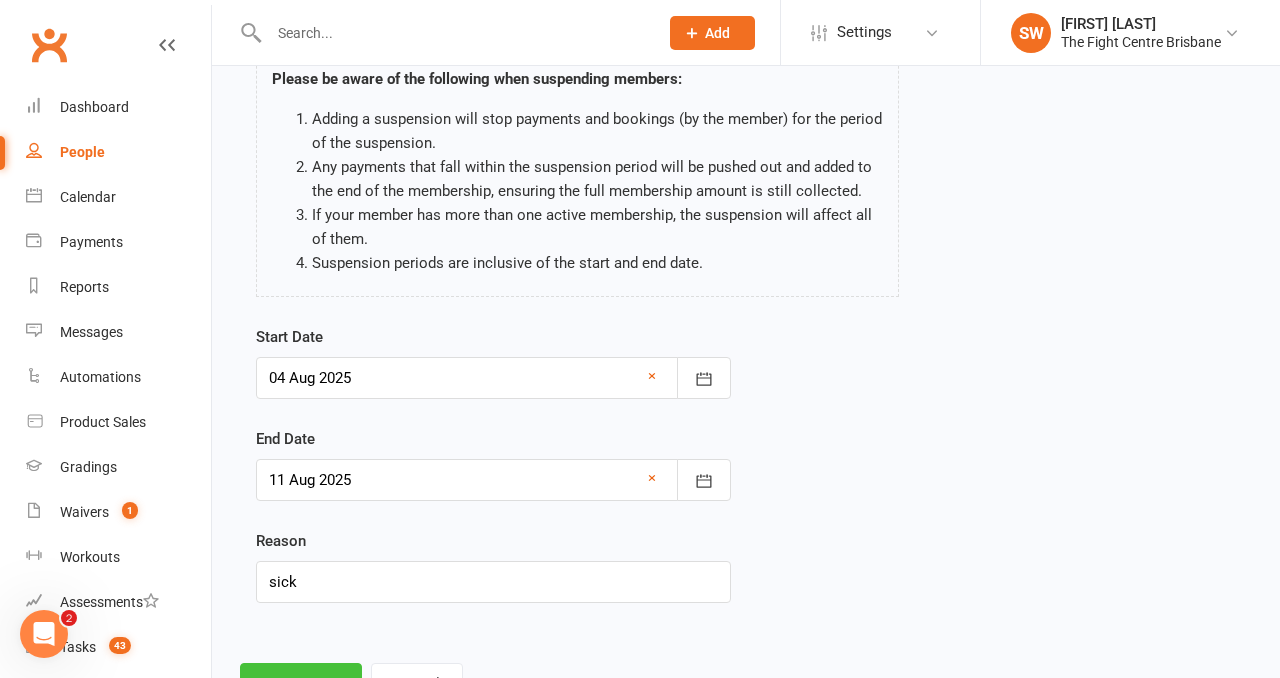 click on "Continue" at bounding box center (301, 684) 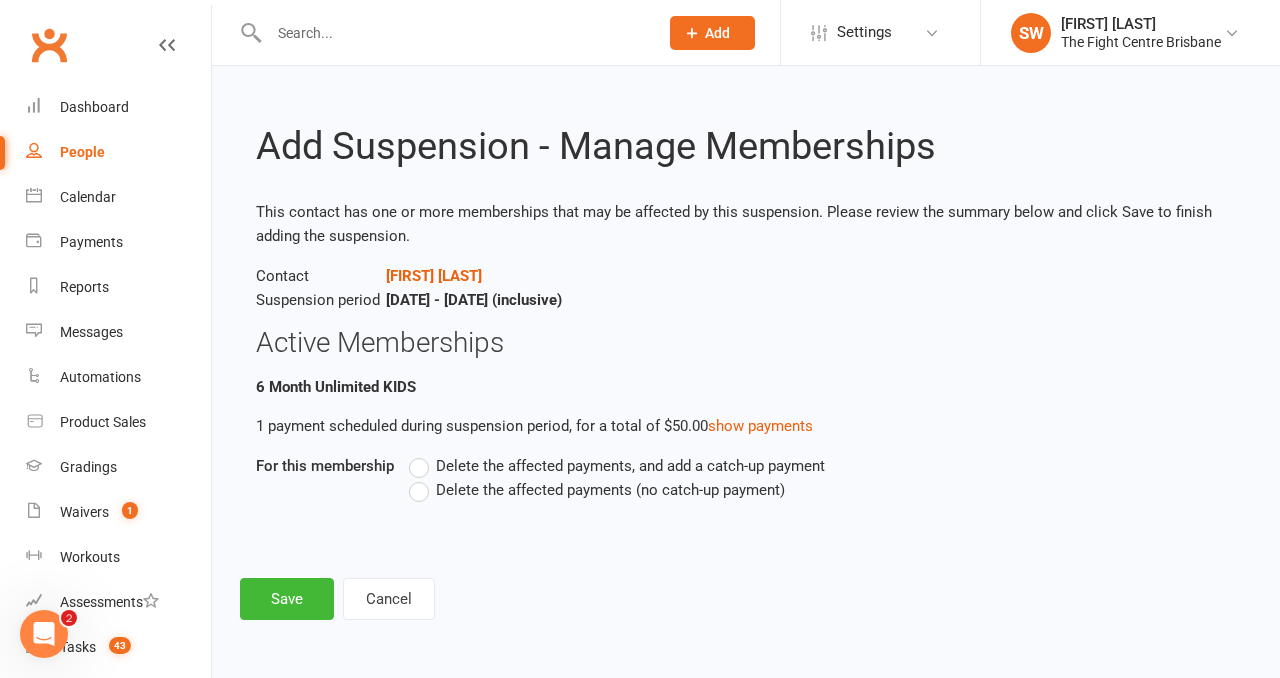 scroll, scrollTop: 0, scrollLeft: 0, axis: both 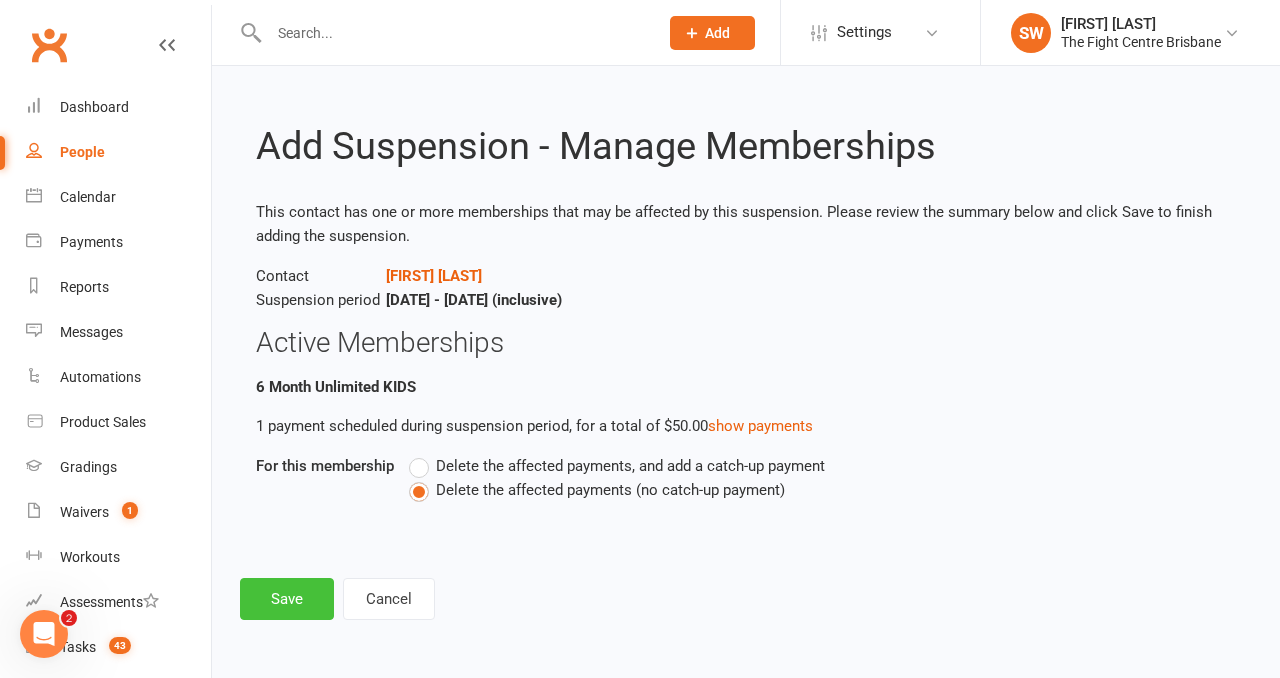 click on "Save" at bounding box center (287, 599) 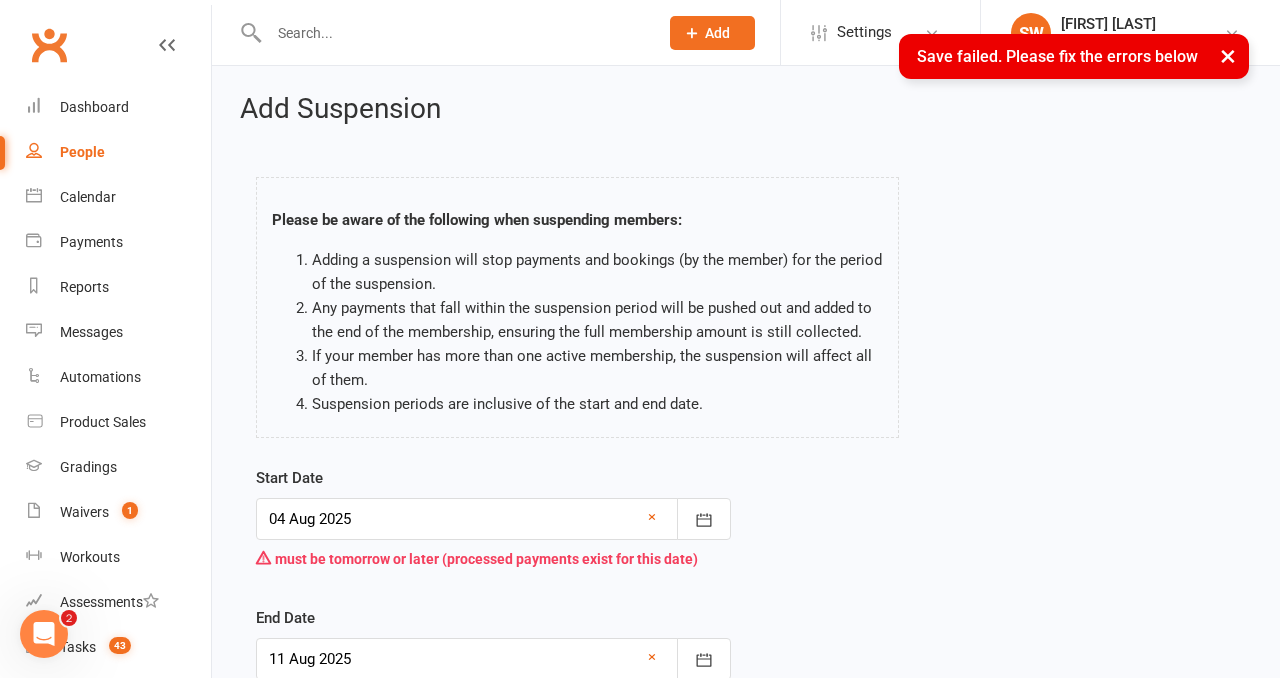 click at bounding box center [493, 519] 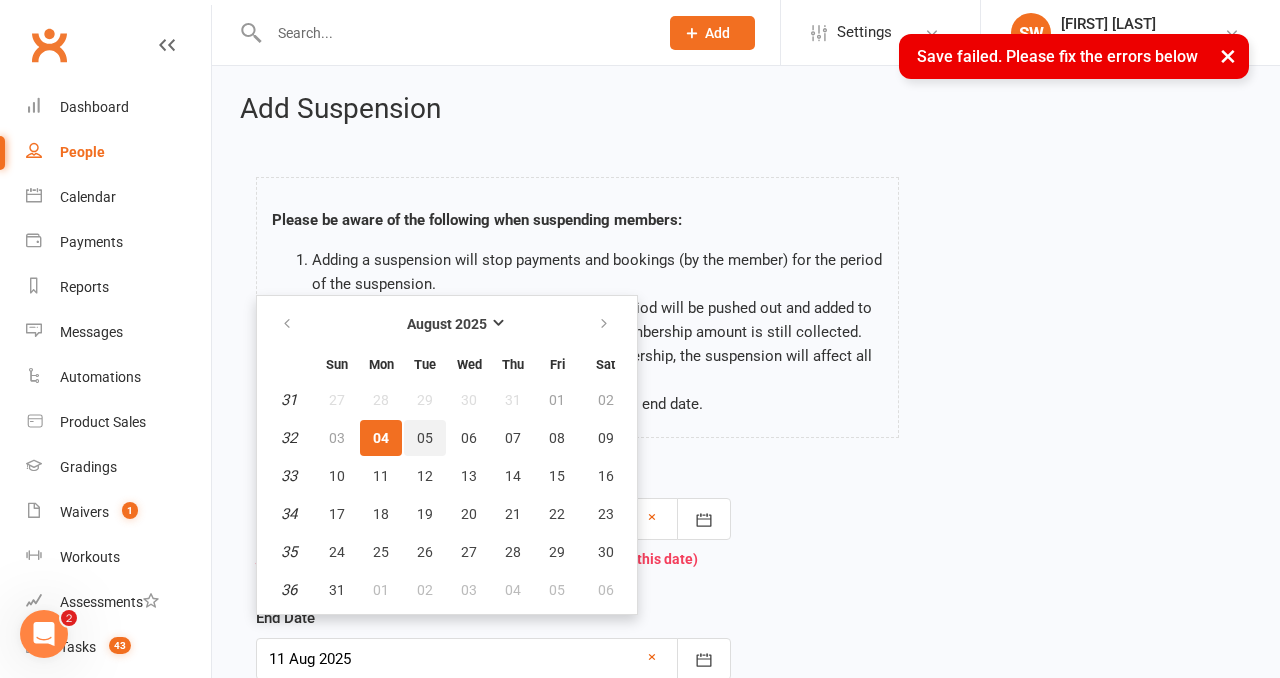 click on "05" at bounding box center (425, 438) 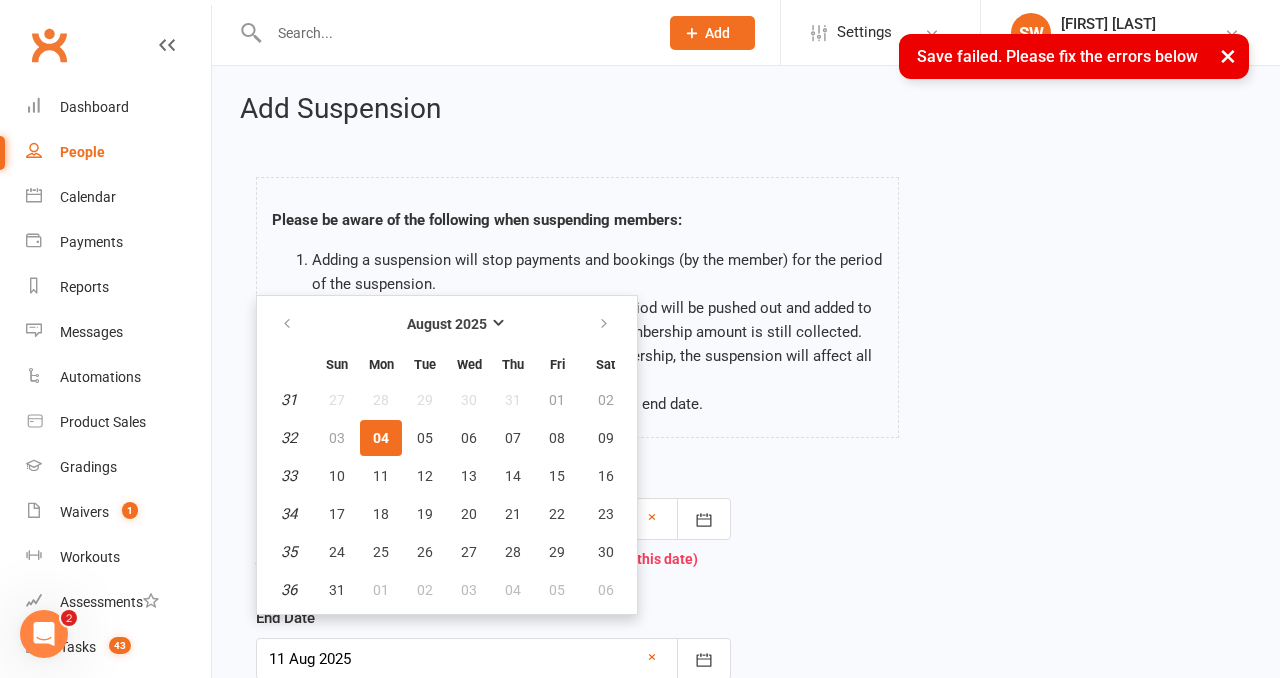 type on "05 Aug 2025" 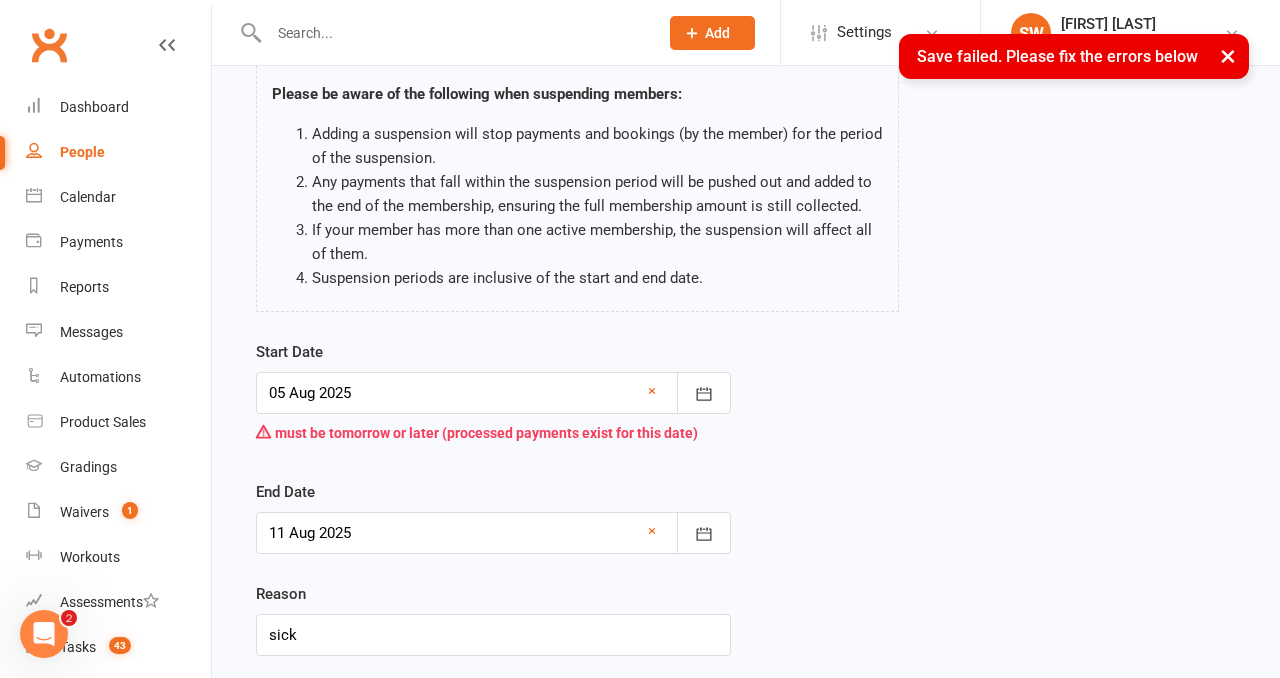 scroll, scrollTop: 127, scrollLeft: 0, axis: vertical 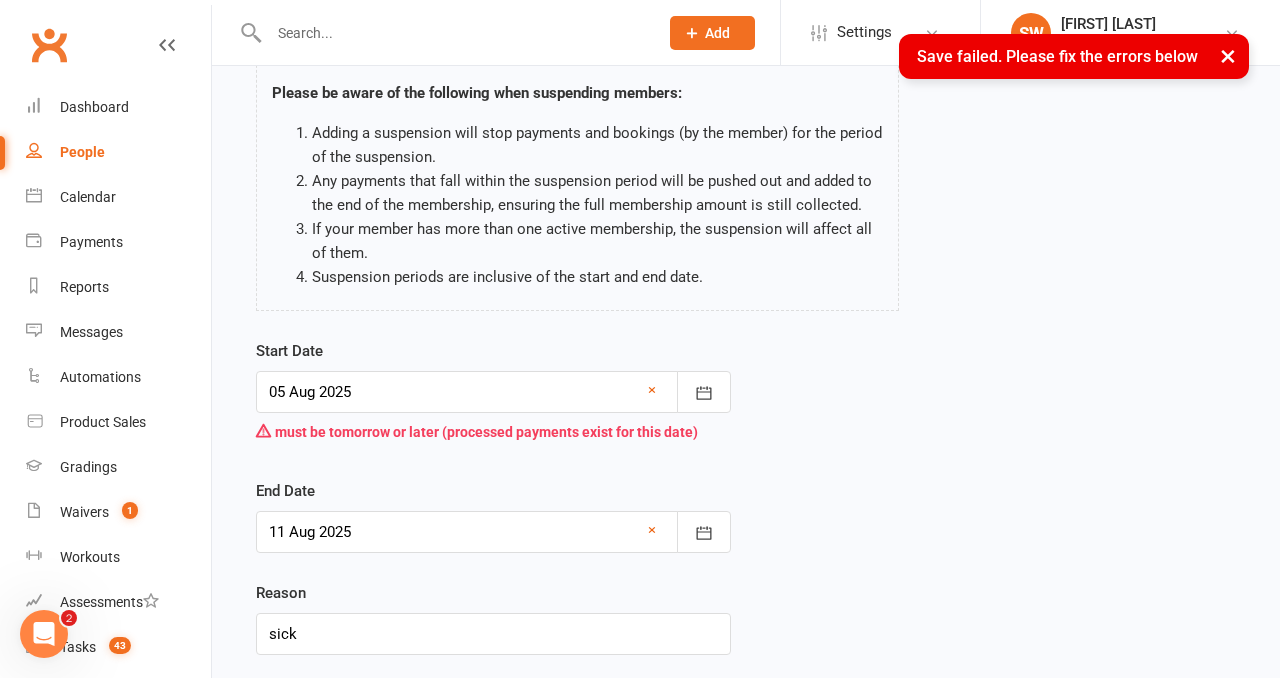 click at bounding box center (493, 532) 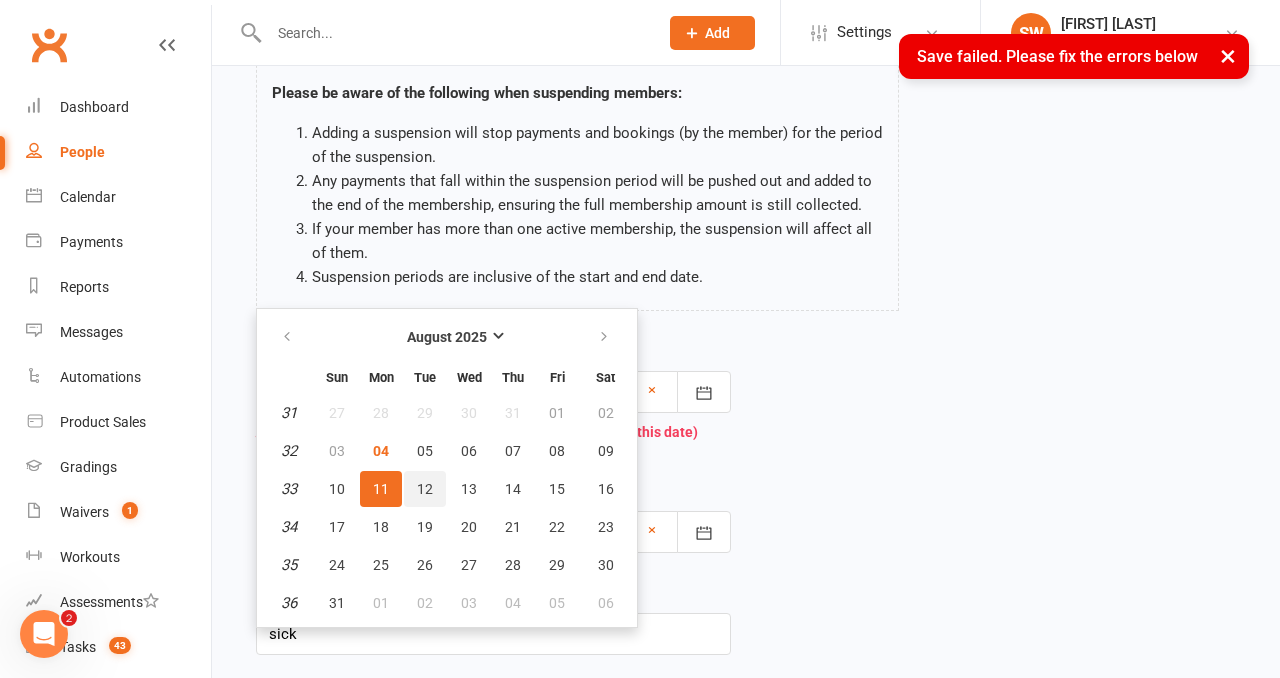 click on "12" at bounding box center (425, 489) 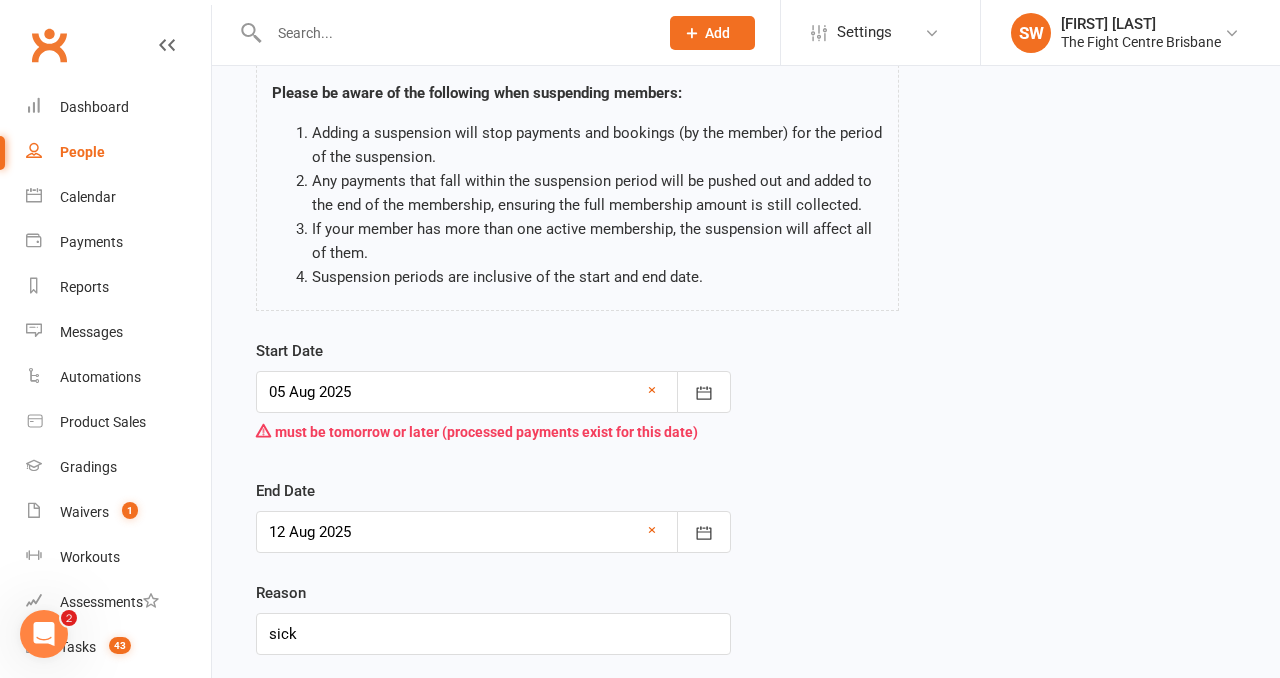 scroll, scrollTop: 263, scrollLeft: 0, axis: vertical 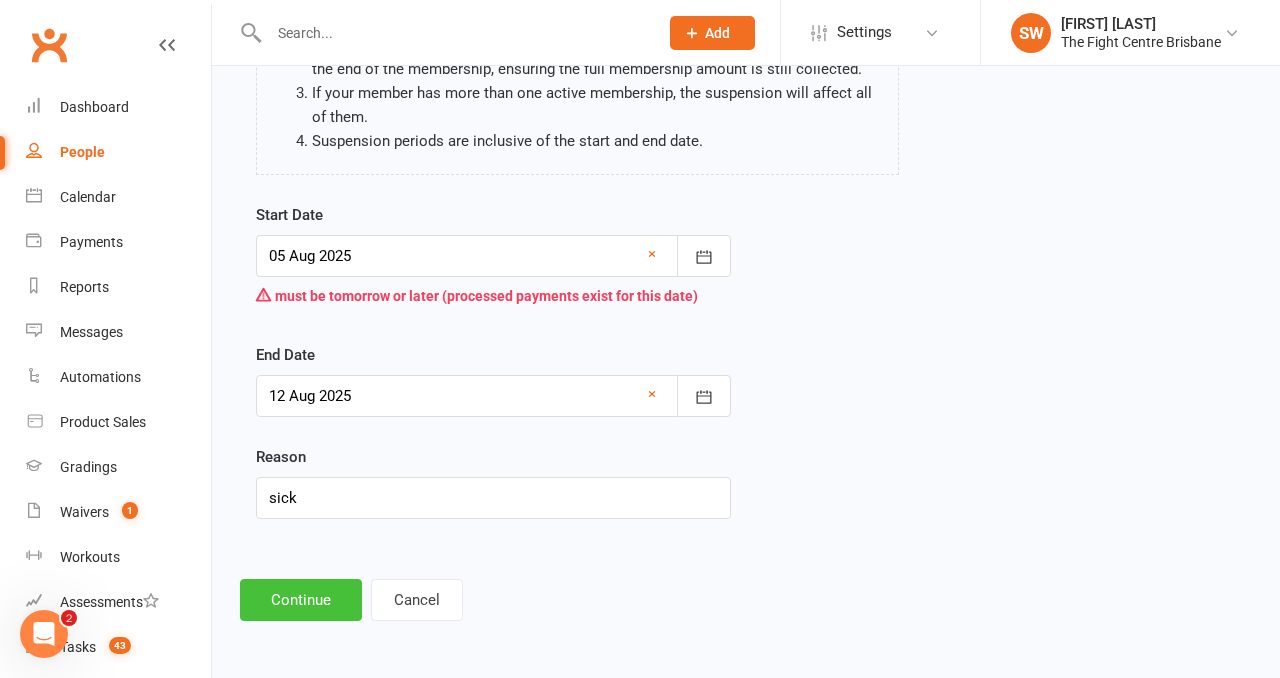 click on "Continue" at bounding box center [301, 600] 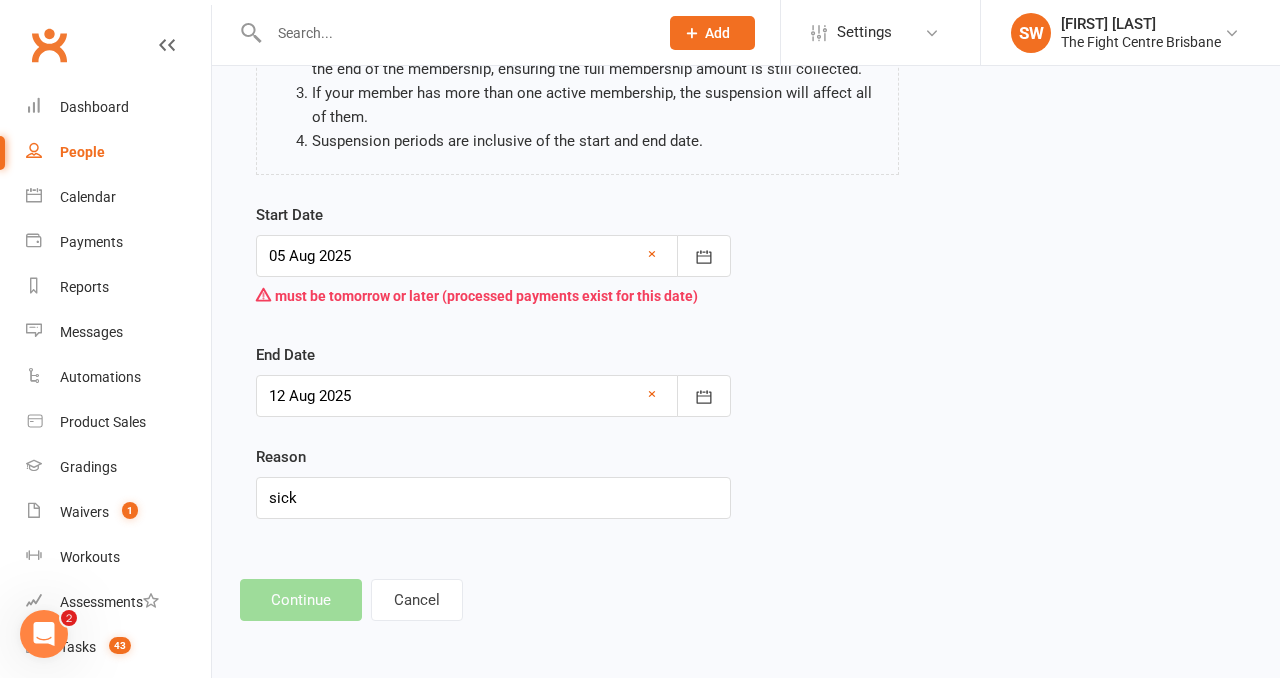scroll, scrollTop: 0, scrollLeft: 0, axis: both 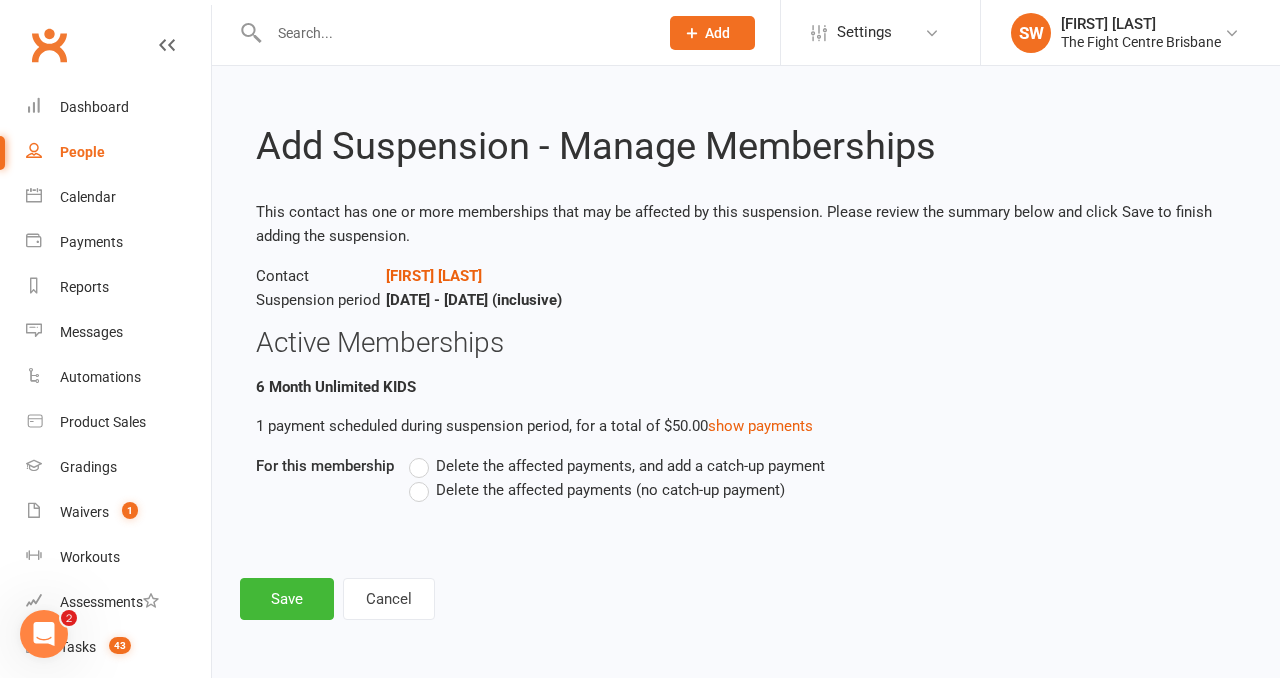 click on "Delete the affected payments (no catch-up payment)" at bounding box center (597, 490) 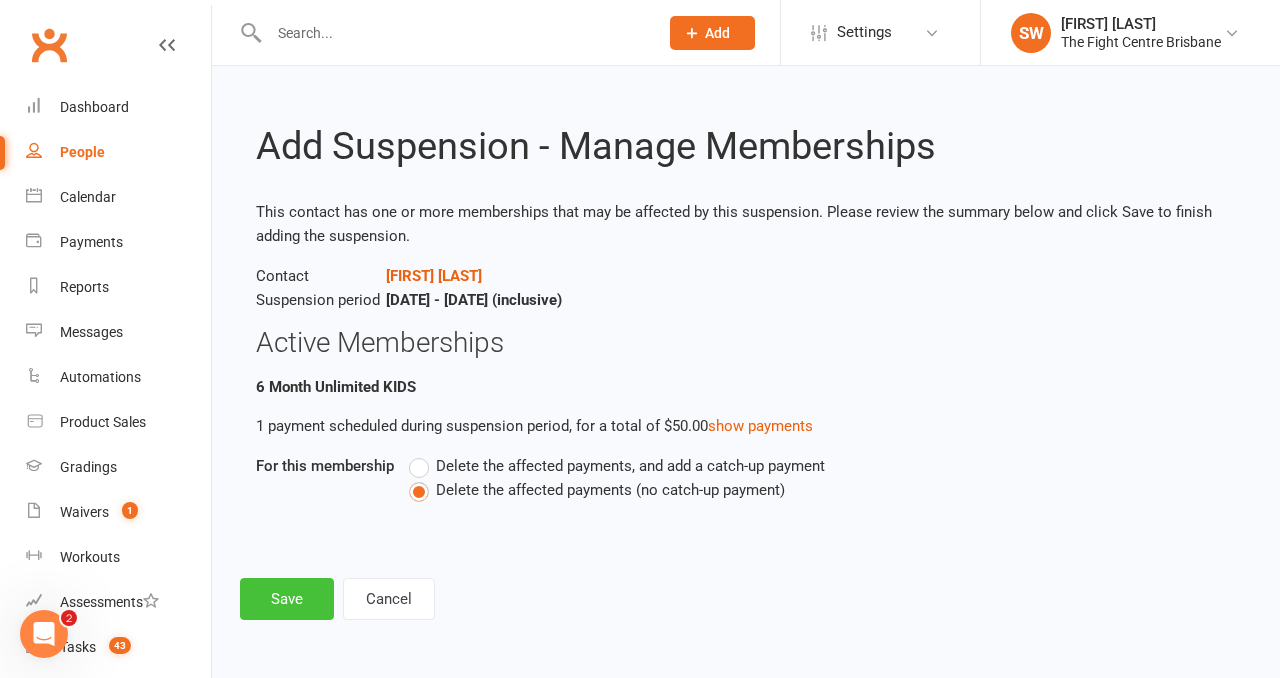 click on "Save" at bounding box center (287, 599) 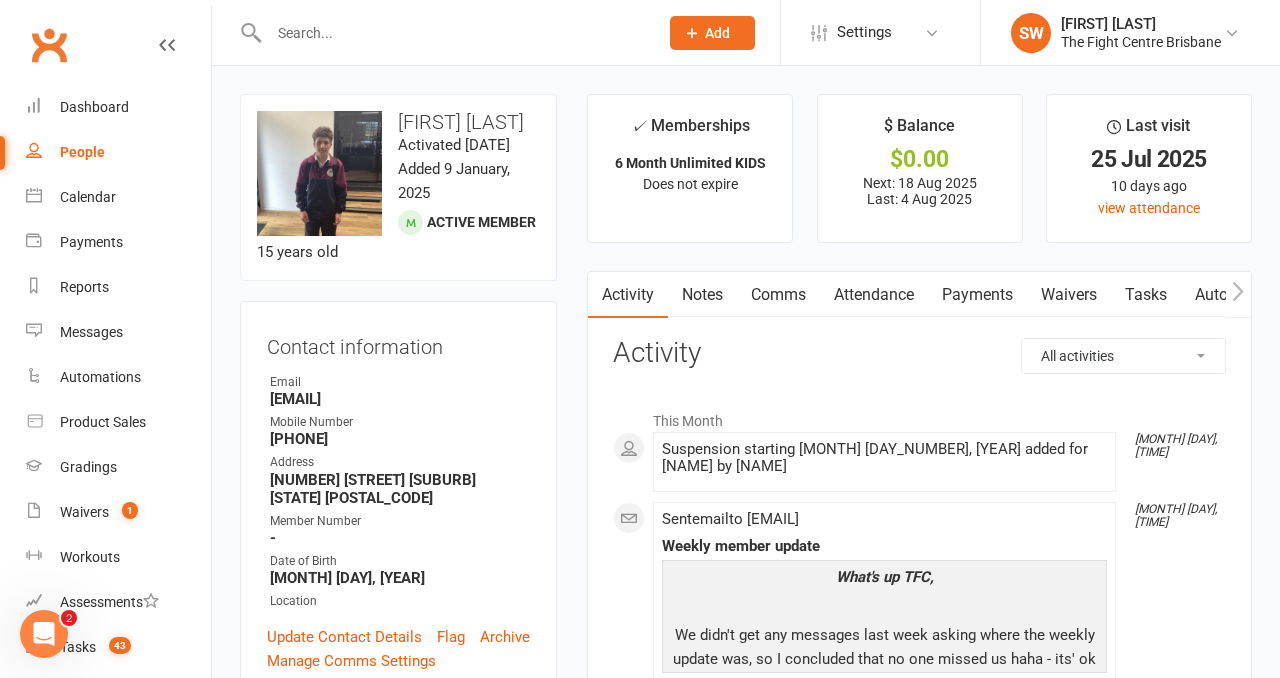 click on "Notes" at bounding box center [702, 295] 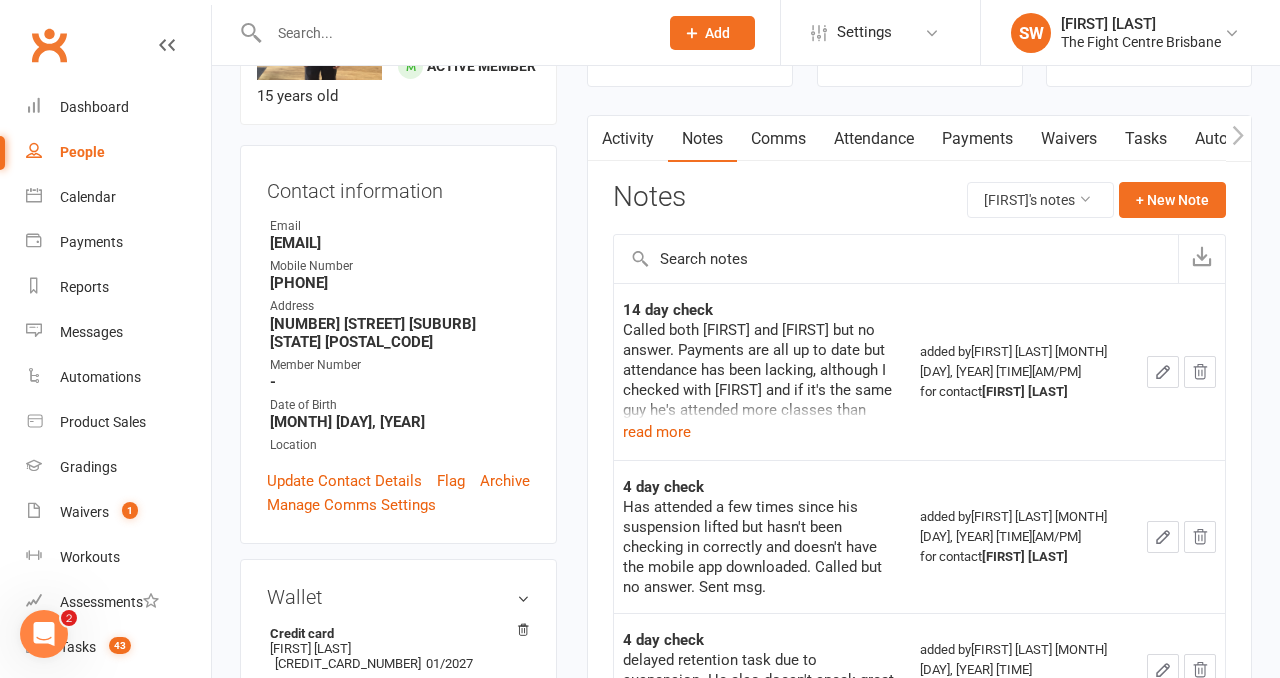 scroll, scrollTop: 162, scrollLeft: 0, axis: vertical 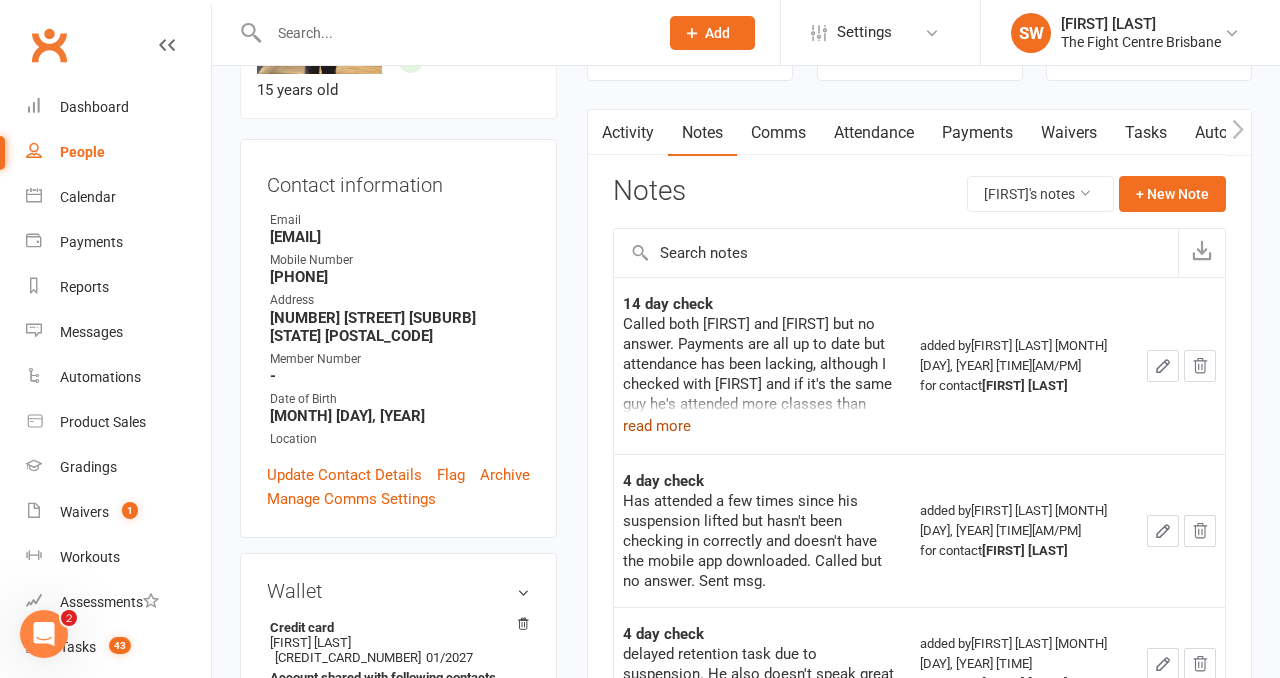 click on "read more" at bounding box center (657, 426) 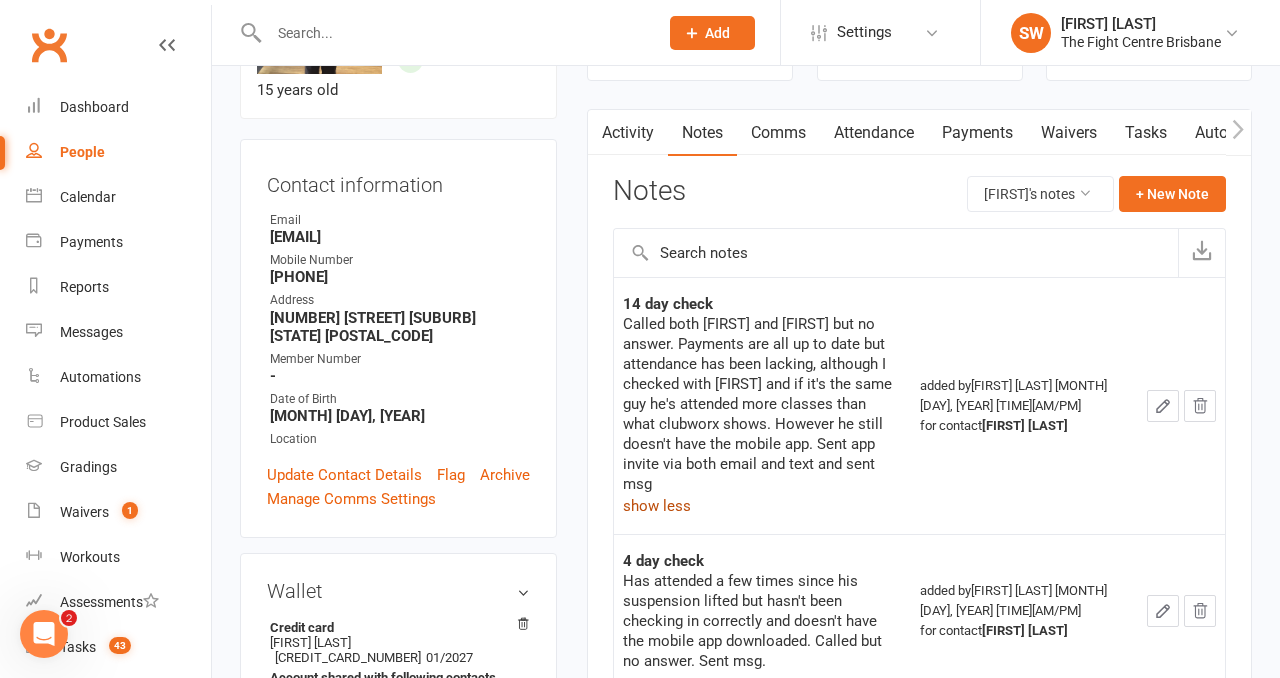 scroll, scrollTop: 196, scrollLeft: 0, axis: vertical 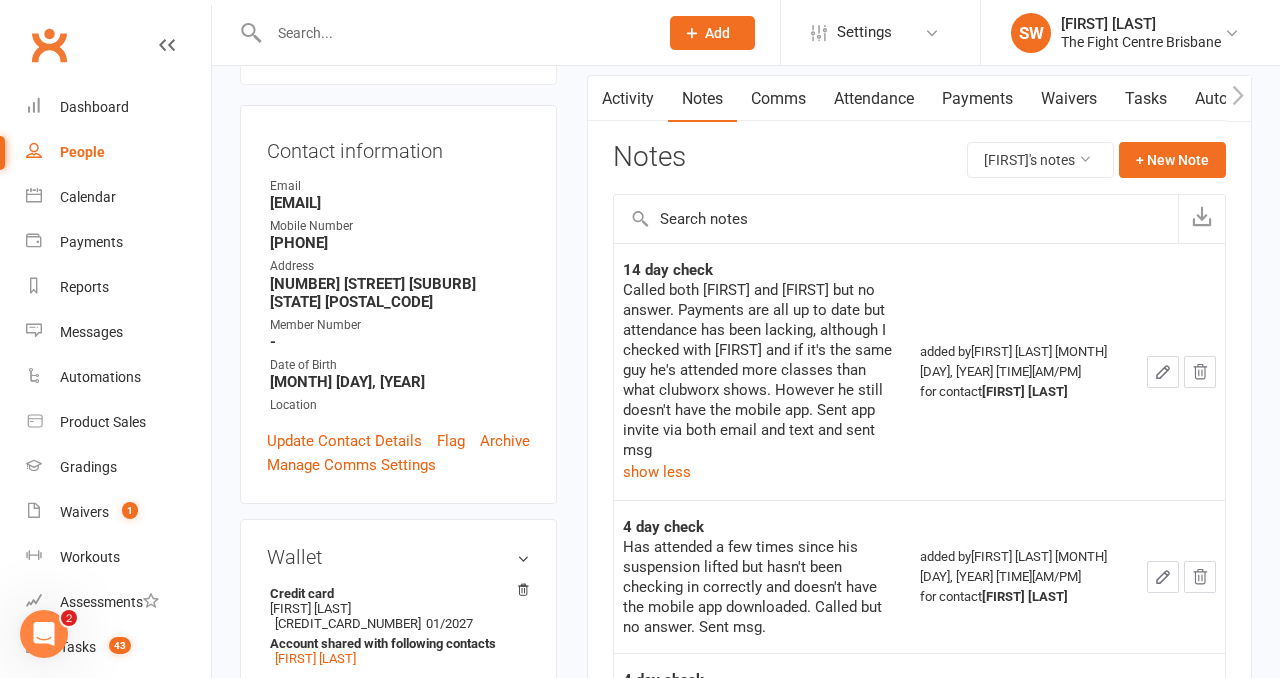 click on "Called both [FIRST] and [FIRST] but no answer. Payments are all up to date but attendance has been lacking, although I checked with [FIRST] and if it's the same guy he's attending more classes than what clubworx shows. However he still doesn't have the mobile app. Sent app invite via both email and text and sent msg show less" at bounding box center (762, 382) 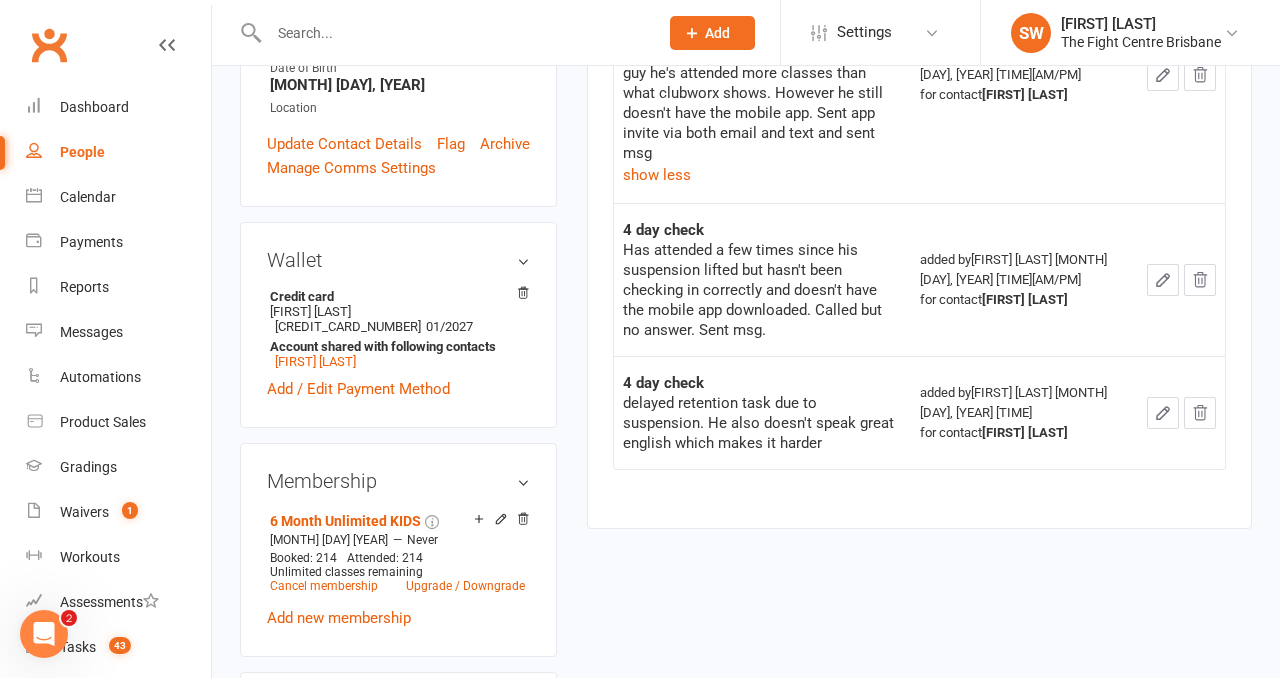 scroll, scrollTop: 0, scrollLeft: 0, axis: both 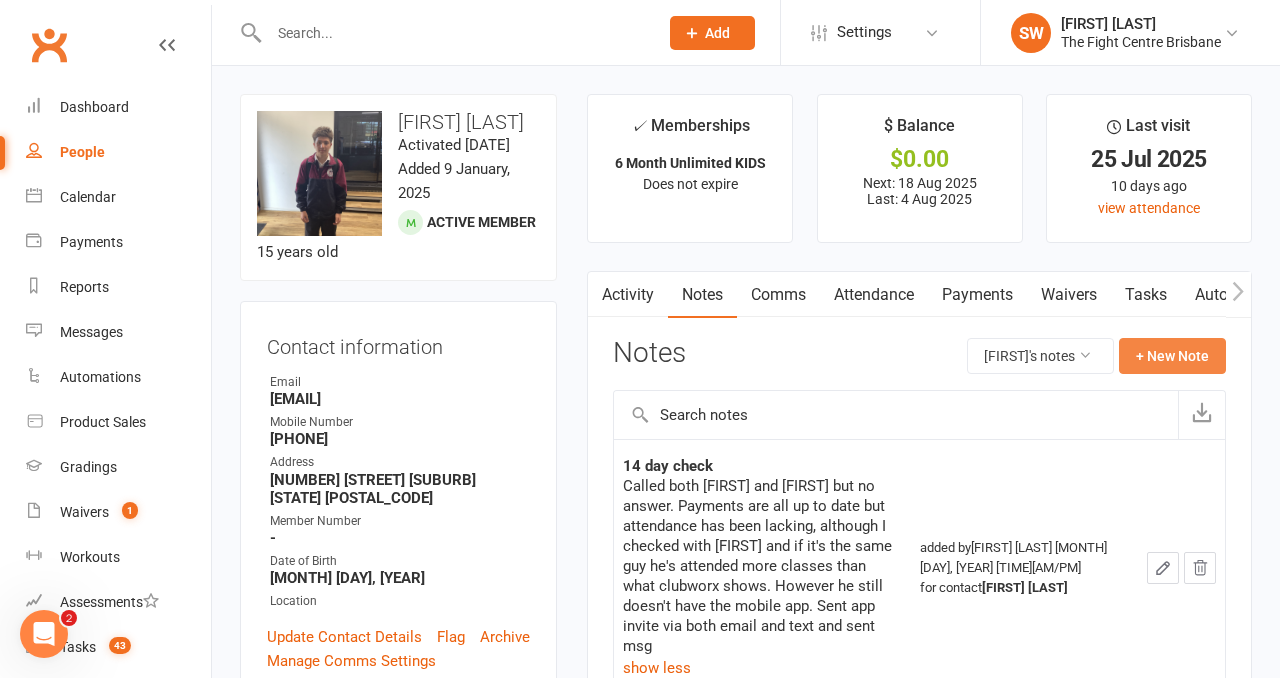 click on "+ New Note" at bounding box center (1172, 356) 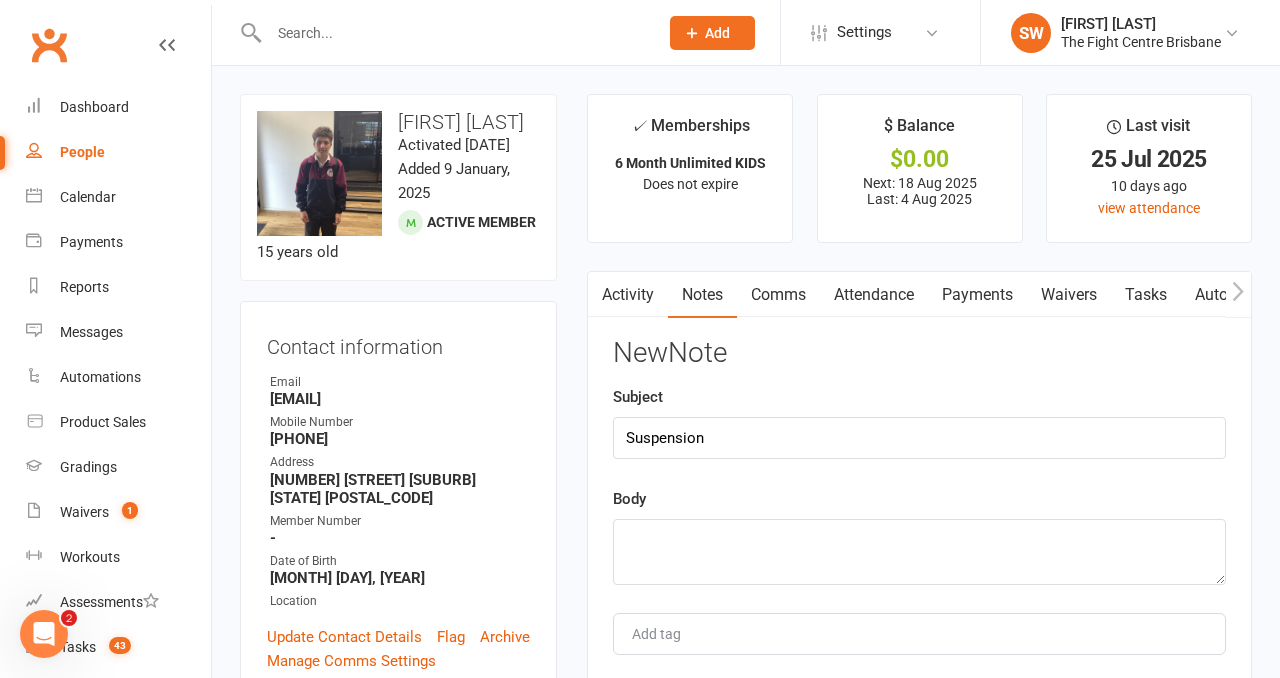 type on "Suspension" 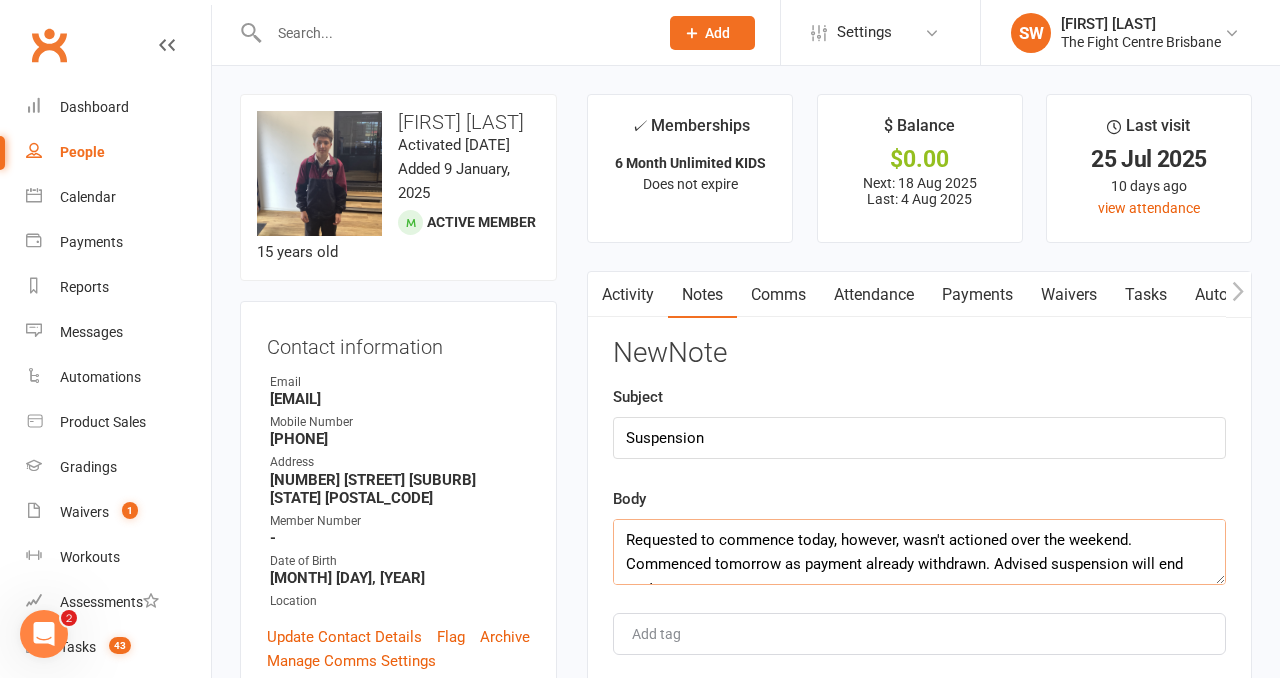scroll, scrollTop: 12, scrollLeft: 0, axis: vertical 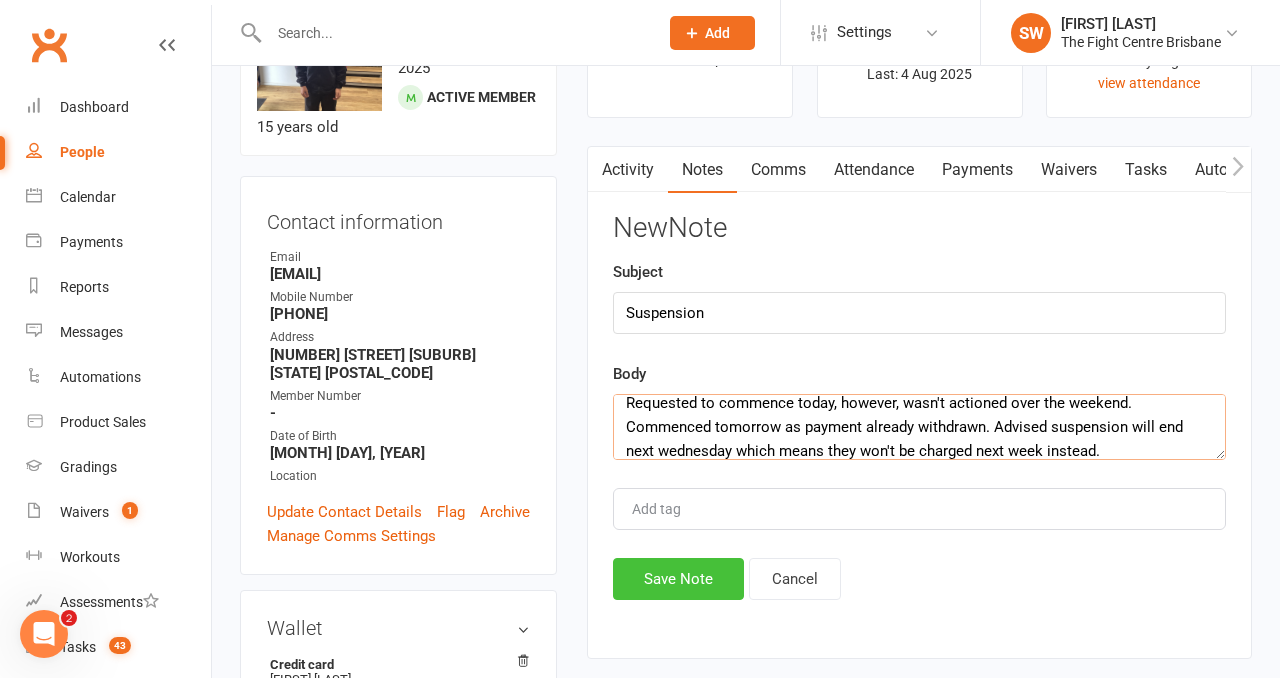 type on "Requested to commence today, however, wasn't actioned over the weekend. Commenced tomorrow as payment already withdrawn. Advised suspension will end next wednesday which means they won't be charged next week instead." 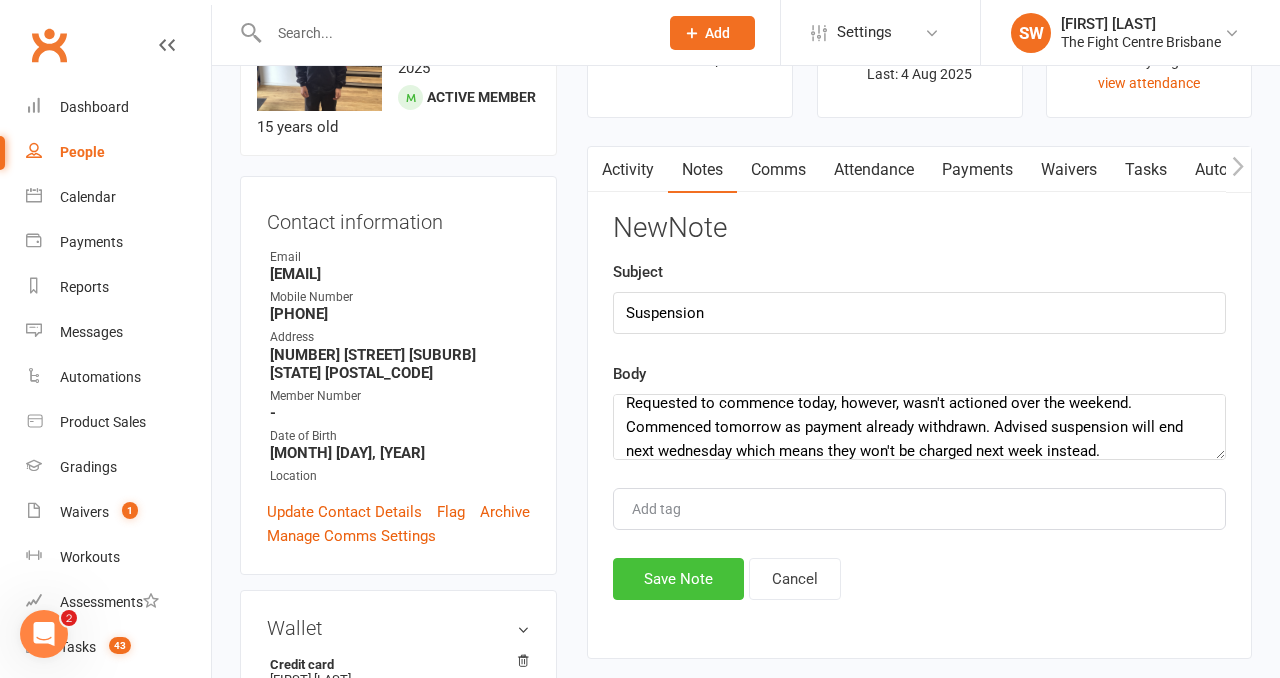click on "Save Note" at bounding box center [678, 579] 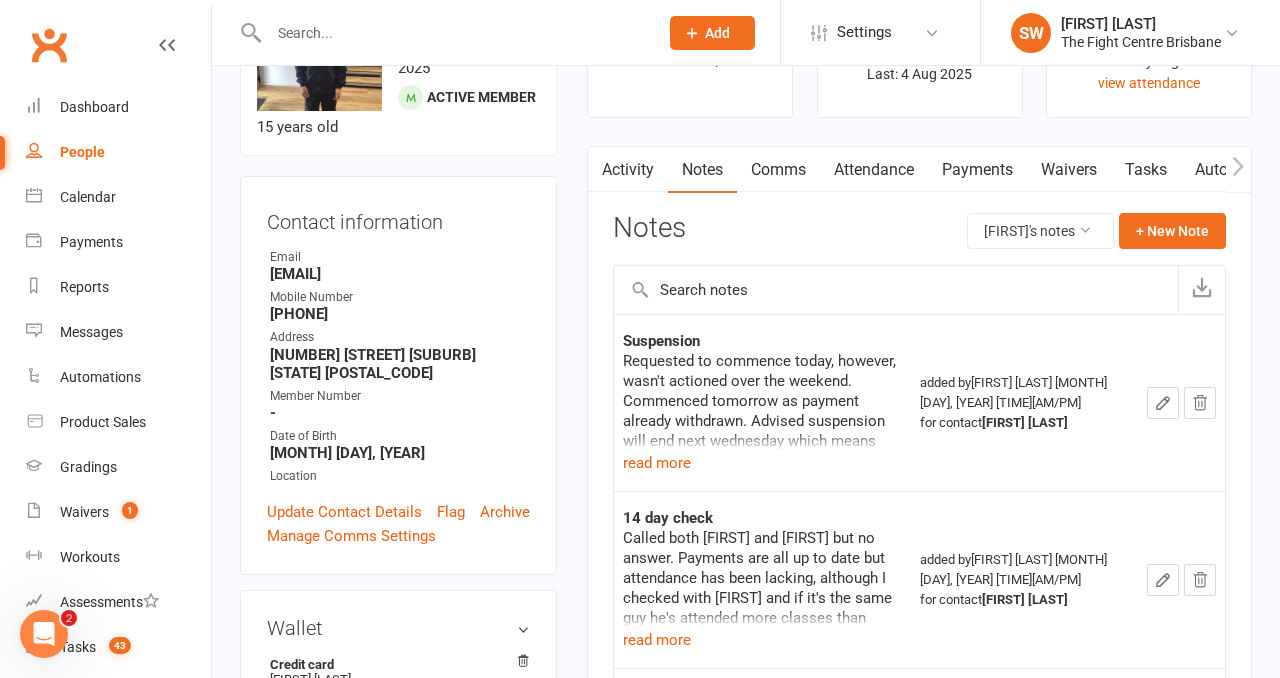 click at bounding box center (453, 33) 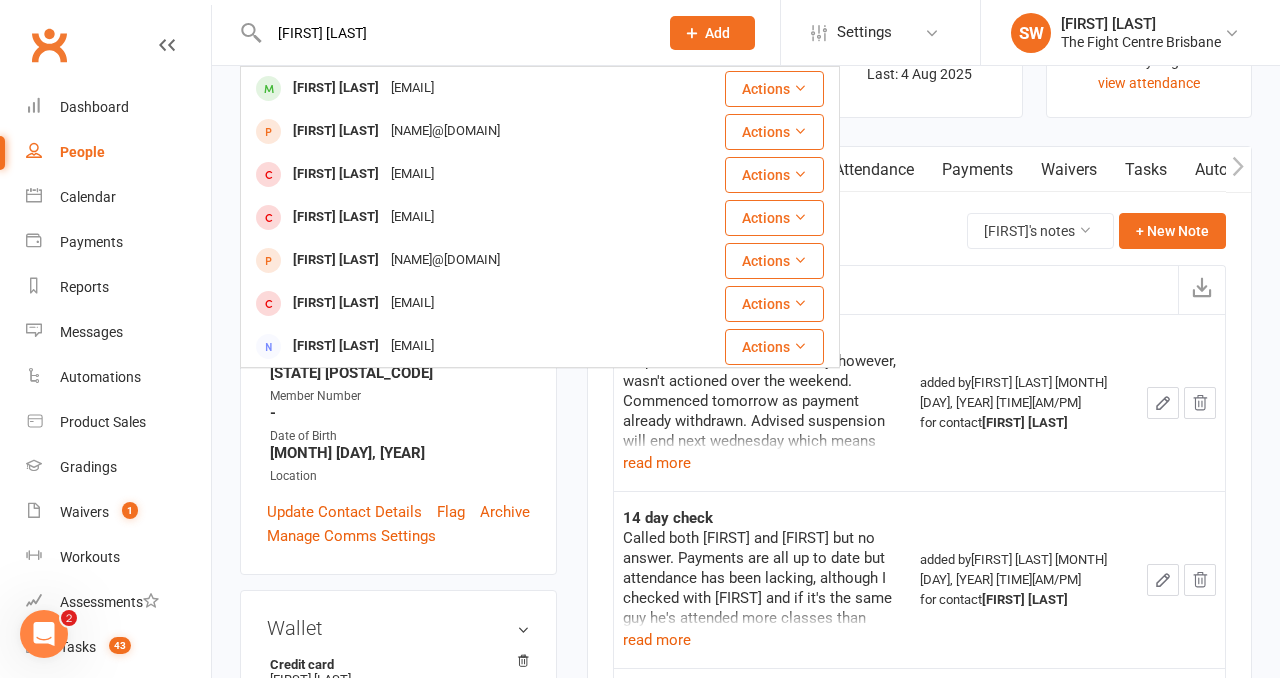 type on "[FIRST] [LAST]" 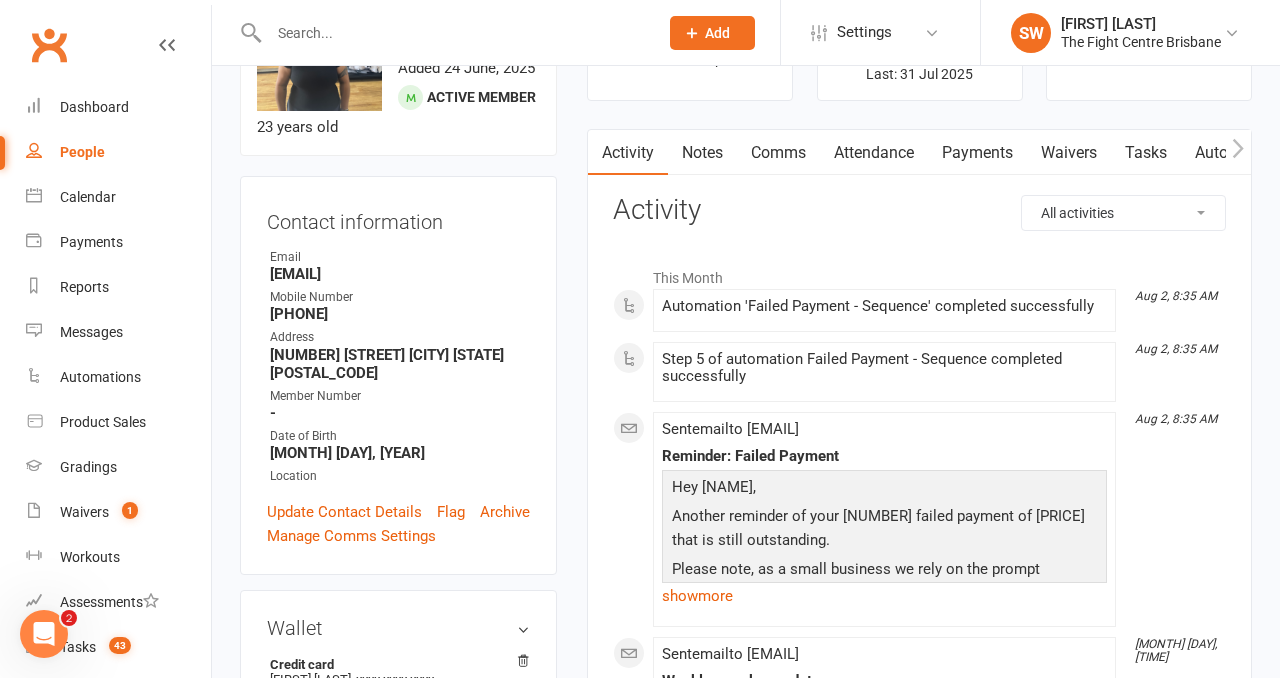 scroll, scrollTop: 0, scrollLeft: 0, axis: both 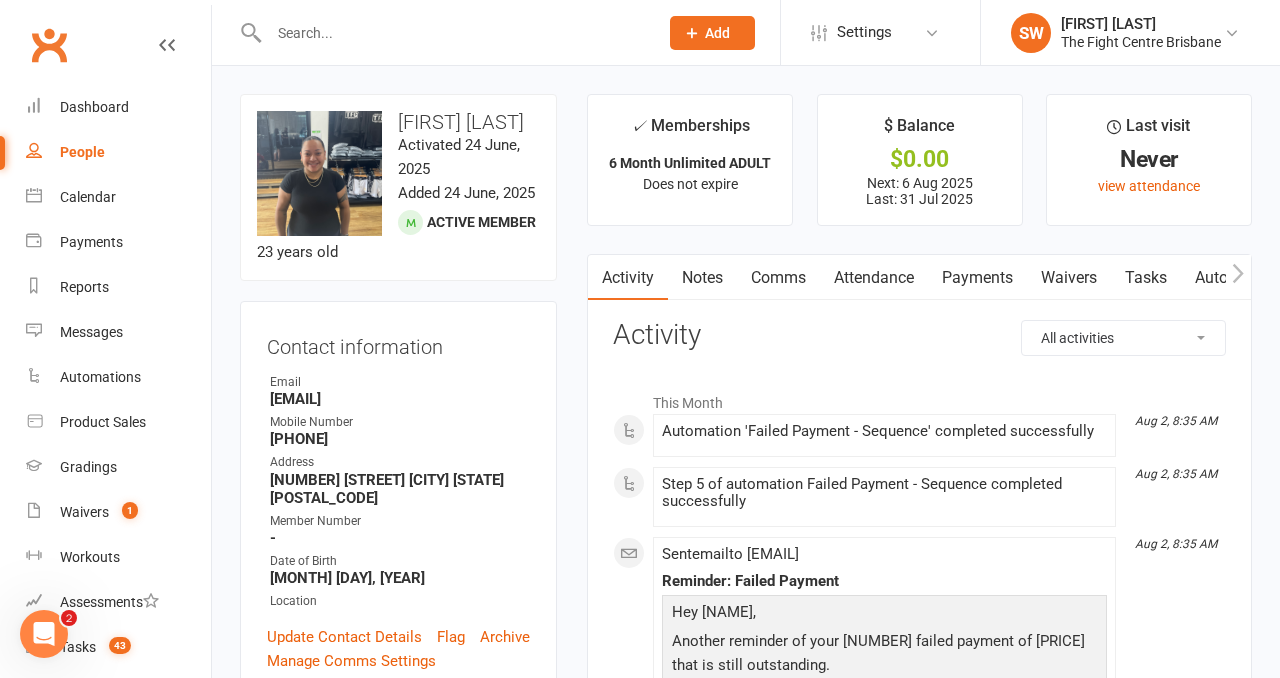 click on "Notes" at bounding box center [702, 278] 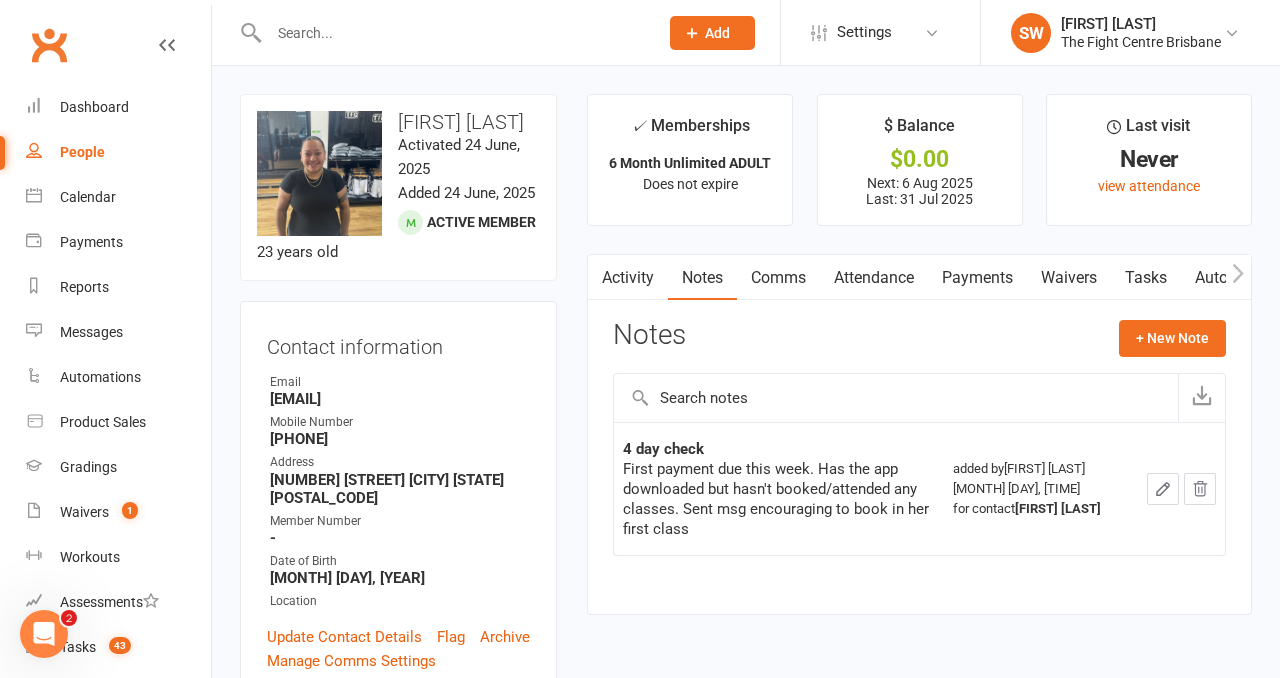 click on "Activity" at bounding box center (628, 278) 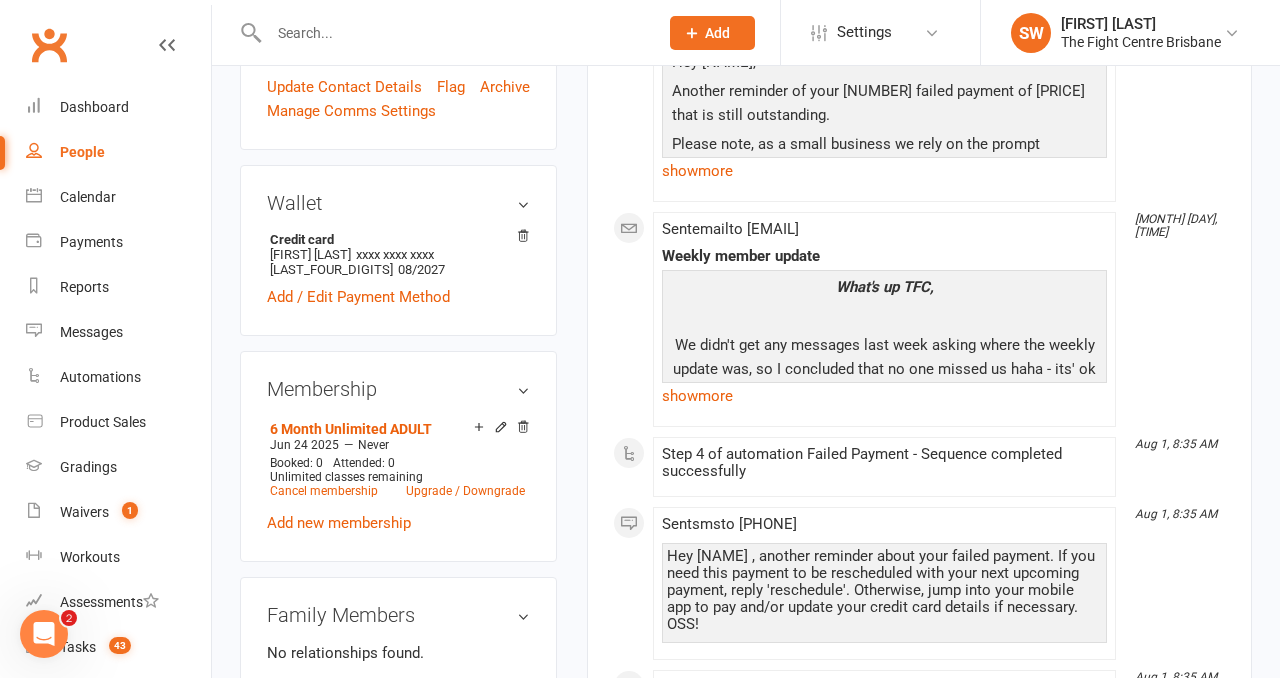 scroll, scrollTop: 0, scrollLeft: 0, axis: both 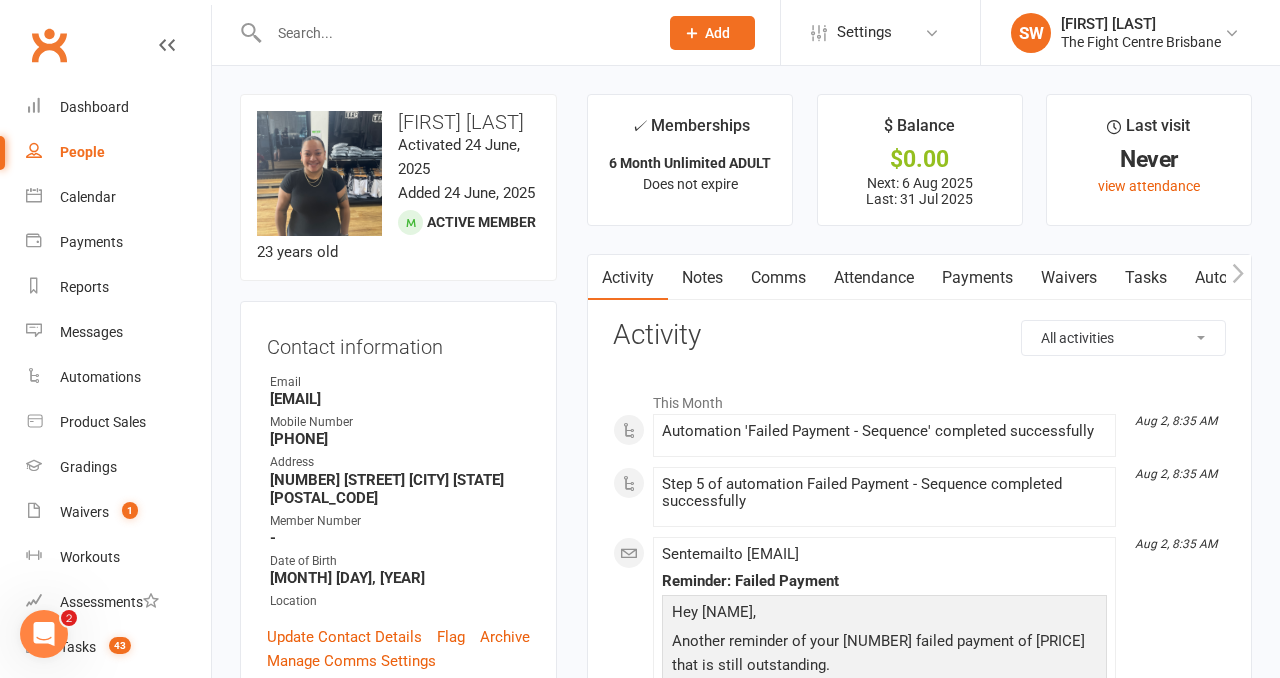 click on "Payments" at bounding box center [977, 278] 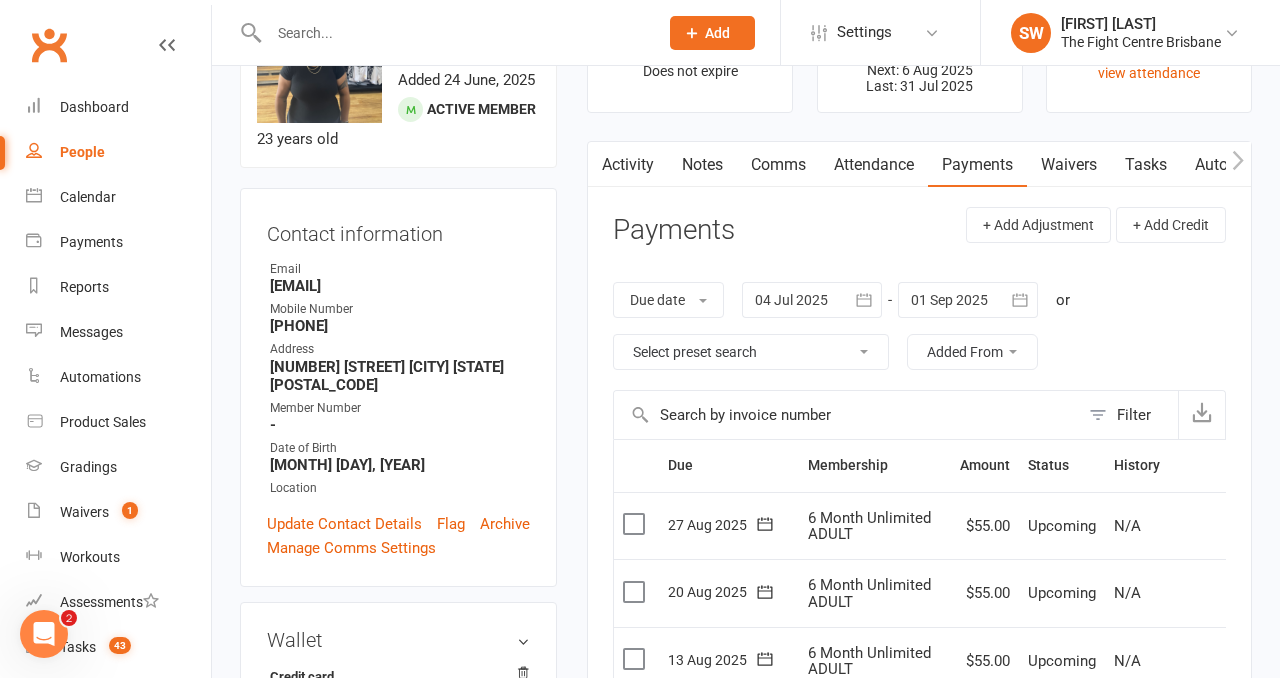 scroll, scrollTop: 0, scrollLeft: 0, axis: both 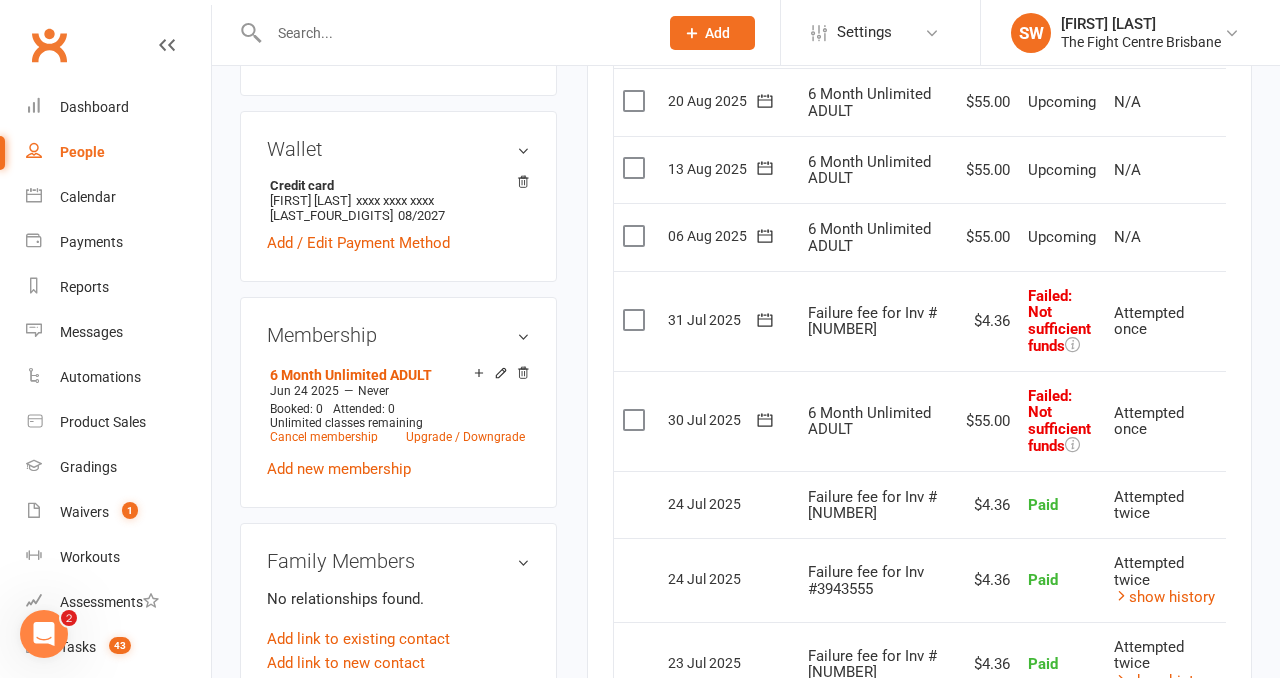 click on "✓ Memberships [MEMBERSHIP_DETAILS] Does not expire $ Balance $0.00 Next: [DATE] Last: [DATE] Last visit Never view attendance
Activity Notes Comms Attendance Payments Waivers Tasks Automations Workouts Gradings / Promotions Mobile App Credit balance
Payments + Add Adjustment + Add Credit Due date  Due date Date paid Date failed Date settled [DATE]
[MONTH] [YEAR]
Sun Mon Tue Wed Thu Fri Sat
[DAY]
[DAY]
[DAY]
[DAY]
[DAY]
[DAY]
[DAY]
[DAY]
[DAY]
[DAY]
[DAY]
[DAY]
[DAY]
[DAY]
[DAY]
[DAY]
[DAY]
[DAY]
[DAY]
[DAY]
[DAY]
[DAY]
[DAY]
[DAY]" at bounding box center (919, 466) 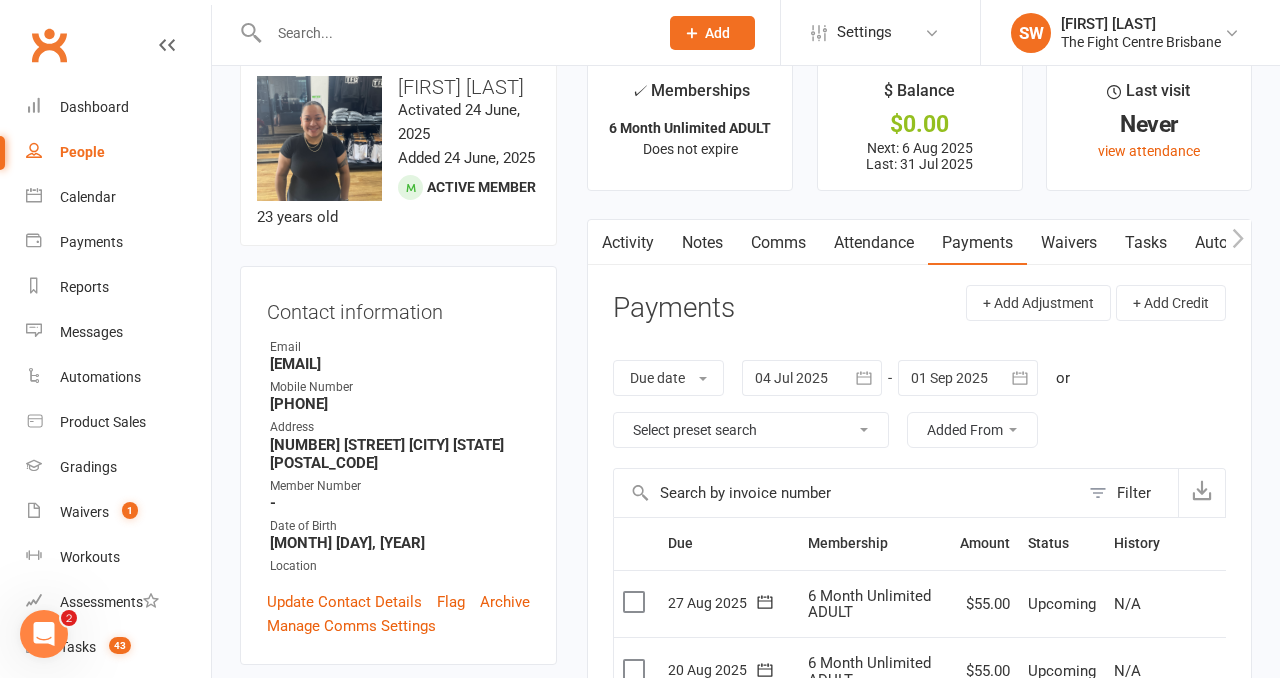 scroll, scrollTop: 0, scrollLeft: 0, axis: both 